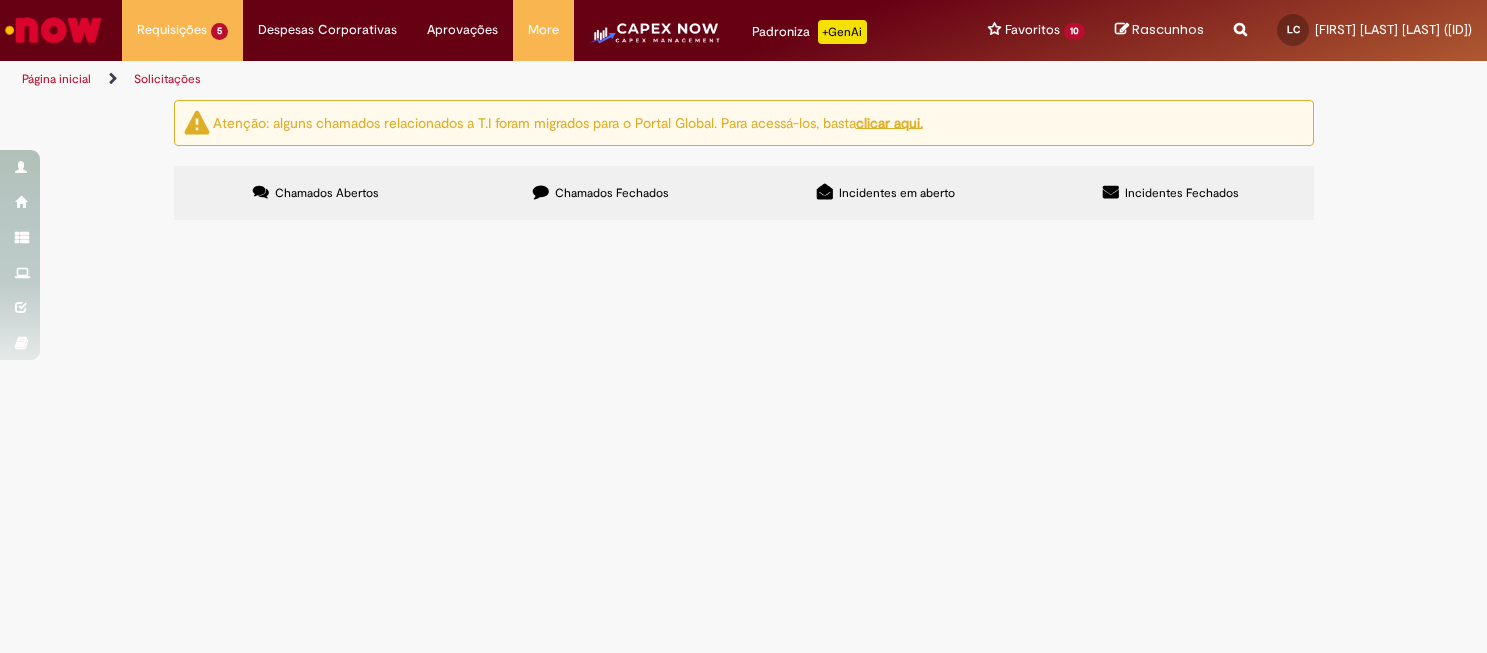 scroll, scrollTop: 0, scrollLeft: 0, axis: both 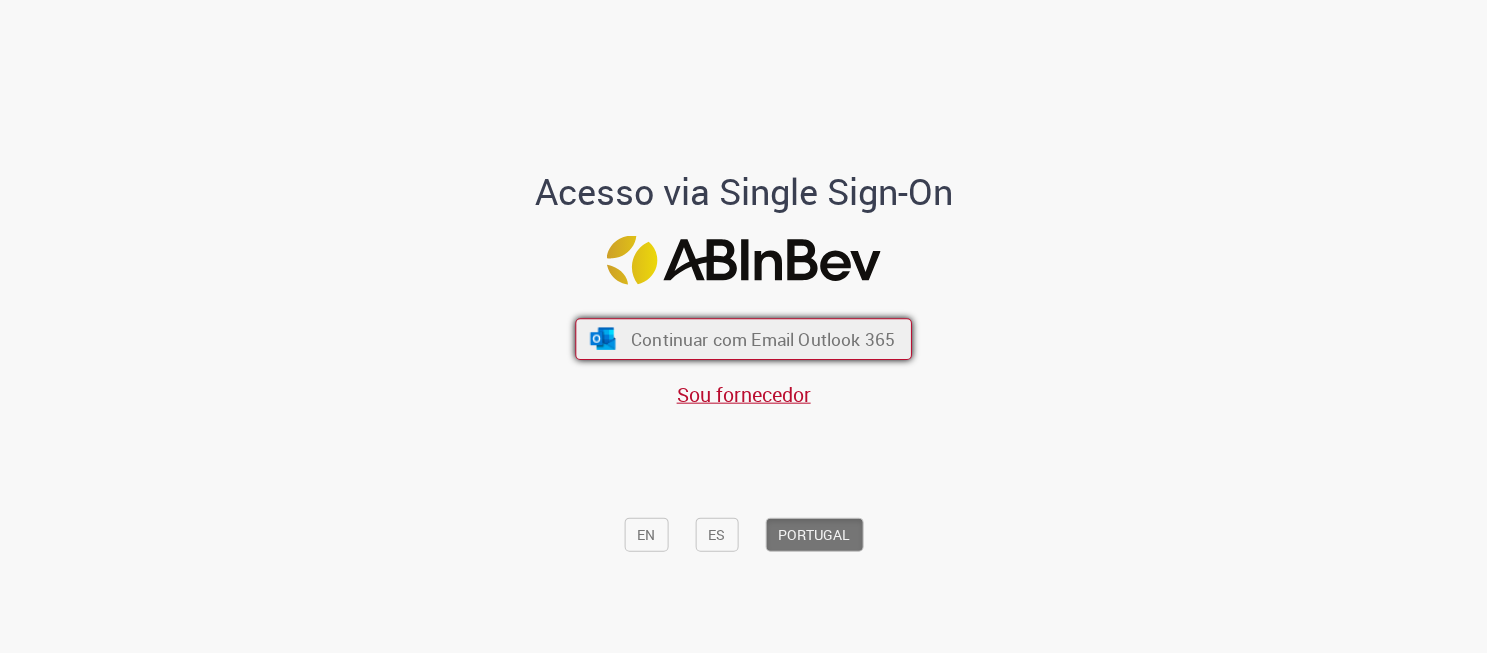 click on "Continuar com Email Outlook 365" at bounding box center [743, 339] 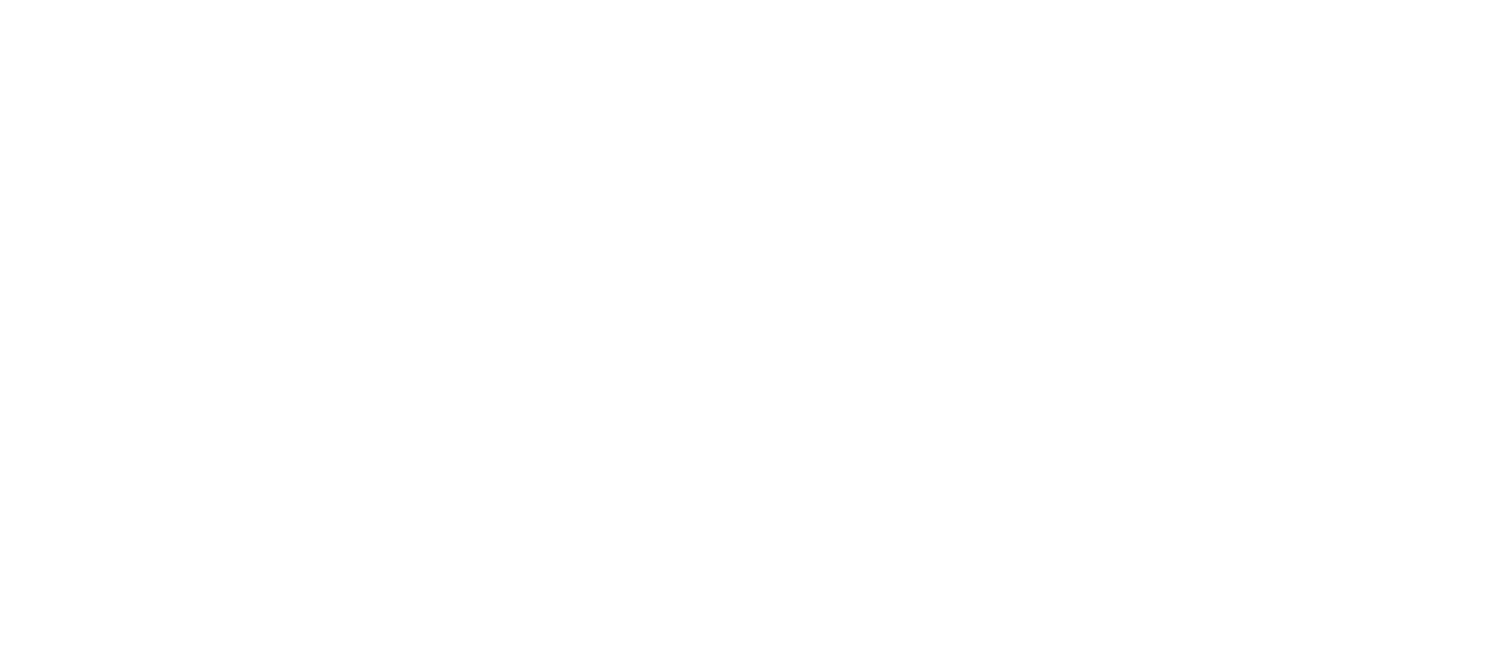 scroll, scrollTop: 0, scrollLeft: 0, axis: both 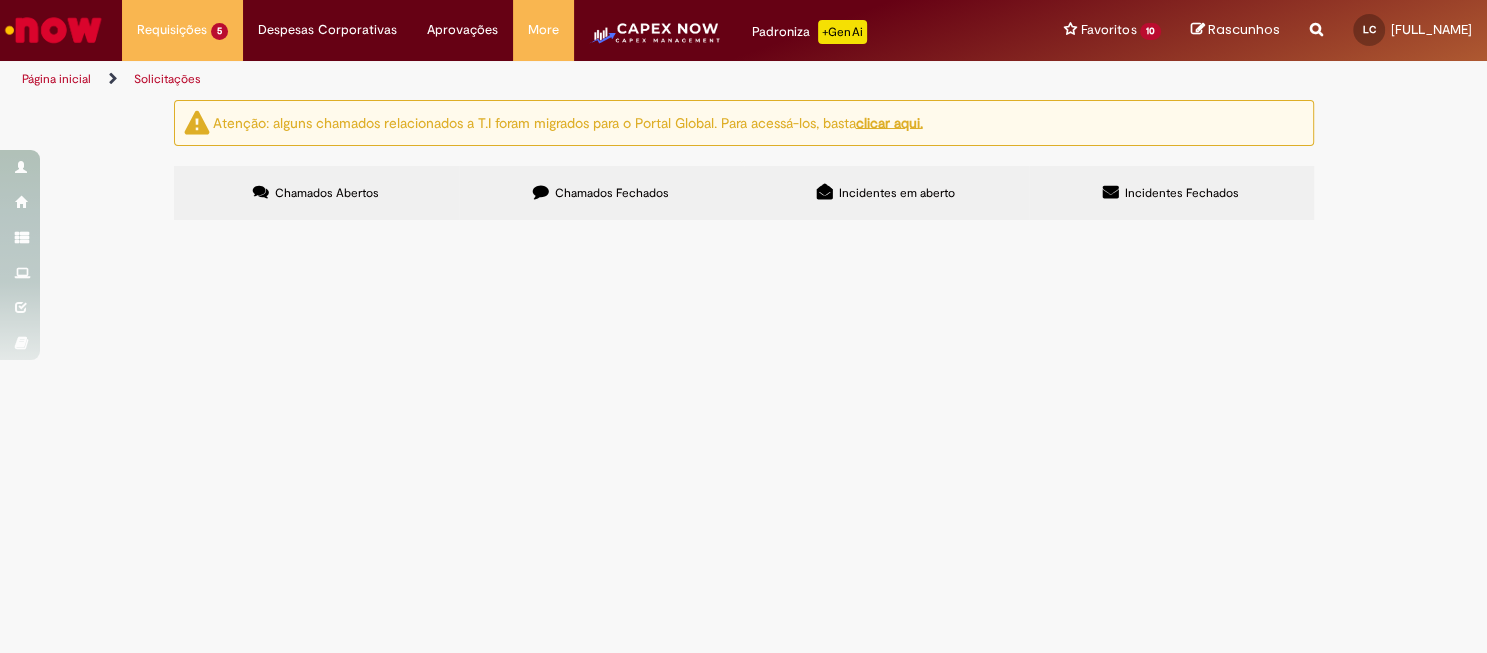 click on "Abrir RC SERVIÇO.
Fornecedor: [COMPANY_NAME]
CNPJ: [CNPJ]
VÁLVULA ON-OFF PARA VAPOR DO SKID DE SANITIZAÇÃO DOS DECLORADORES
Valor R$. 13.792,00
CENTRO BR22 - Viamão
WBS  BR001469BR22.U0Y2PR01001" at bounding box center (0, 0) 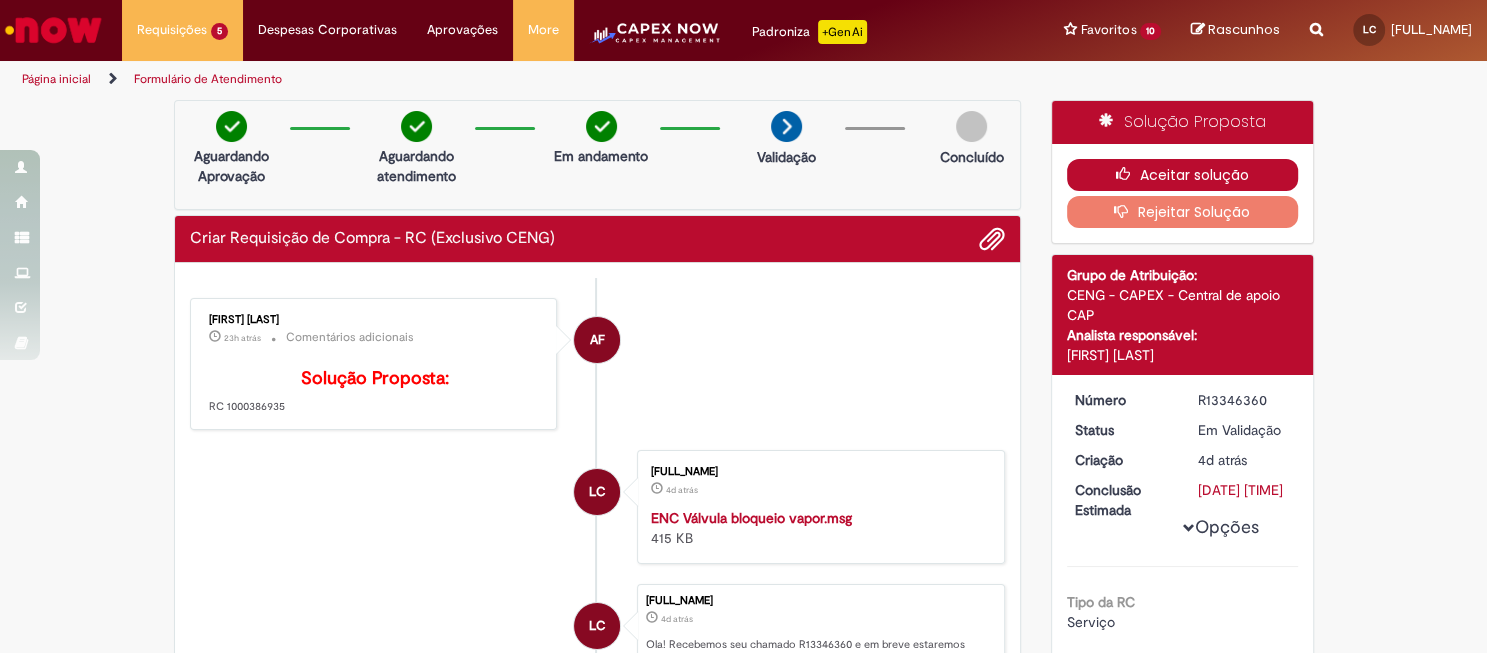 click on "Aceitar solução" at bounding box center [1182, 175] 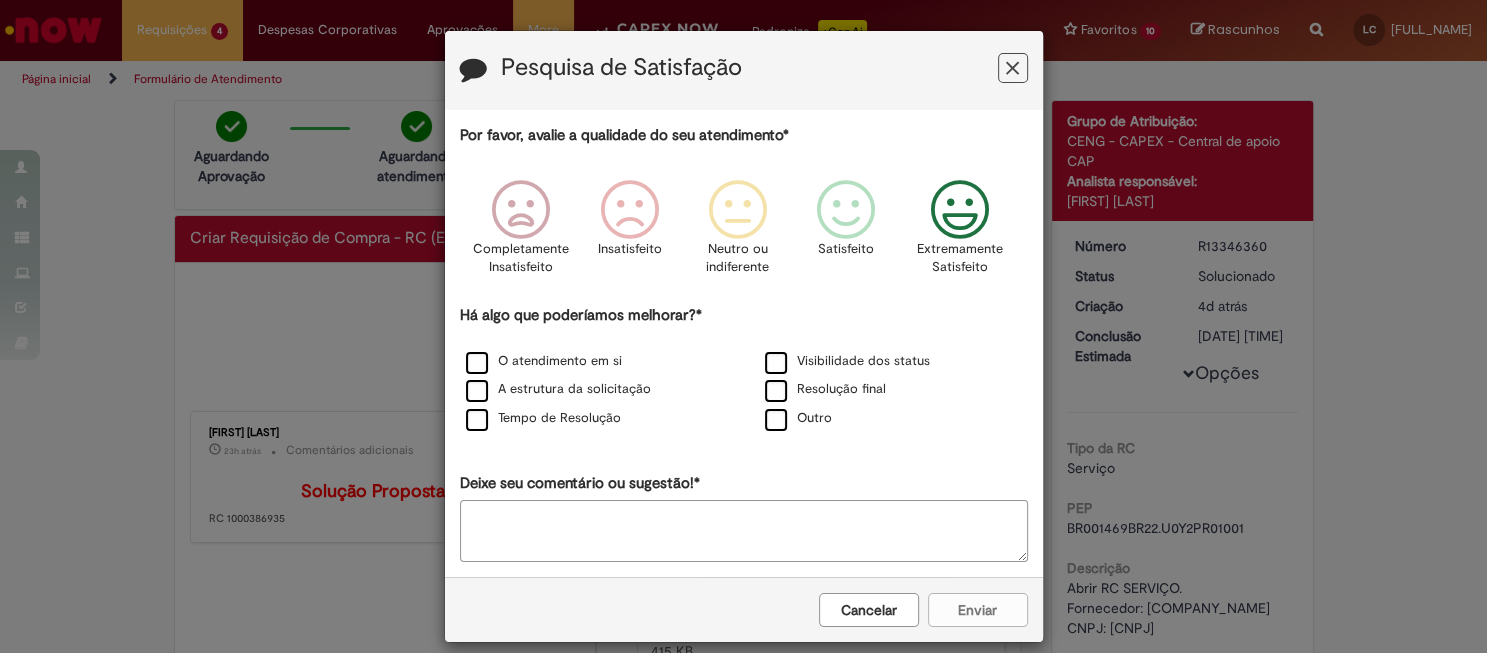 drag, startPoint x: 951, startPoint y: 203, endPoint x: 943, endPoint y: 216, distance: 15.264338 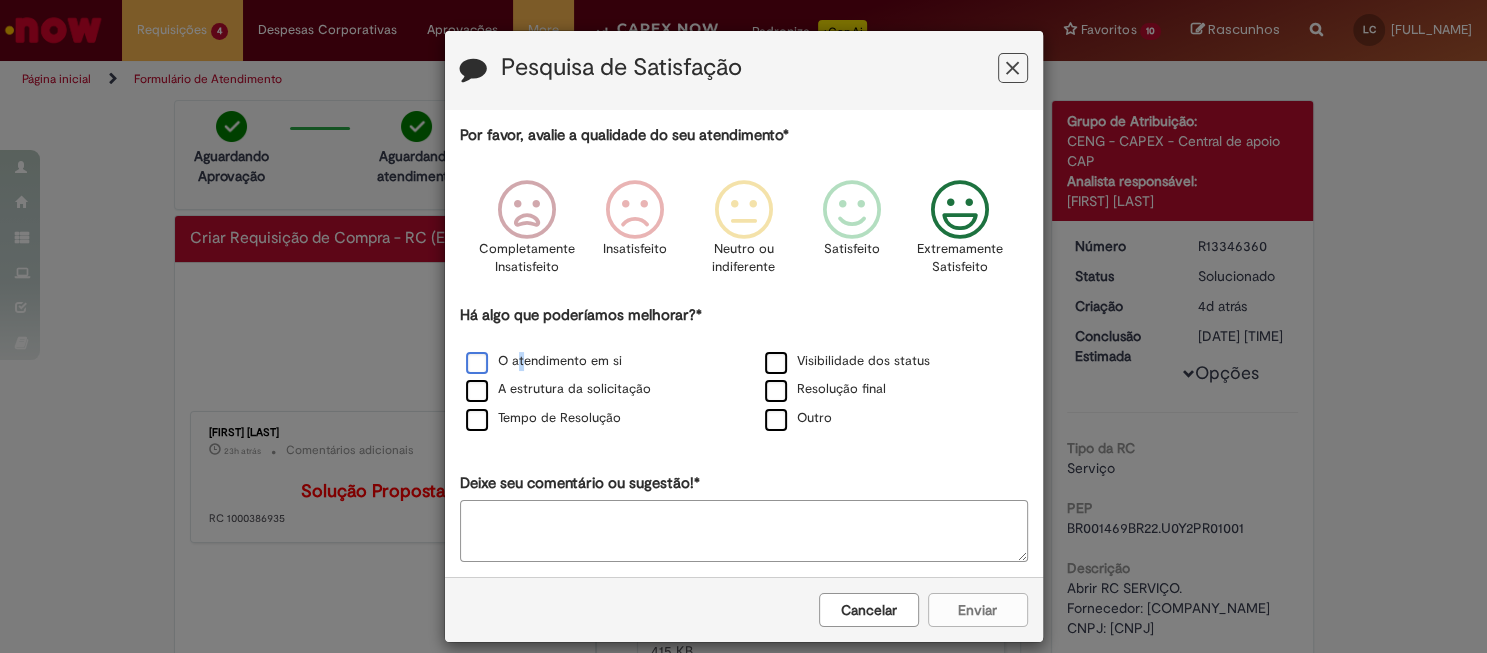 click on "O atendimento em si" at bounding box center (544, 361) 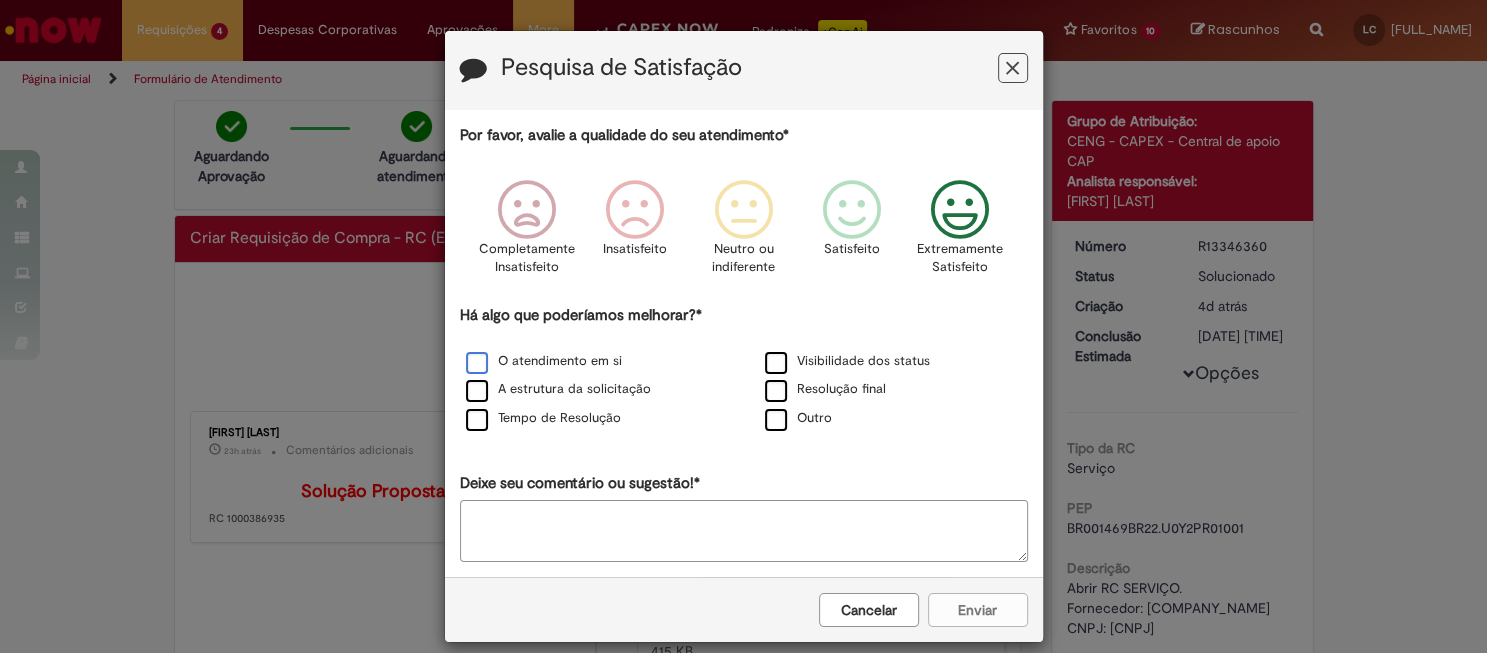 drag, startPoint x: 514, startPoint y: 364, endPoint x: 462, endPoint y: 368, distance: 52.153618 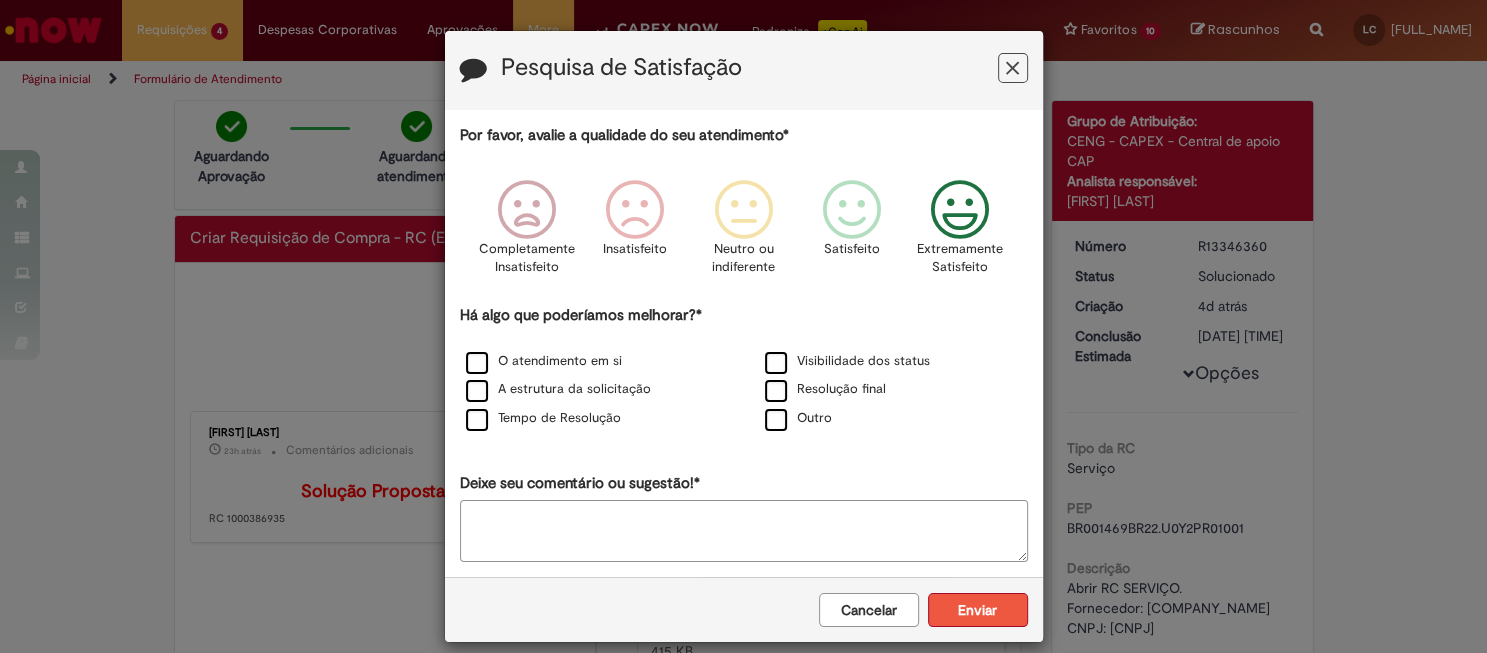 click on "Enviar" at bounding box center [978, 610] 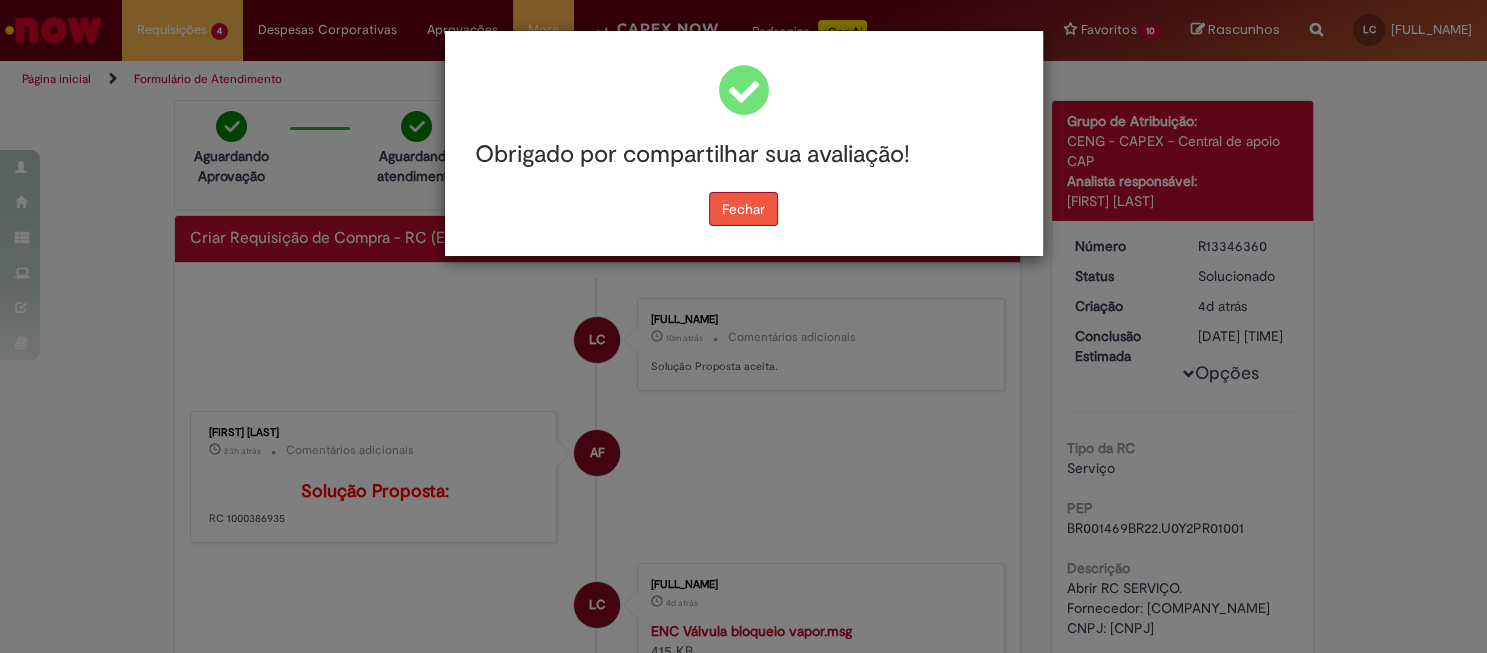 click on "Fechar" at bounding box center (743, 209) 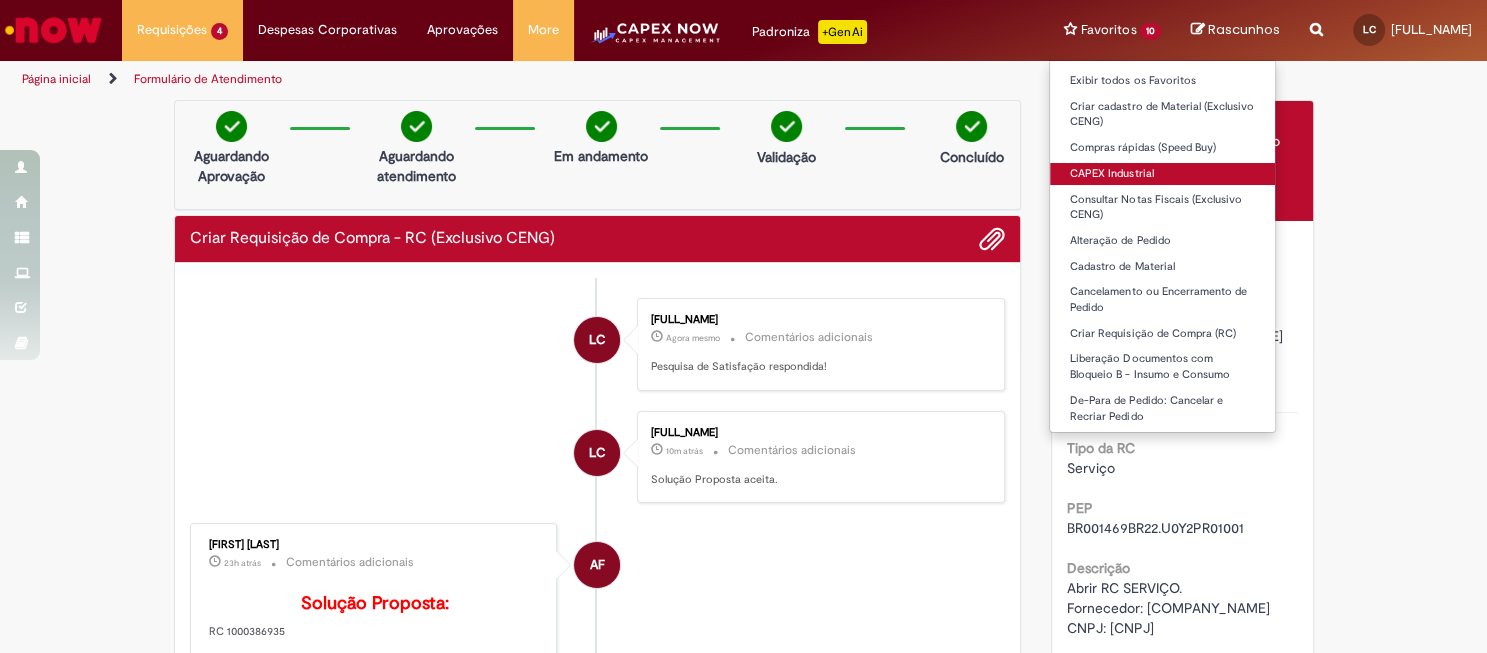 click on "CAPEX Industrial" at bounding box center [1162, 174] 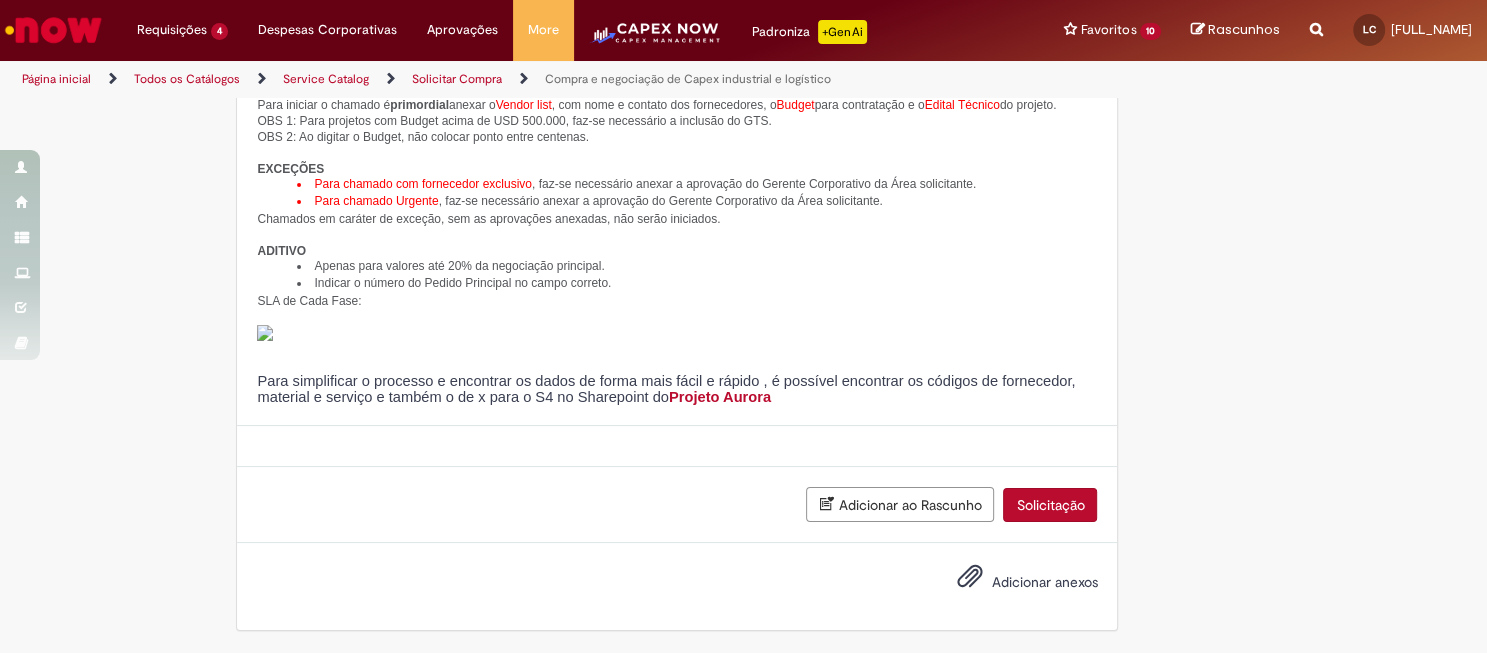 scroll, scrollTop: 462, scrollLeft: 0, axis: vertical 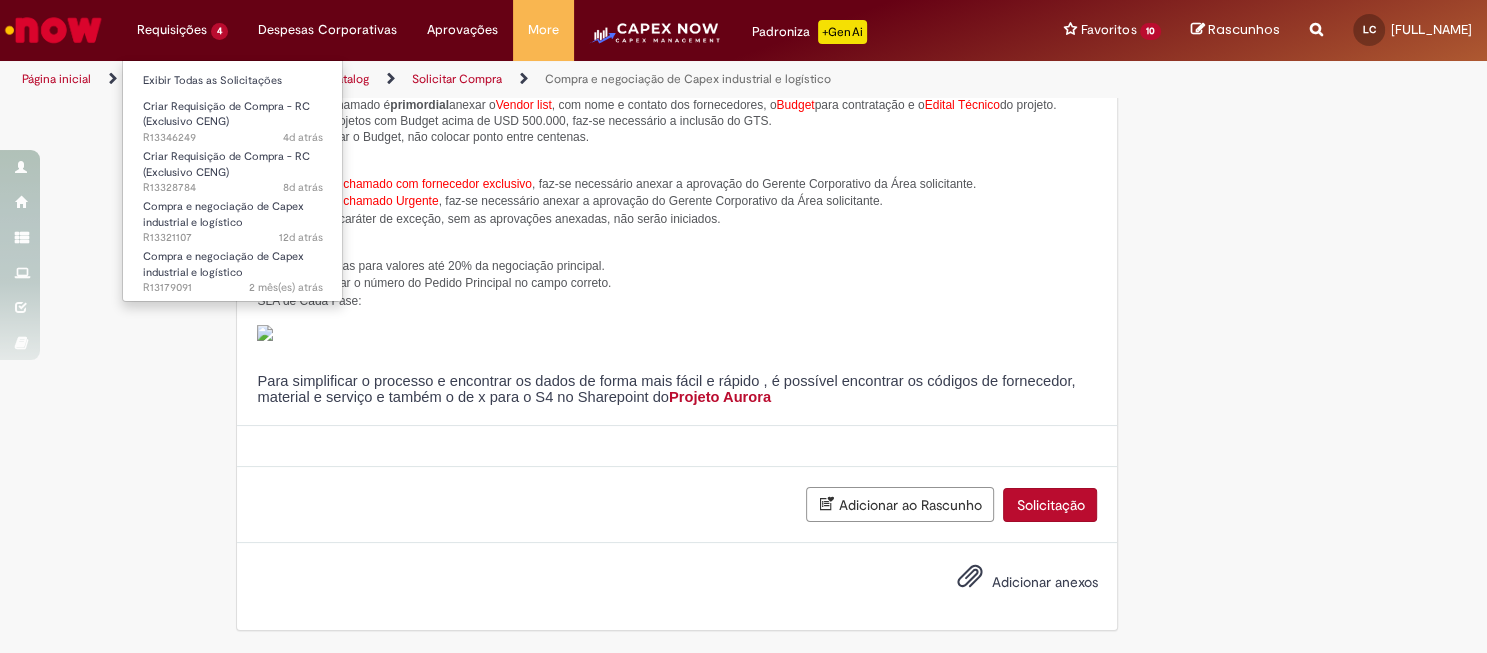 select on "***" 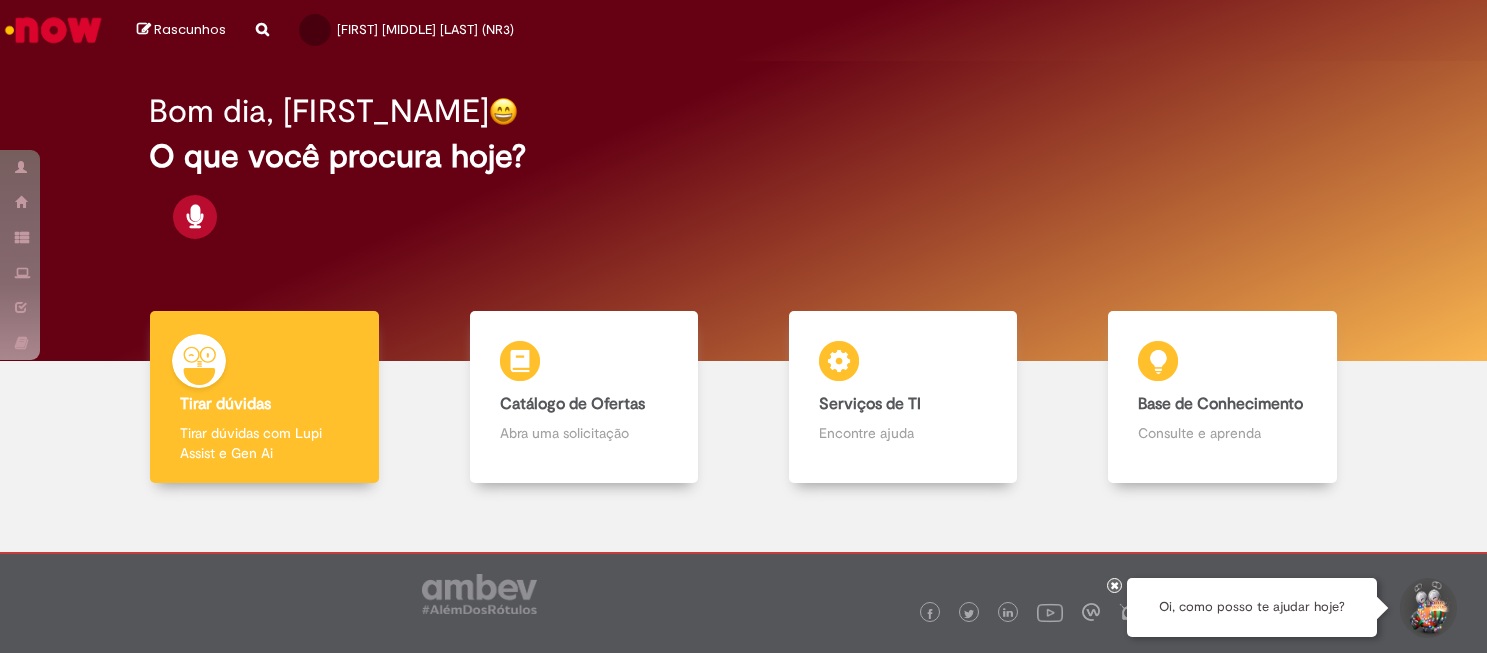 scroll, scrollTop: 0, scrollLeft: 0, axis: both 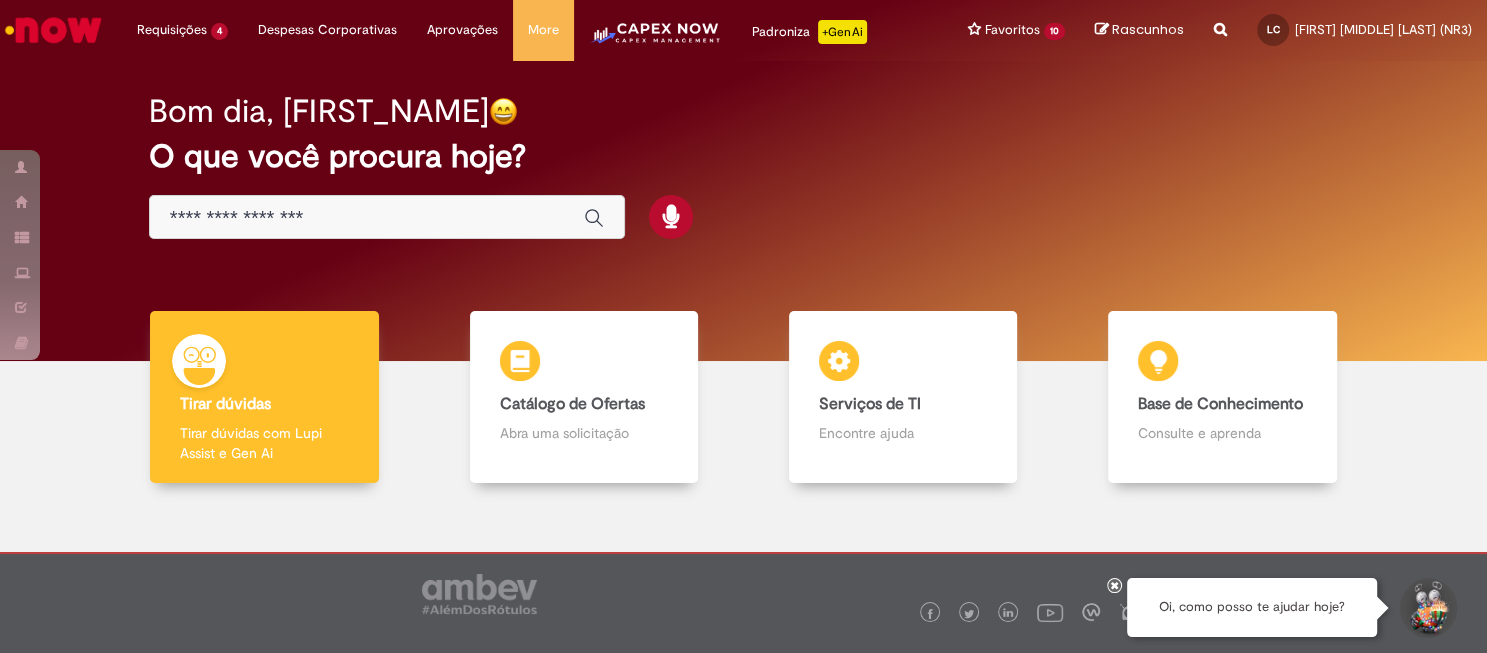 click at bounding box center (589, 218) 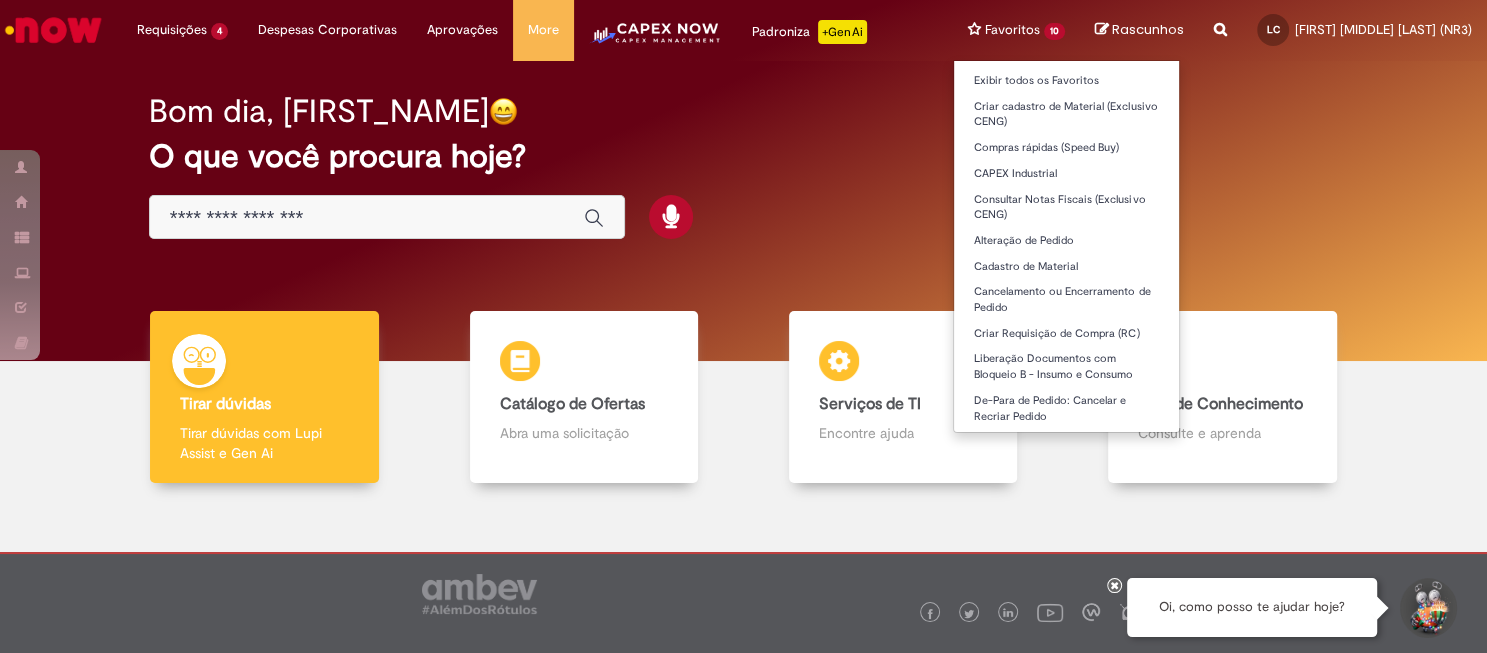 click on "Favoritos   10
Exibir todos os Favoritos
Criar cadastro de Material (Exclusivo CENG)
Compras rápidas (Speed Buy)
CAPEX Industrial
Consultar Notas Fiscais (Exclusivo CENG)
Alteração de Pedido
Cadastro de Material
Cancelamento ou Encerramento de Pedido
Criar Requisição de Compra (RC)
Liberação Documentos com Bloqueio B - Insumo e Consumo
De-Para de Pedido: Cancelar e Recriar Pedido" at bounding box center [1016, 30] 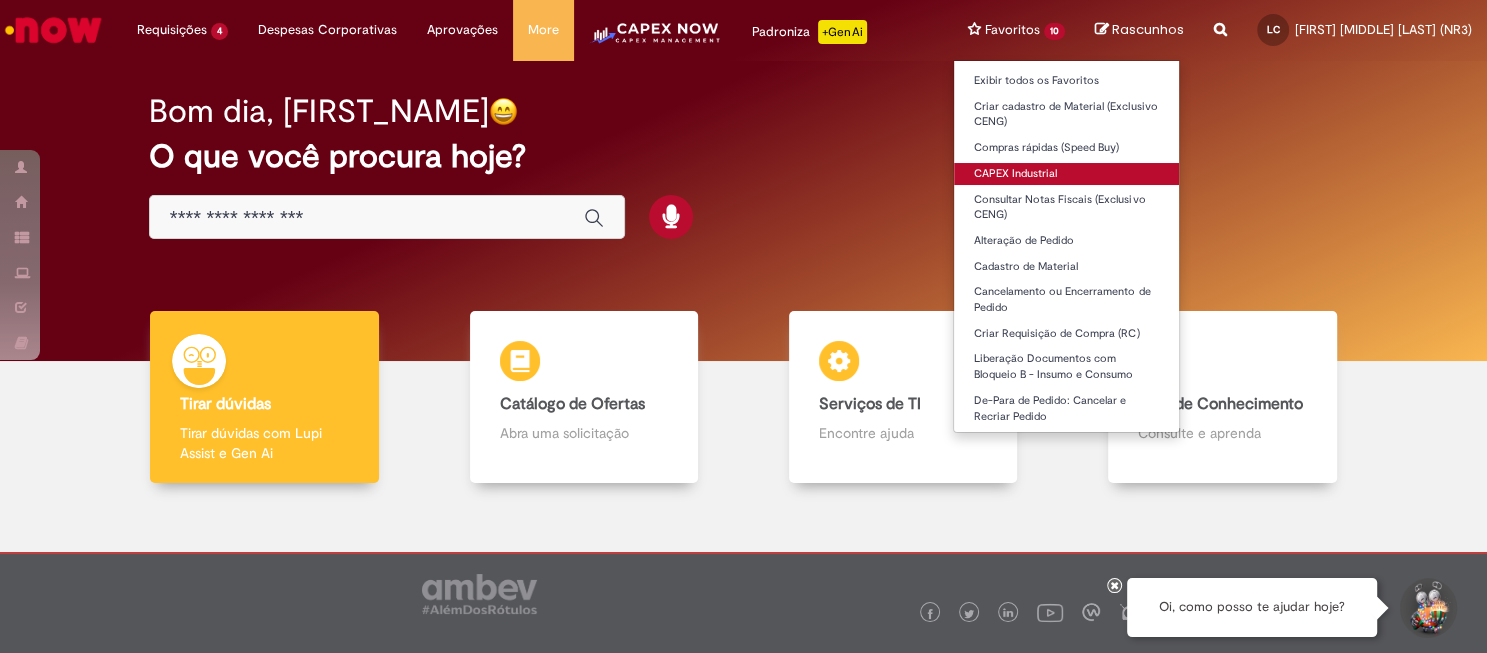 click on "CAPEX Industrial" at bounding box center [1066, 174] 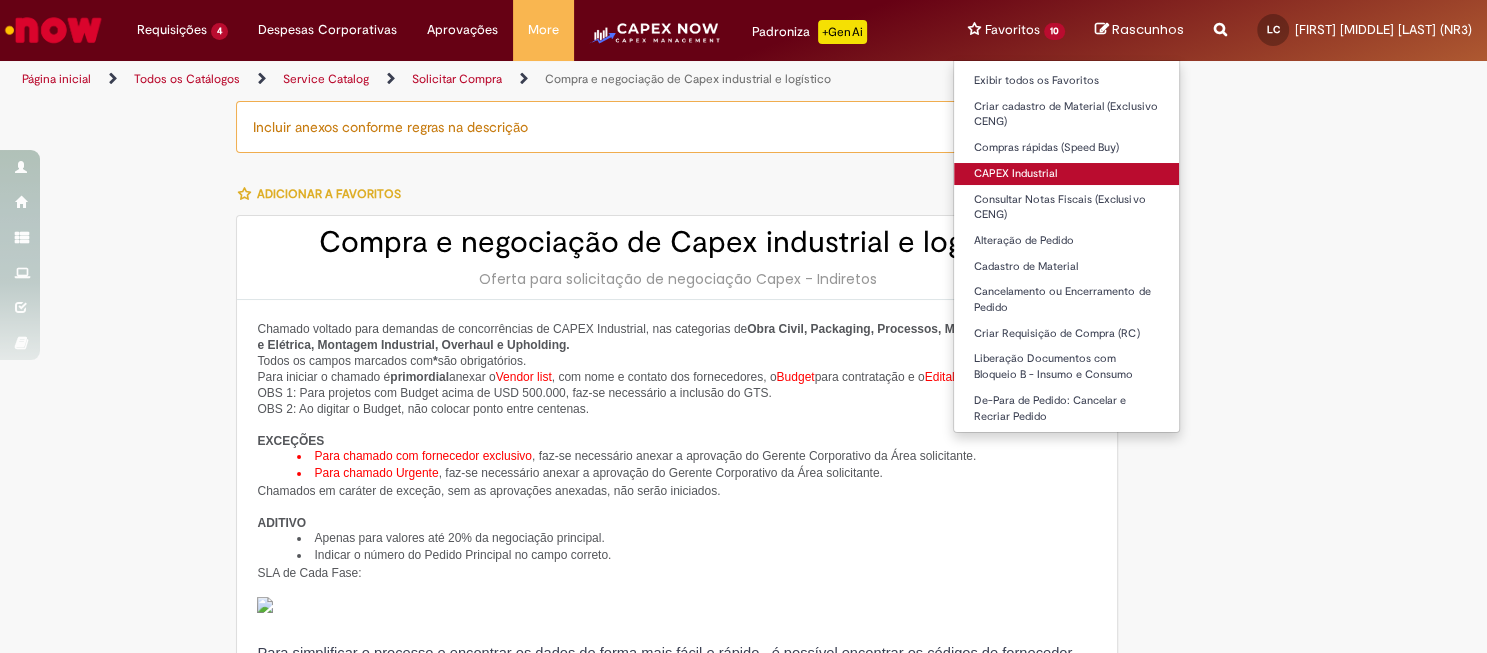 select on "***" 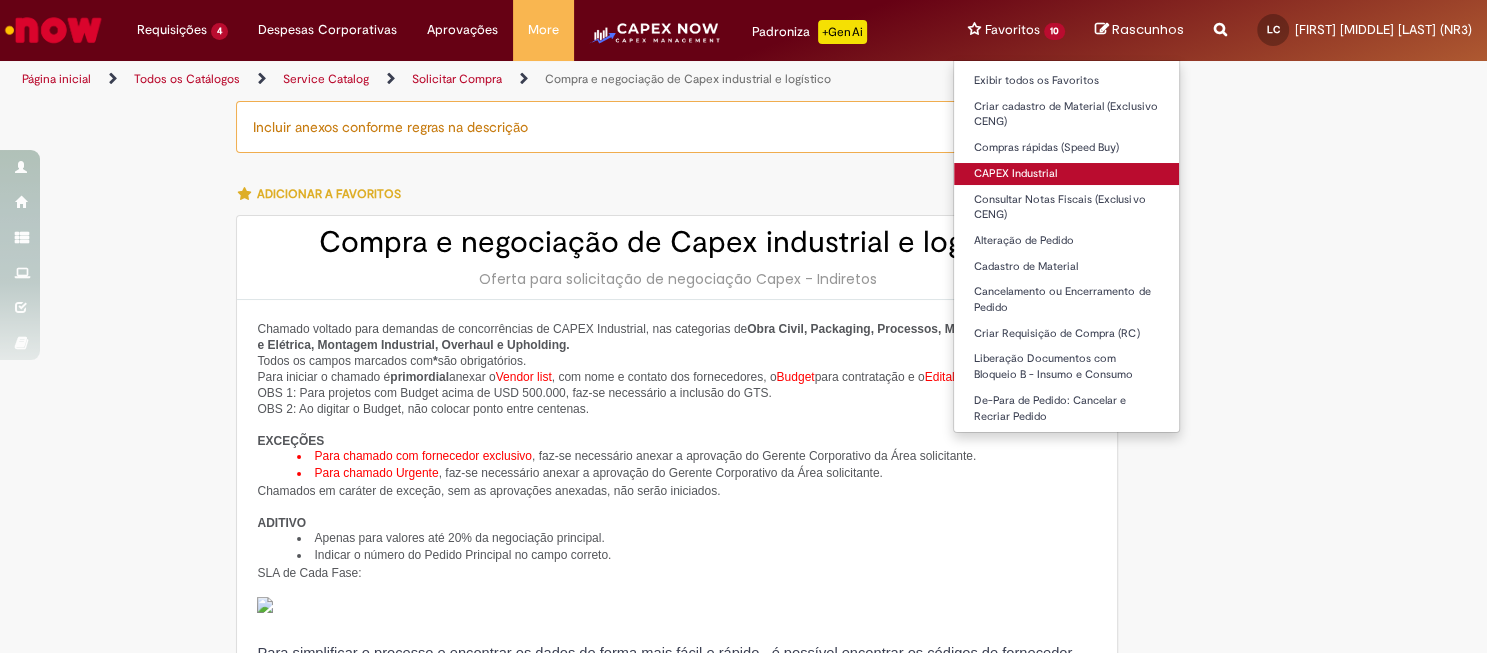 type on "**********" 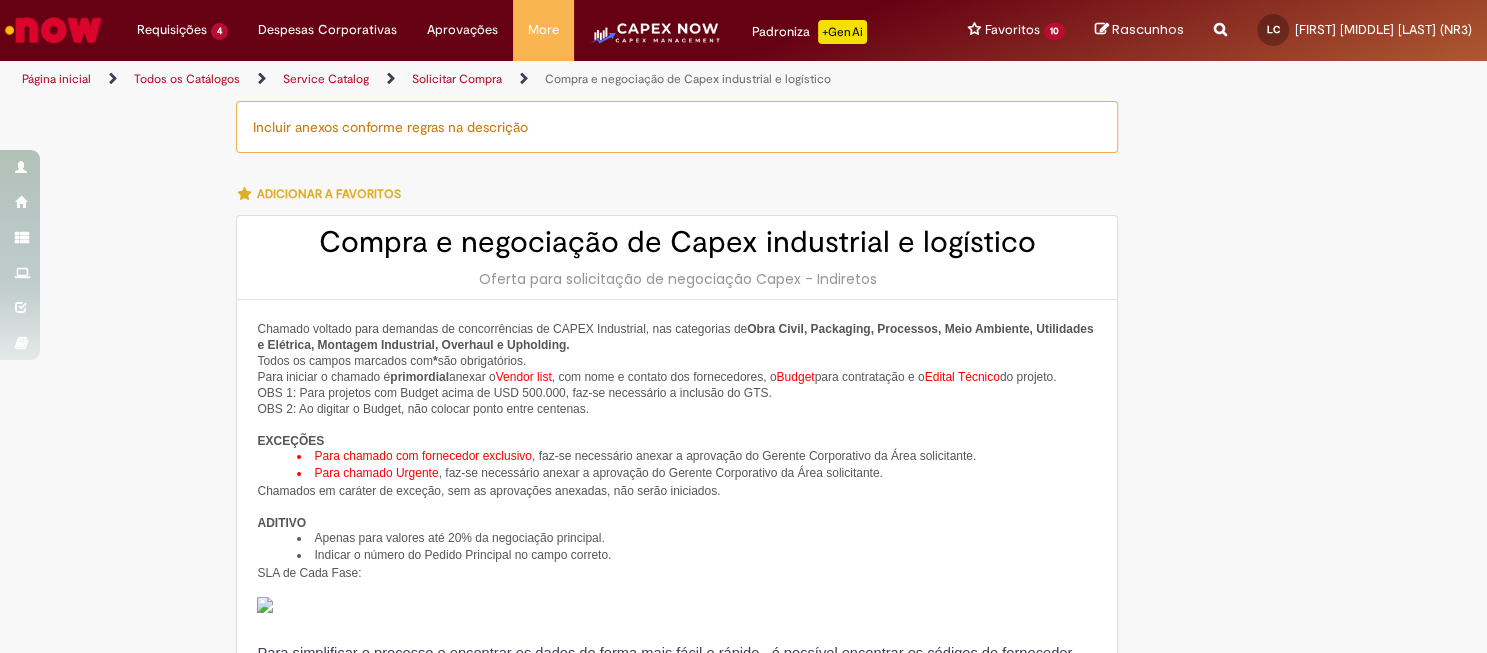 click at bounding box center [1230, 168] 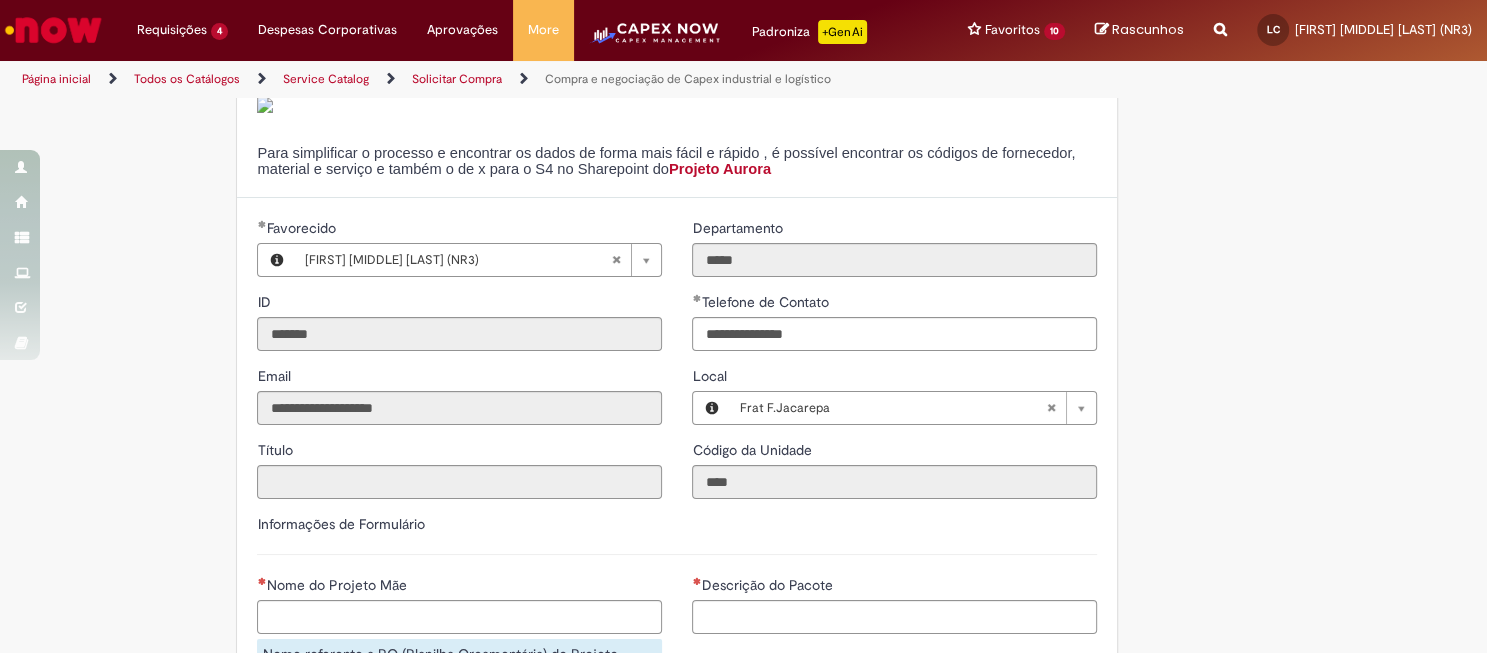 scroll, scrollTop: 832, scrollLeft: 0, axis: vertical 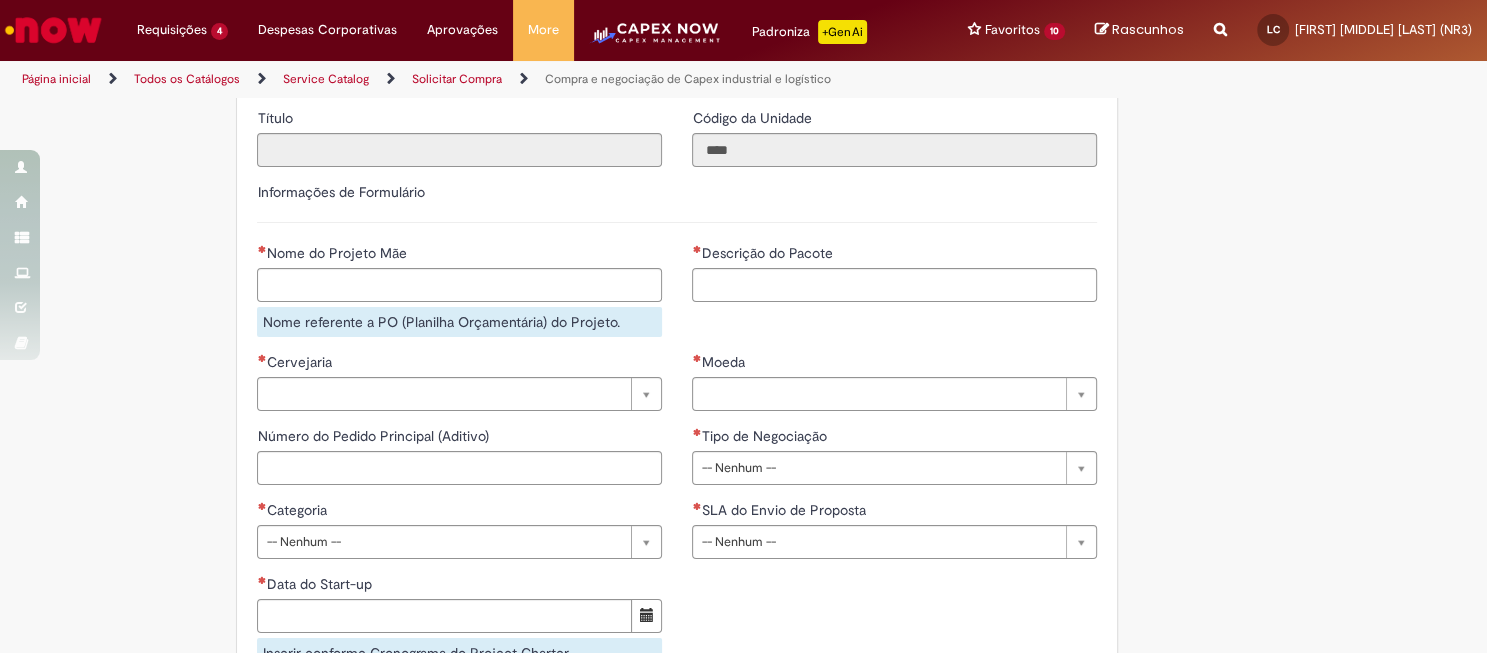 type 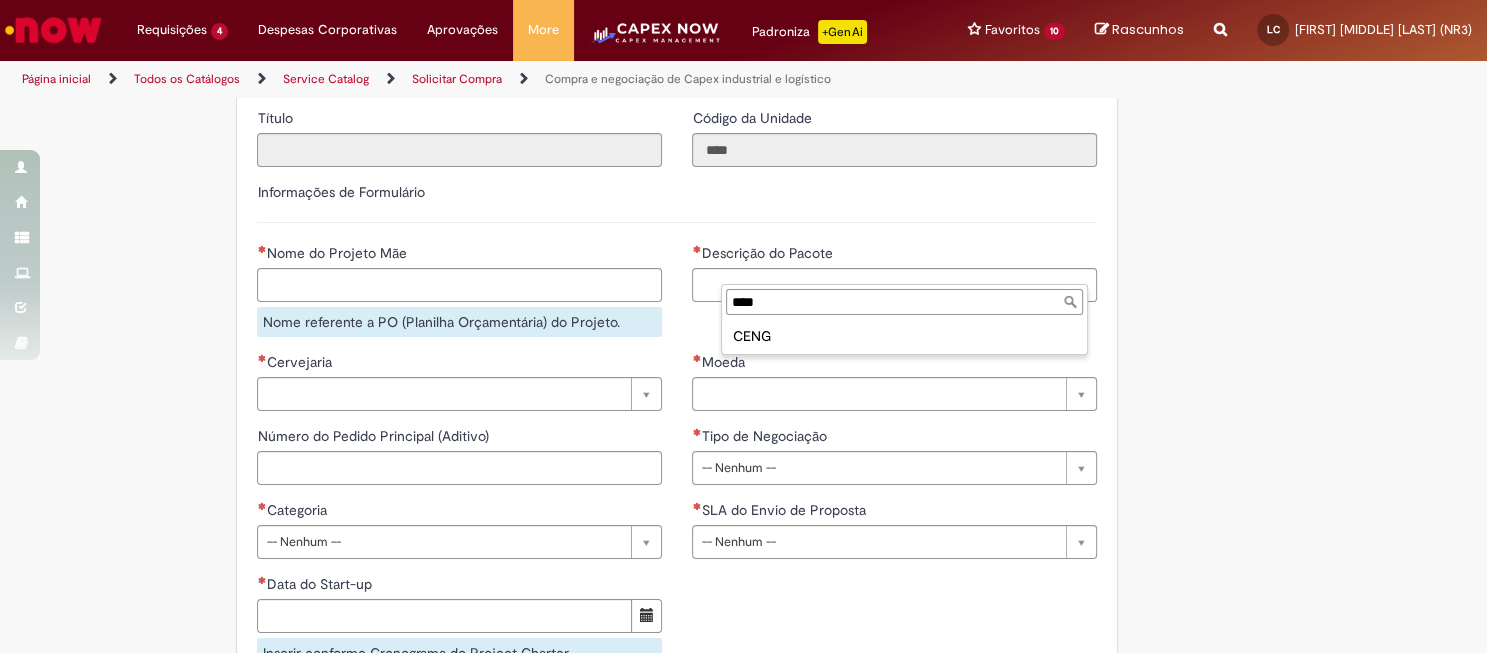 type on "****" 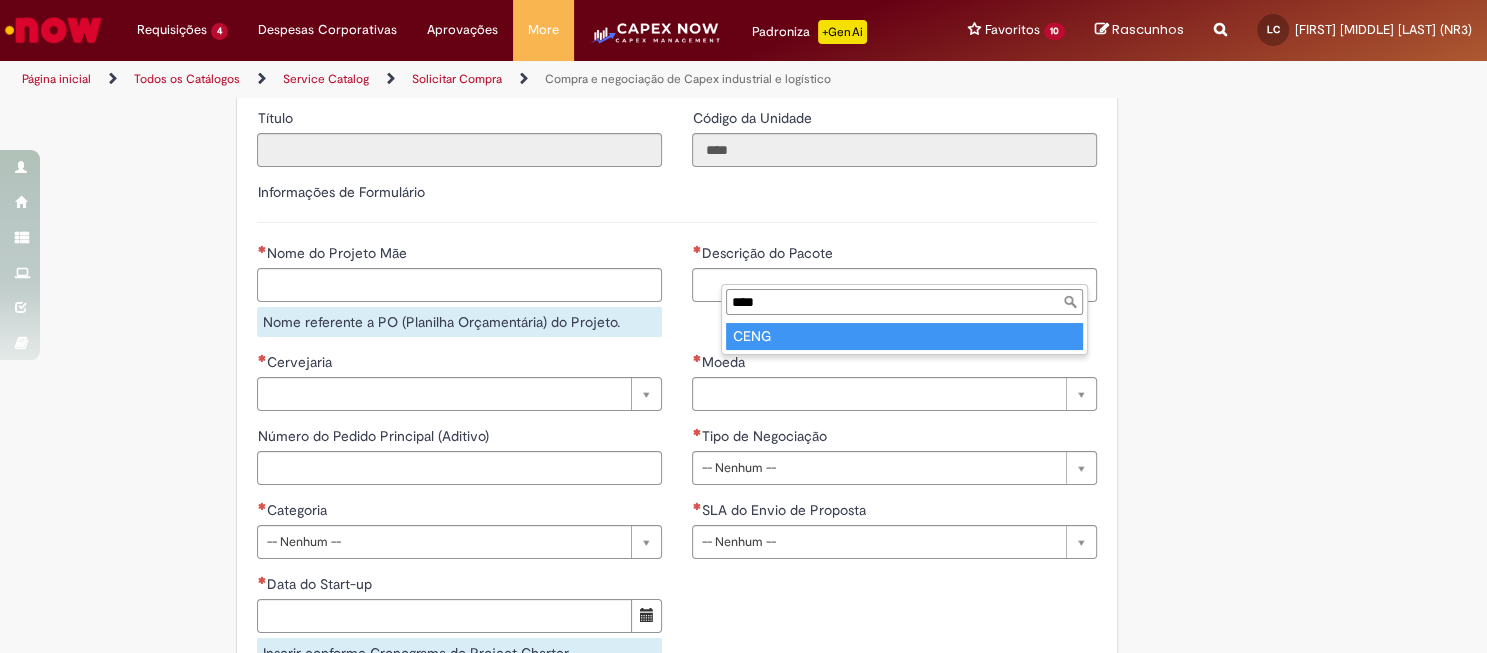 type on "****" 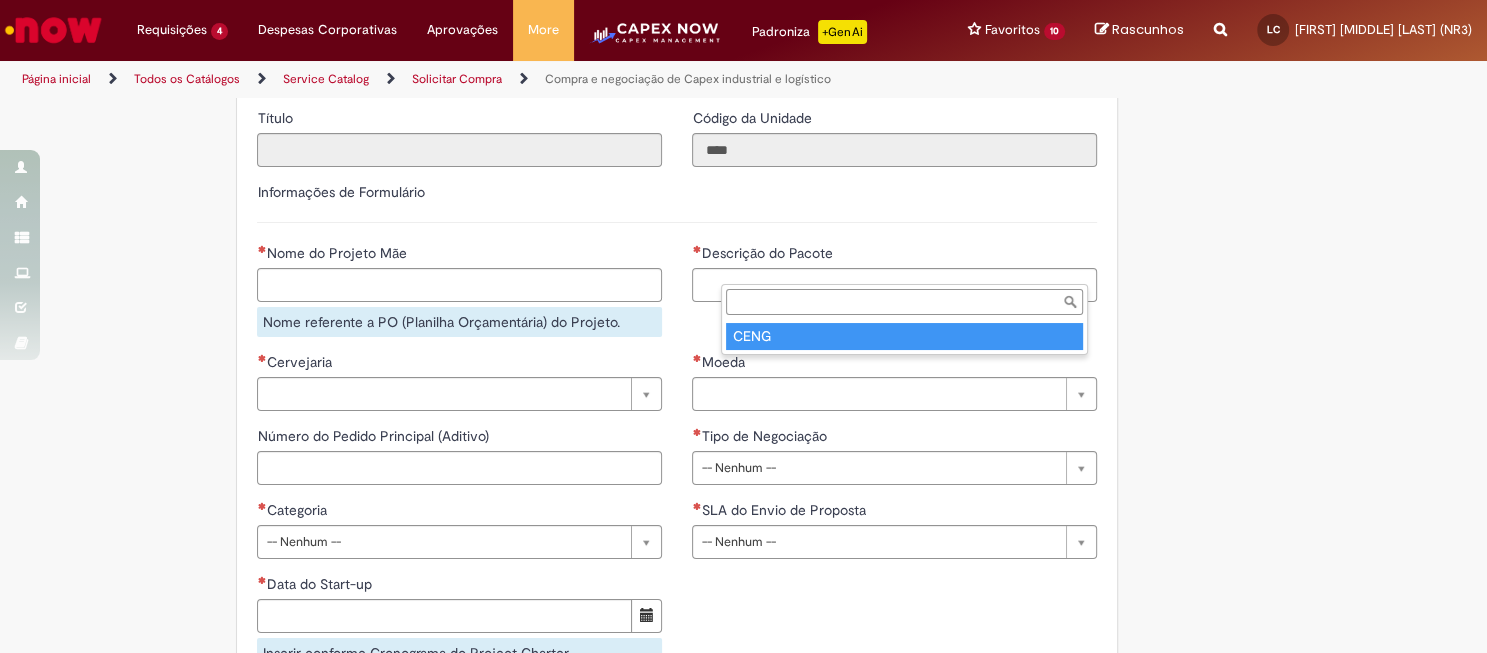 type on "****" 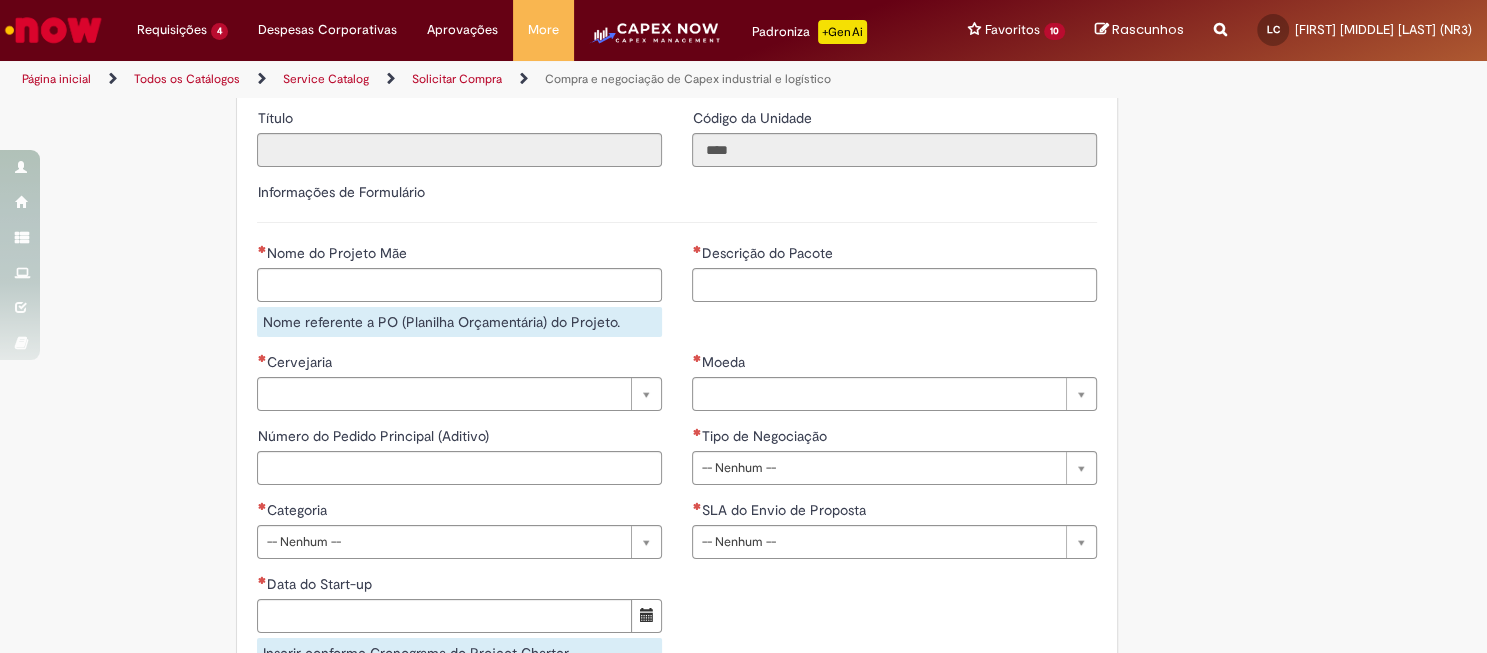 scroll, scrollTop: 999, scrollLeft: 0, axis: vertical 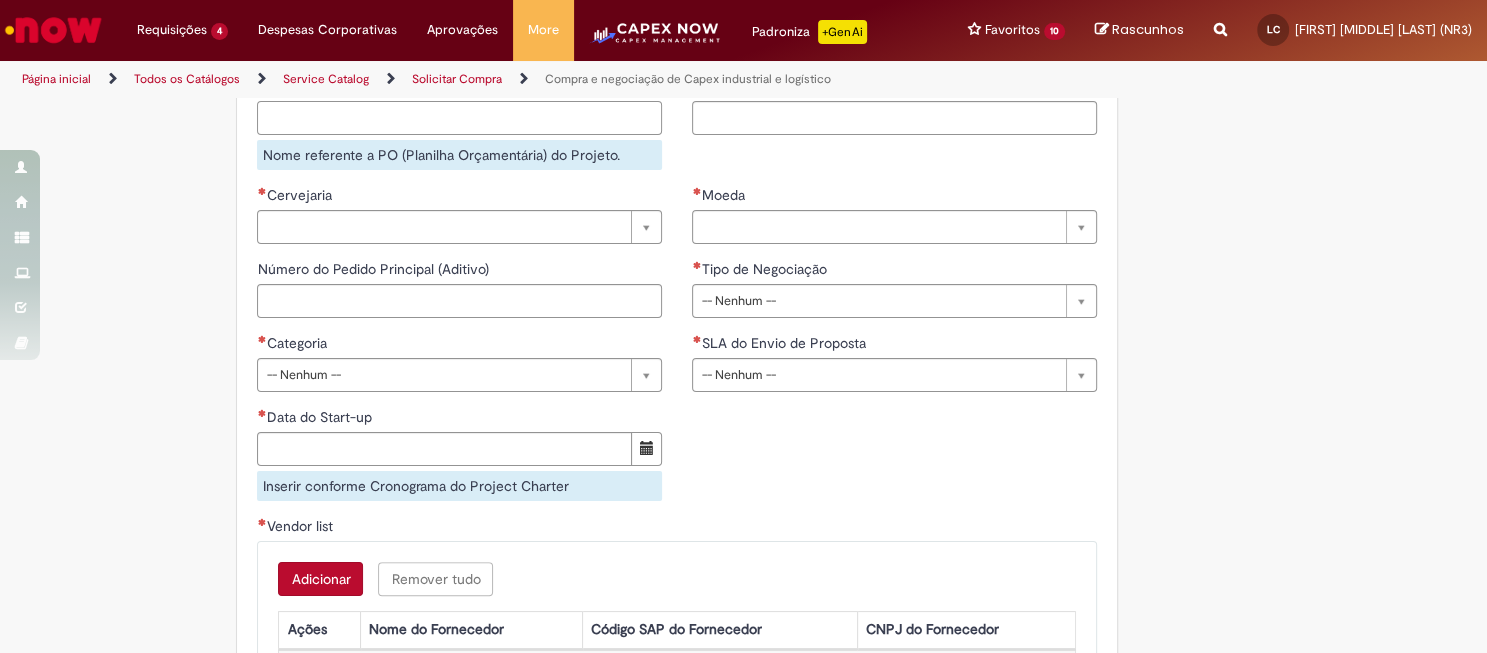 click on "Nome do Projeto Mãe" at bounding box center [459, 118] 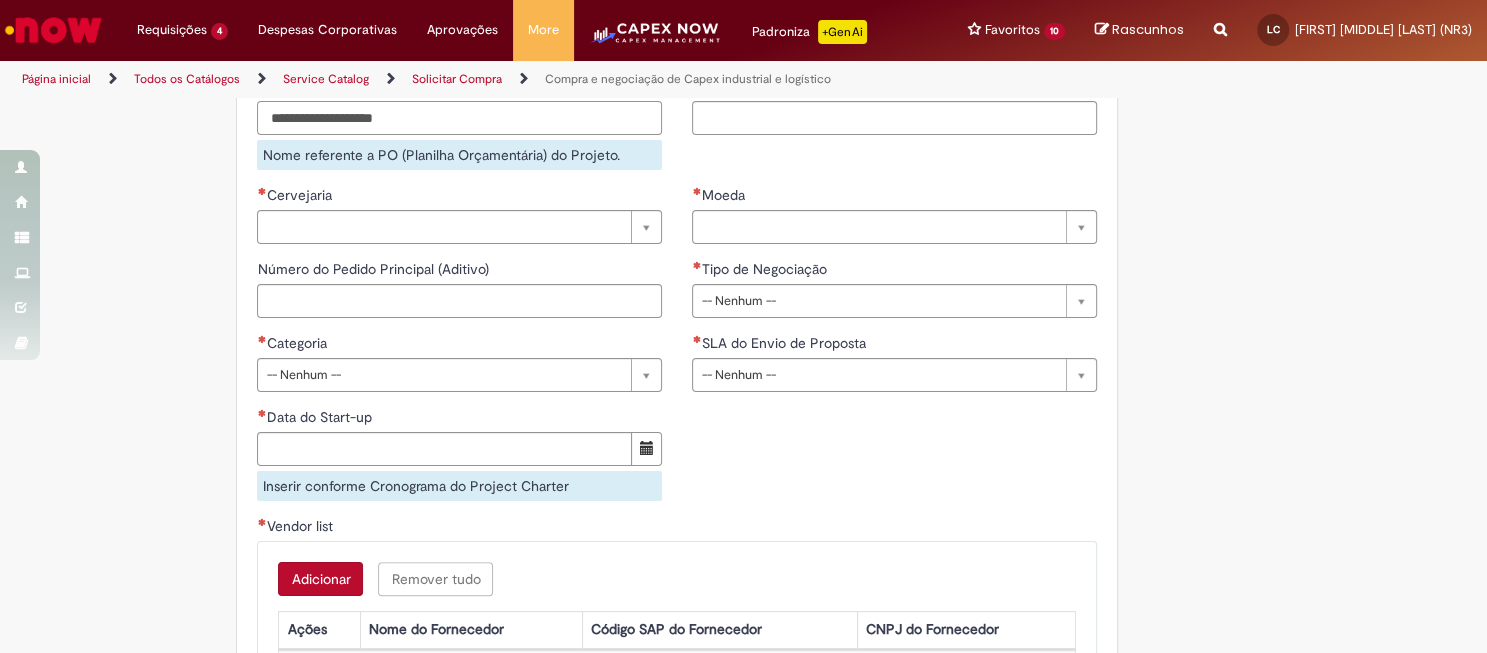type on "**********" 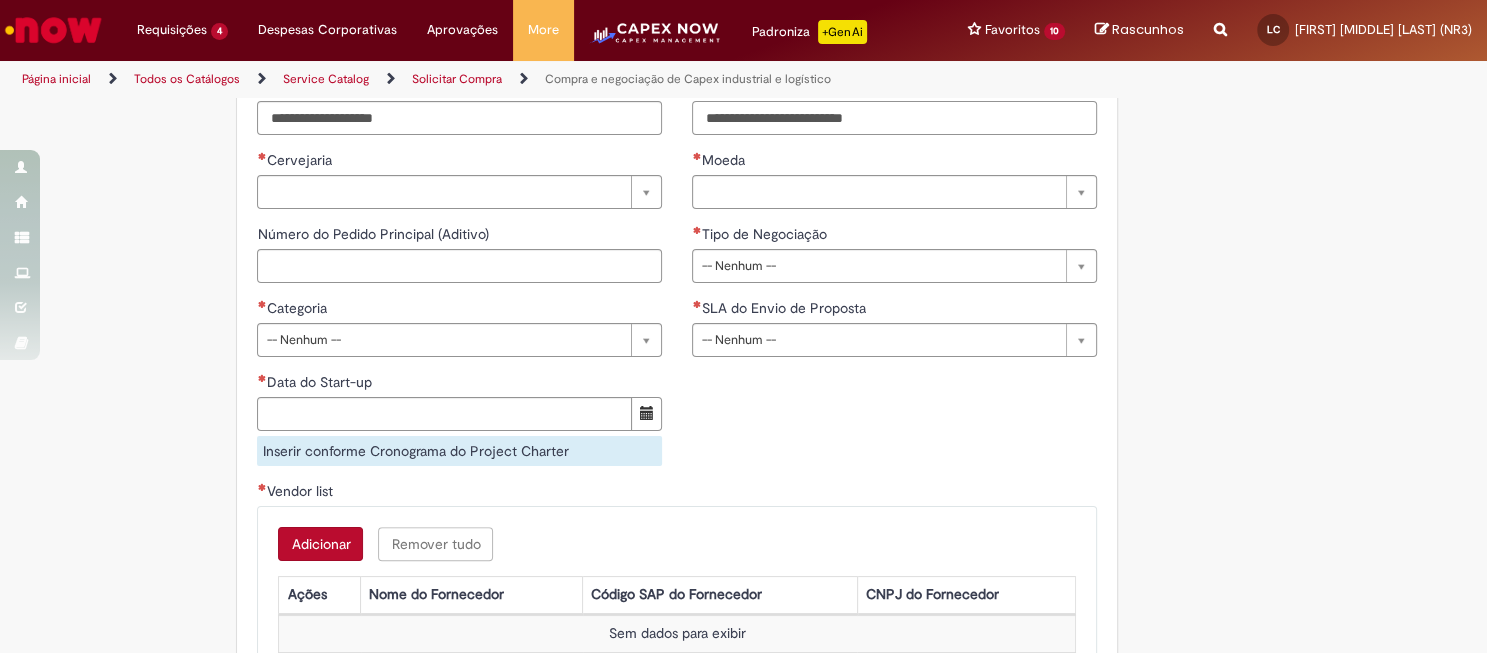 type on "**********" 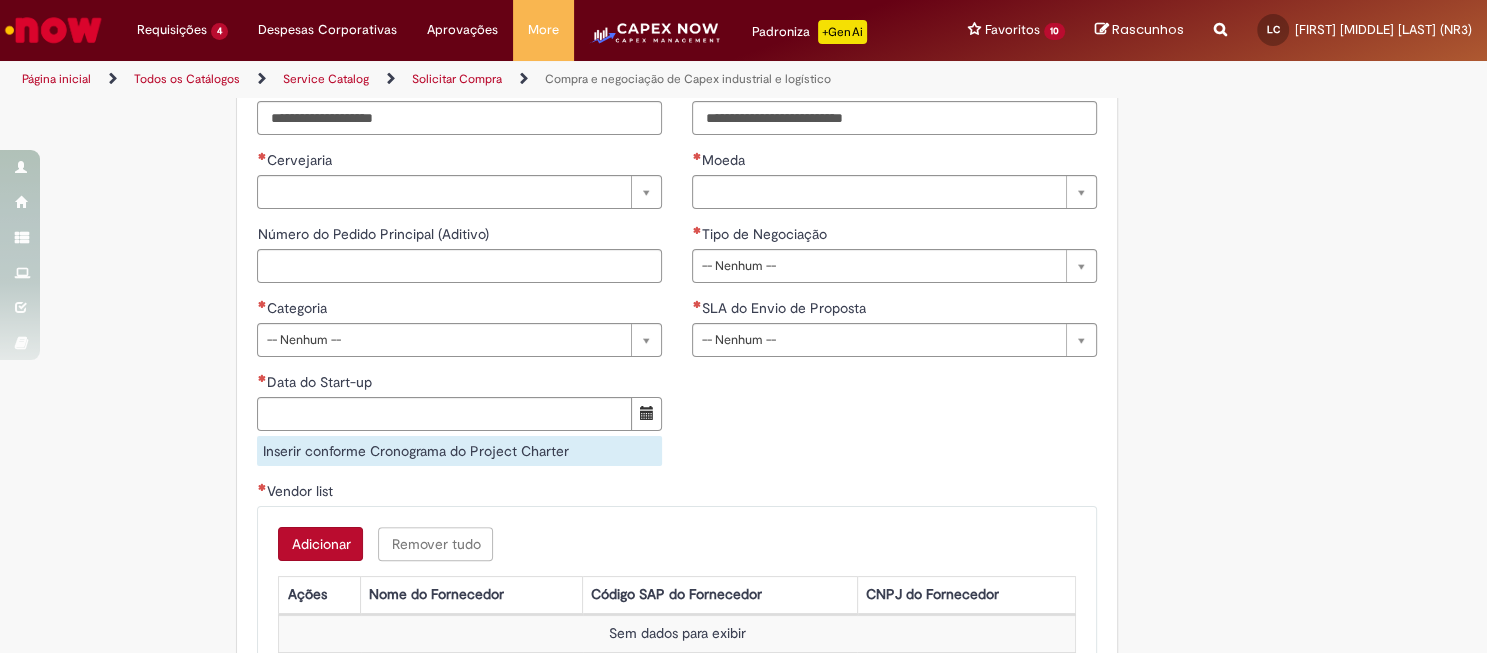 click on "Cervejaria          Pesquisar usando lista                 Cervejaria                     Budget Confira o valor convertido em dólar." at bounding box center [459, 187] 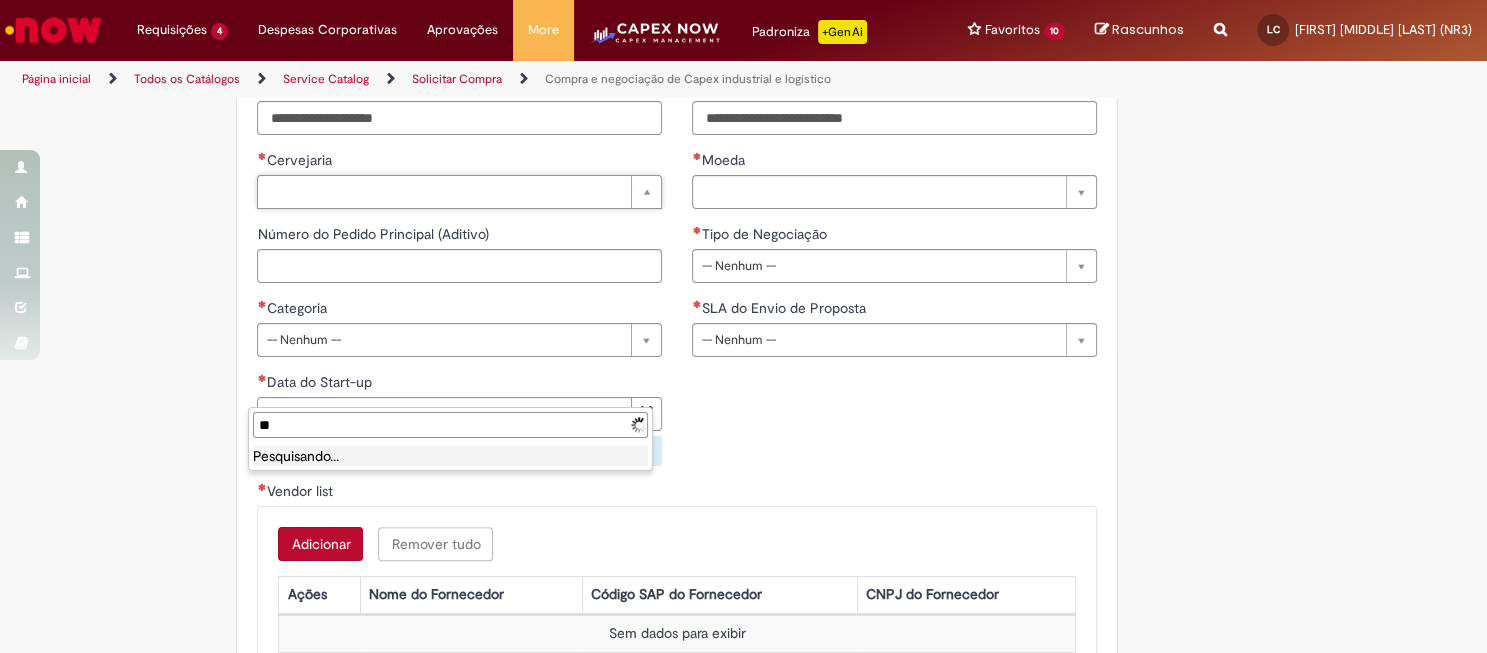 type on "*" 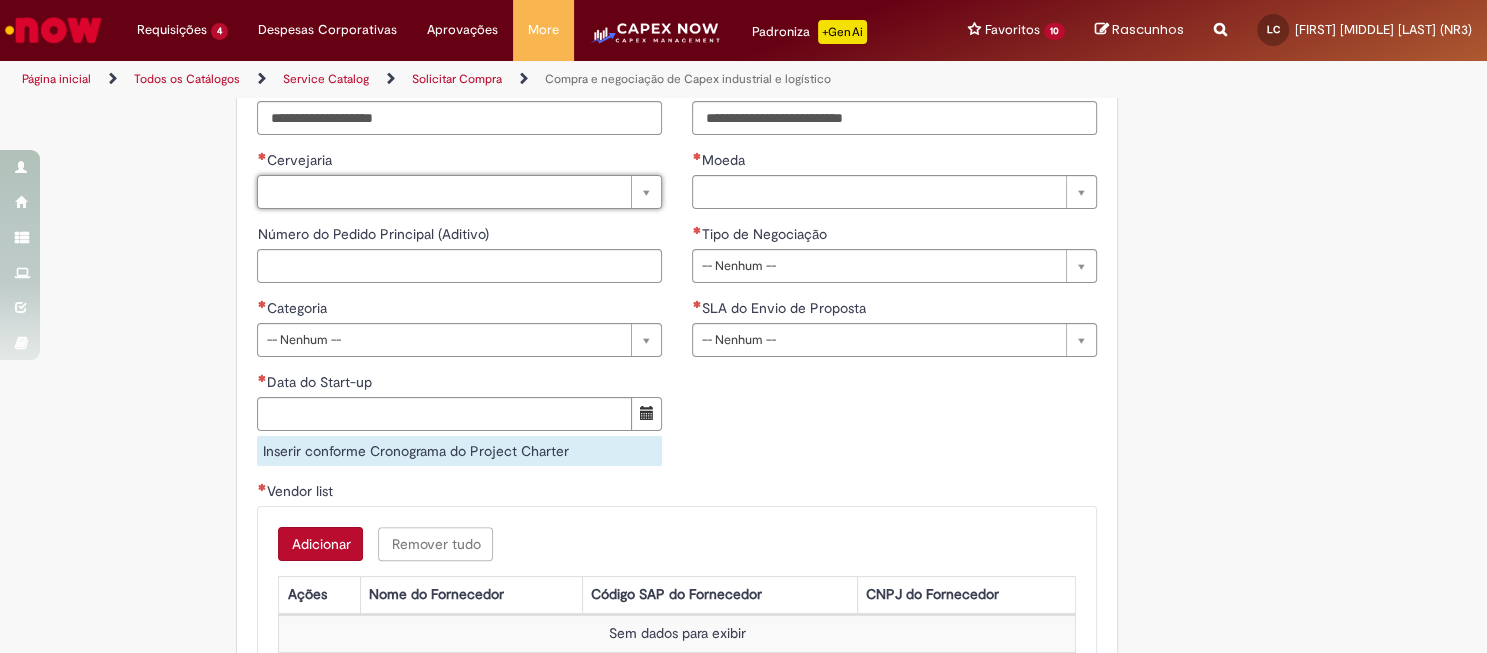 type on "*" 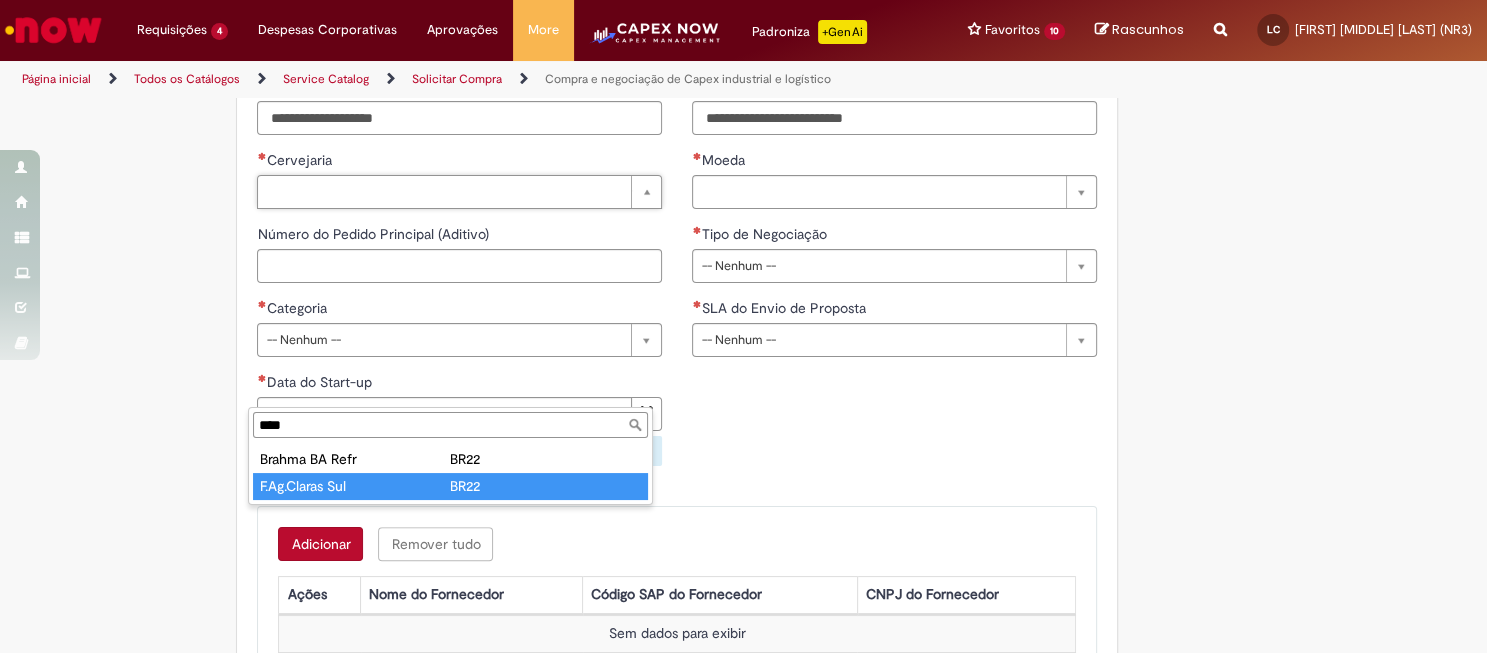 type on "****" 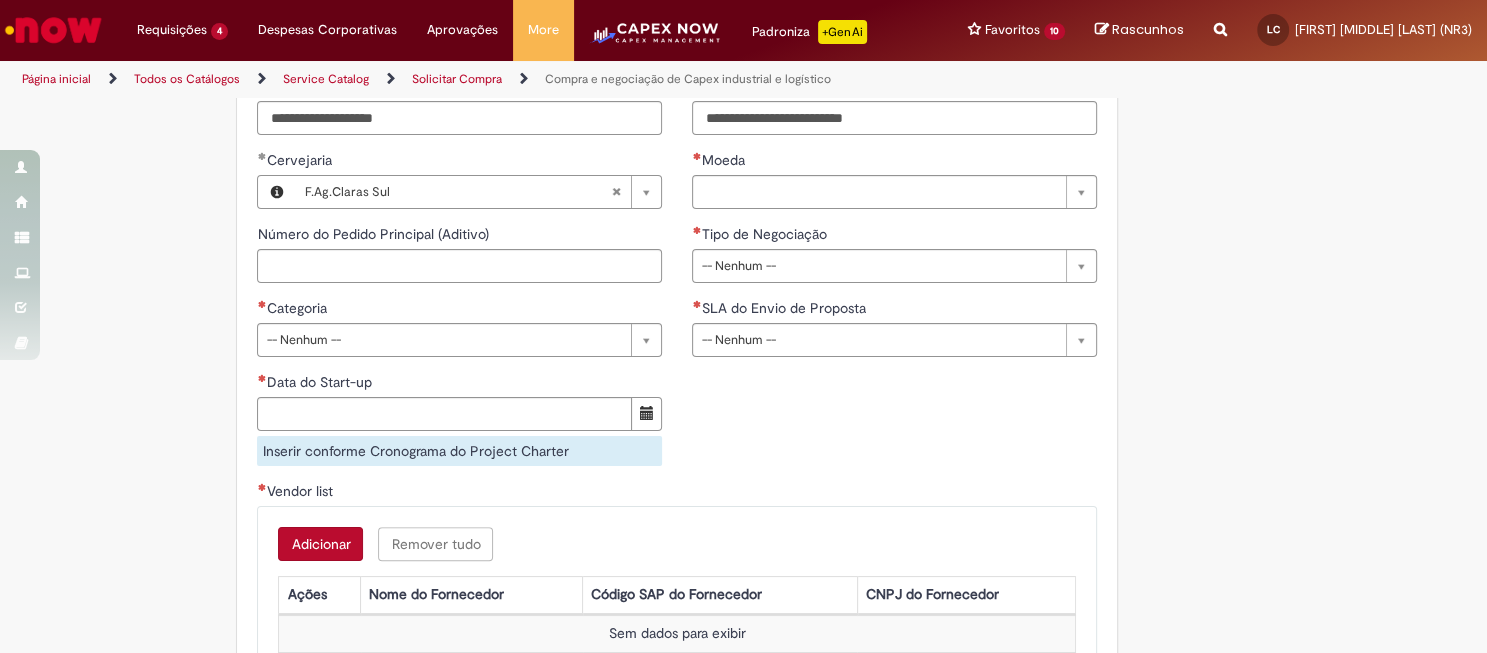 drag, startPoint x: 799, startPoint y: 422, endPoint x: 799, endPoint y: 409, distance: 13 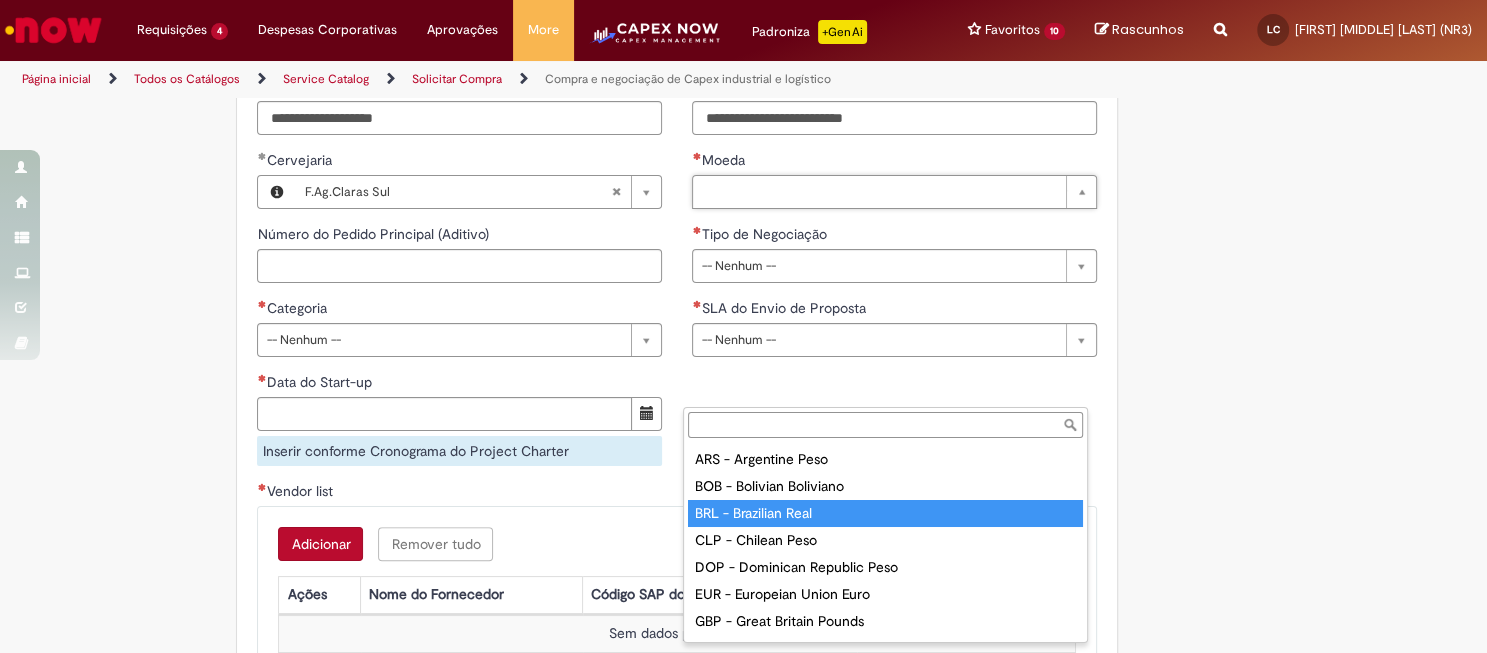 type on "**********" 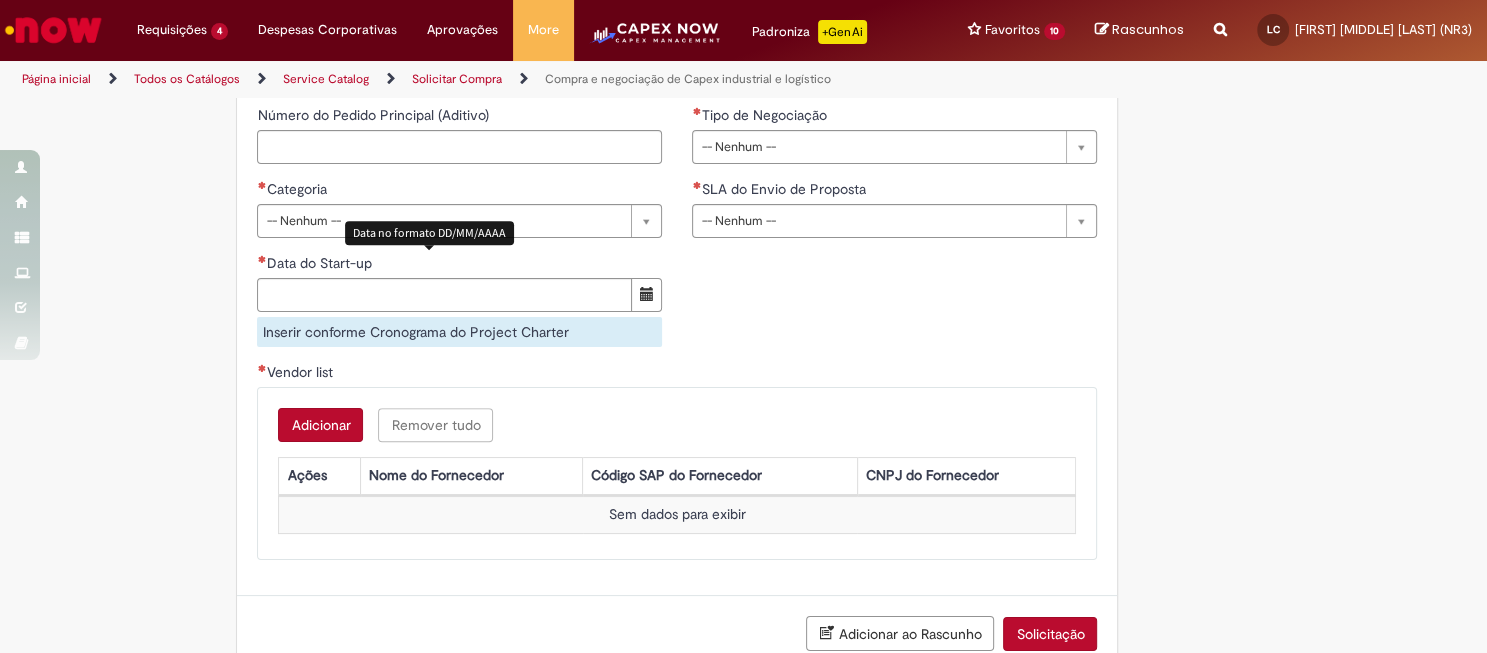 scroll, scrollTop: 1166, scrollLeft: 0, axis: vertical 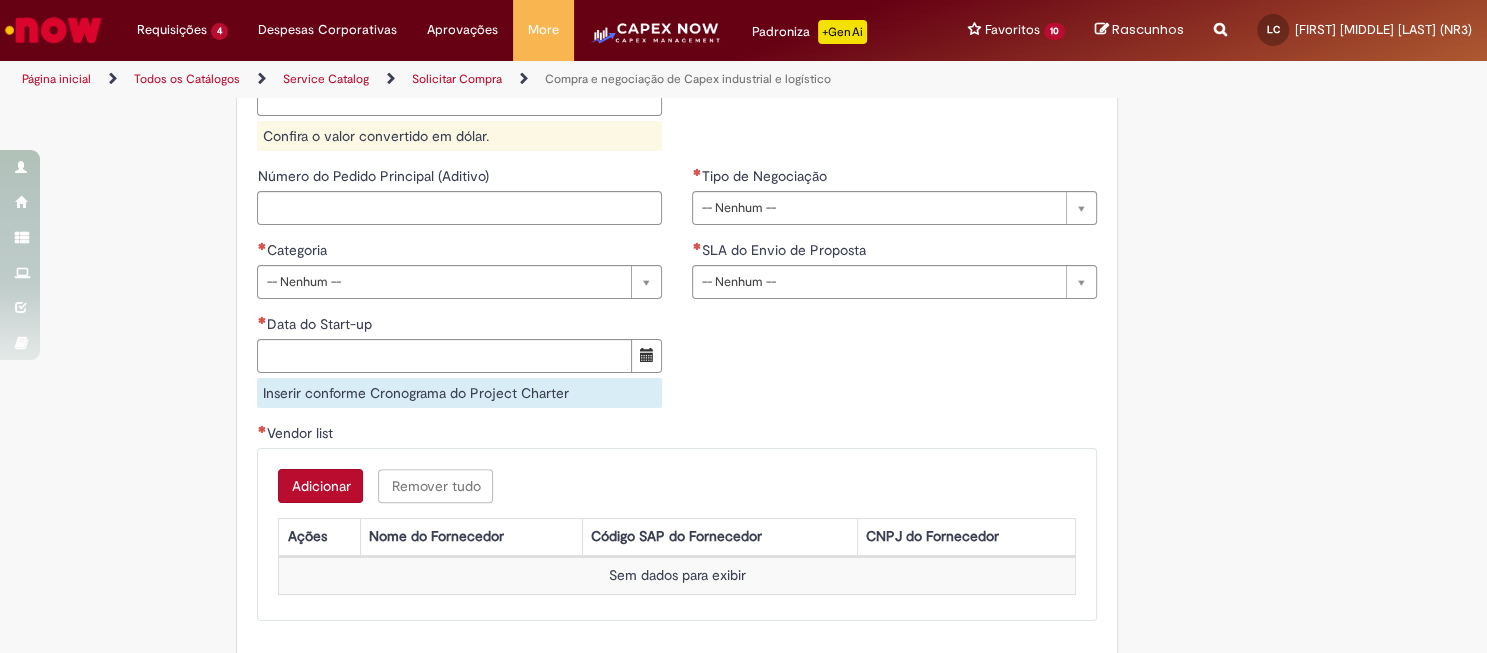 click on "Budget" at bounding box center [459, 99] 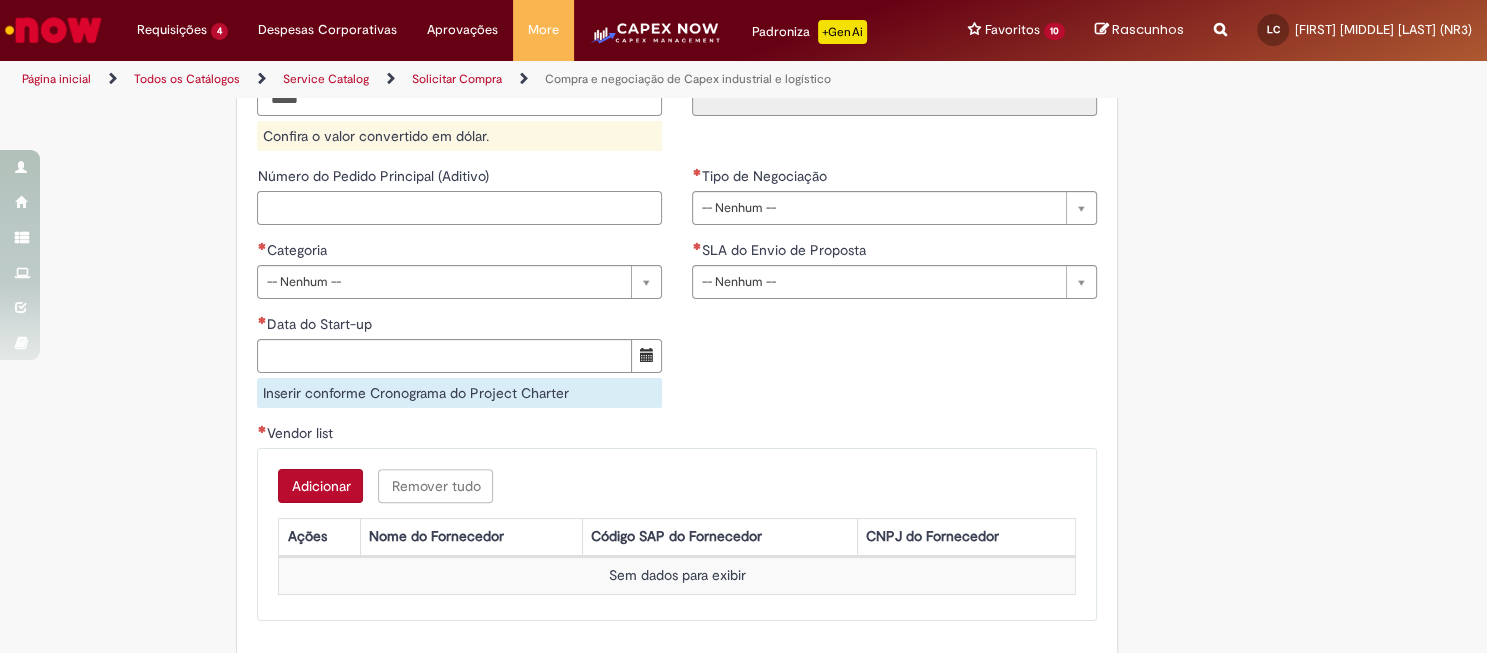 type on "**********" 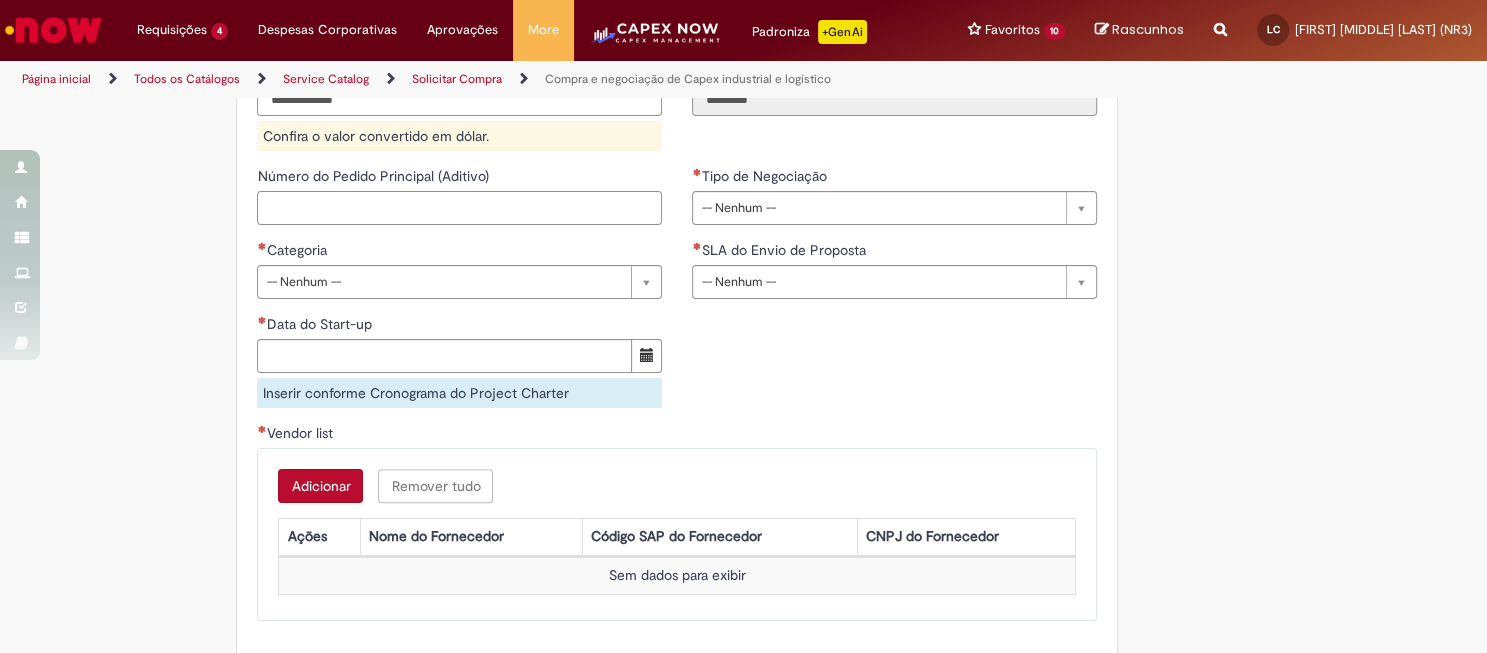 click on "Número do Pedido Principal (Aditivo)" at bounding box center (459, 208) 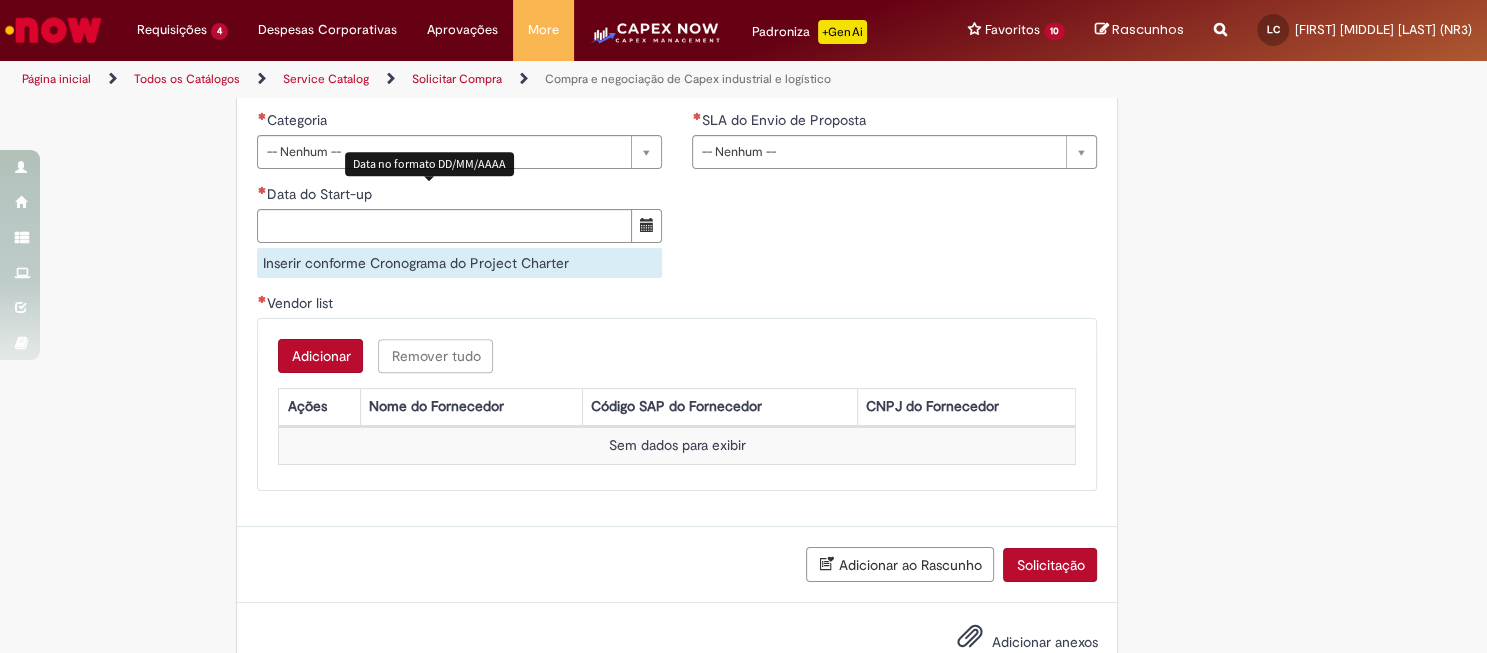 scroll, scrollTop: 1333, scrollLeft: 0, axis: vertical 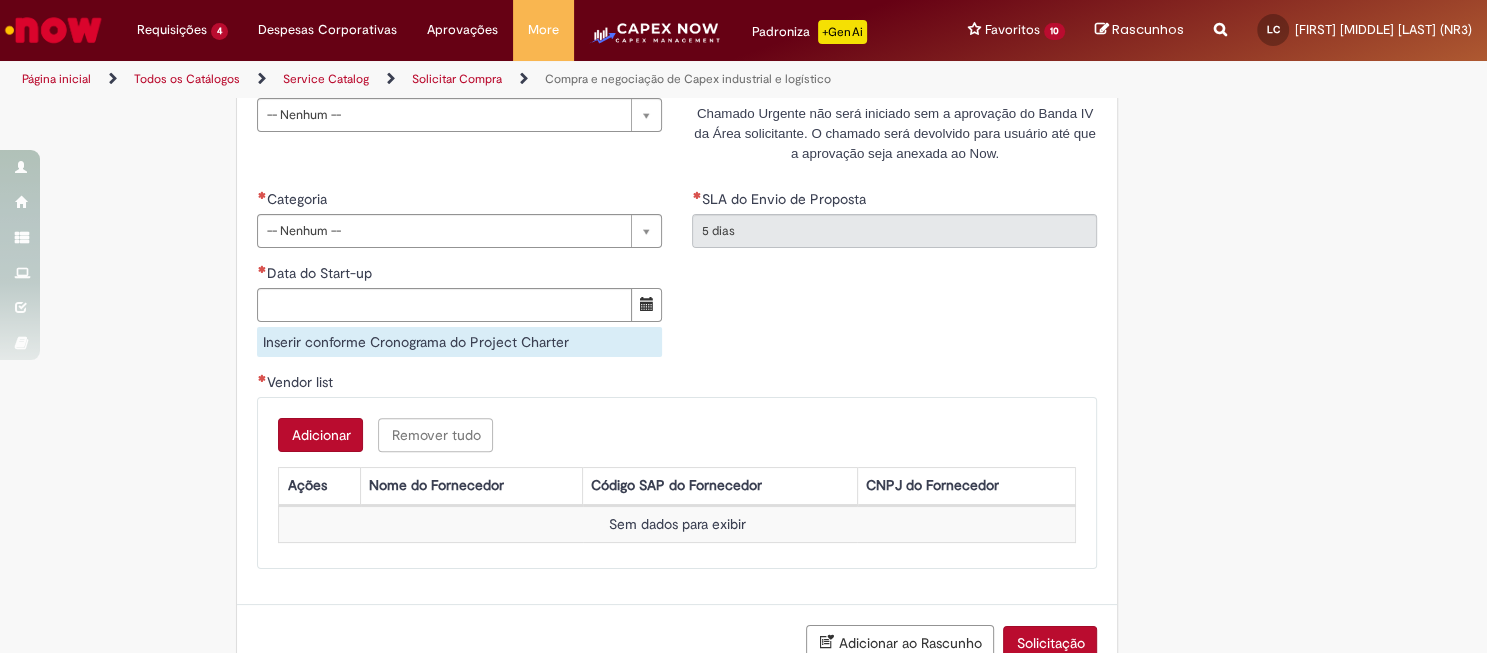 type on "******" 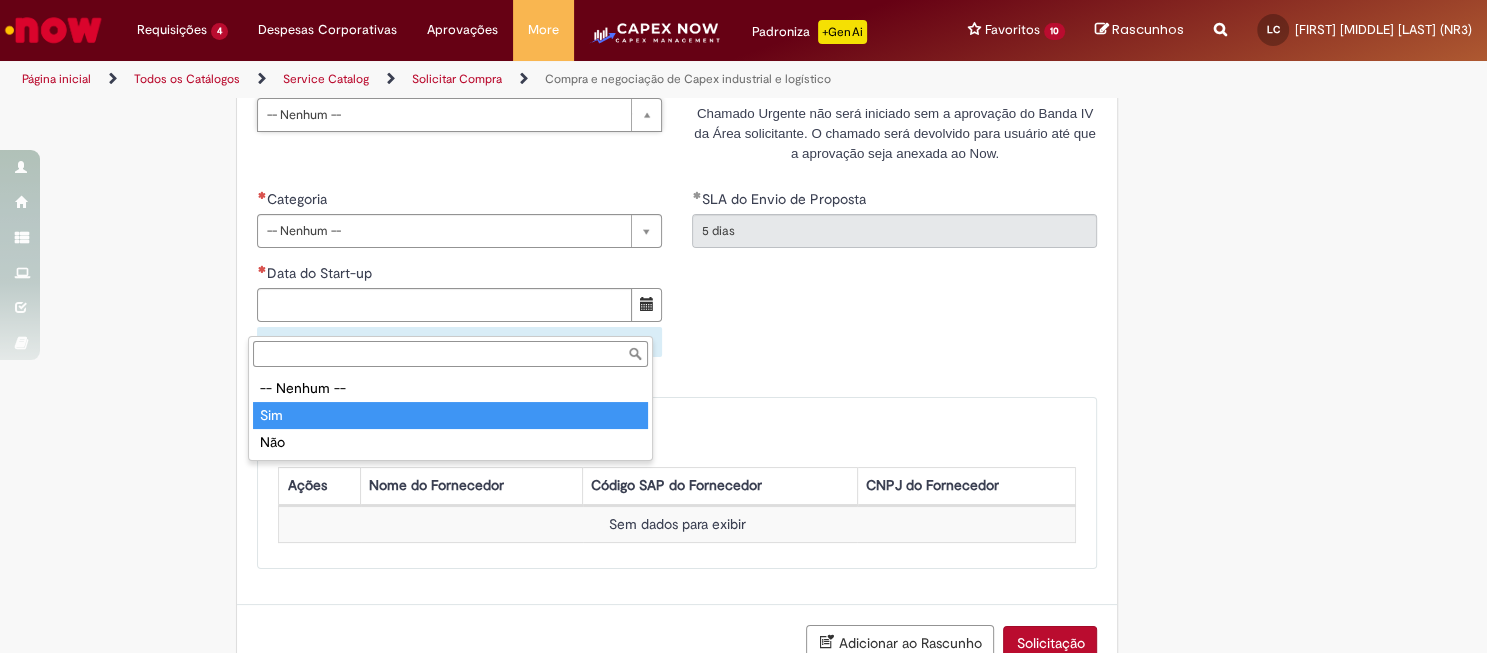 type on "***" 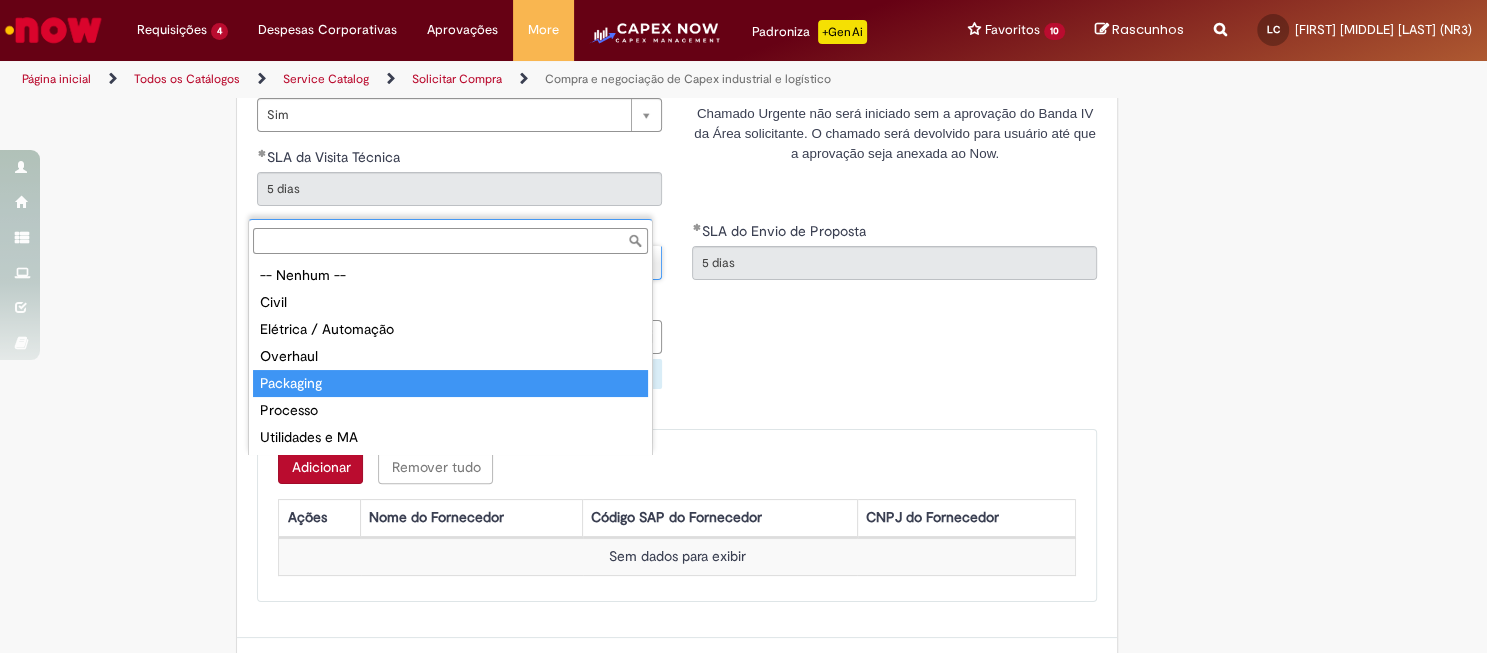 type on "*********" 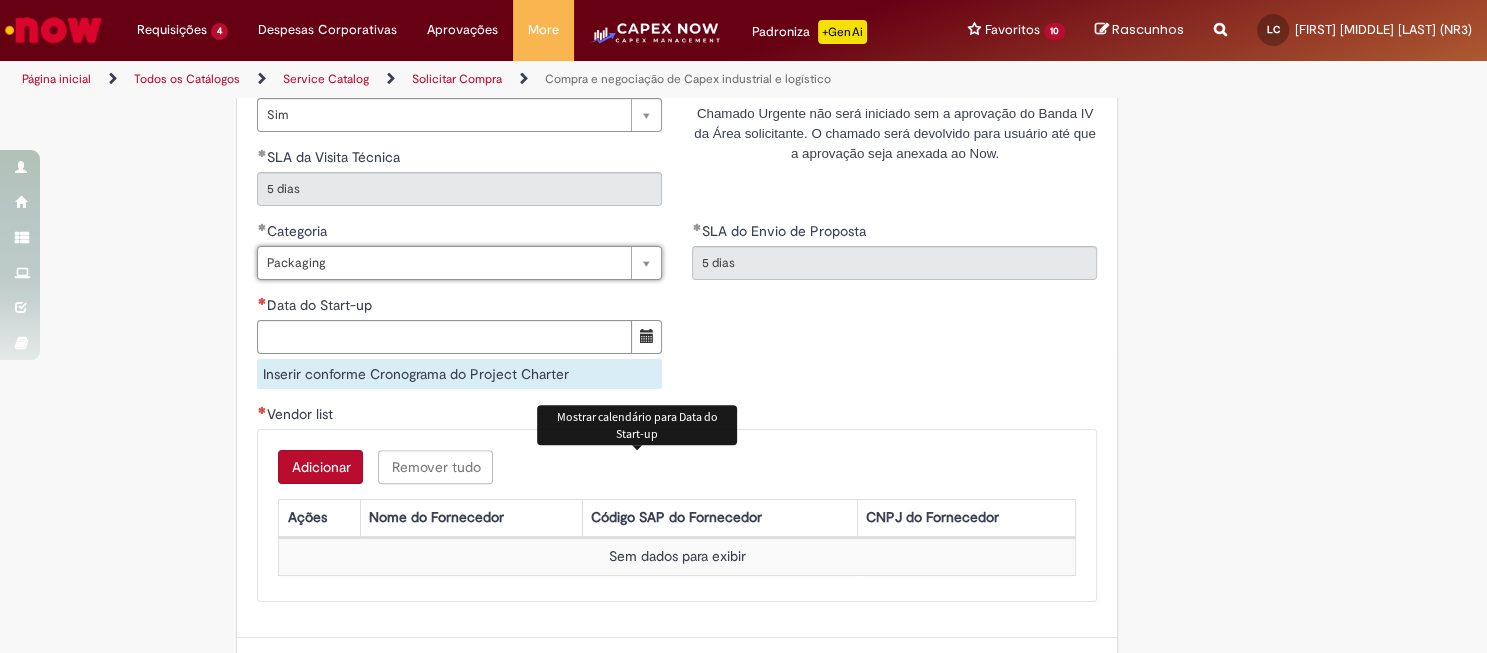 click at bounding box center (646, 337) 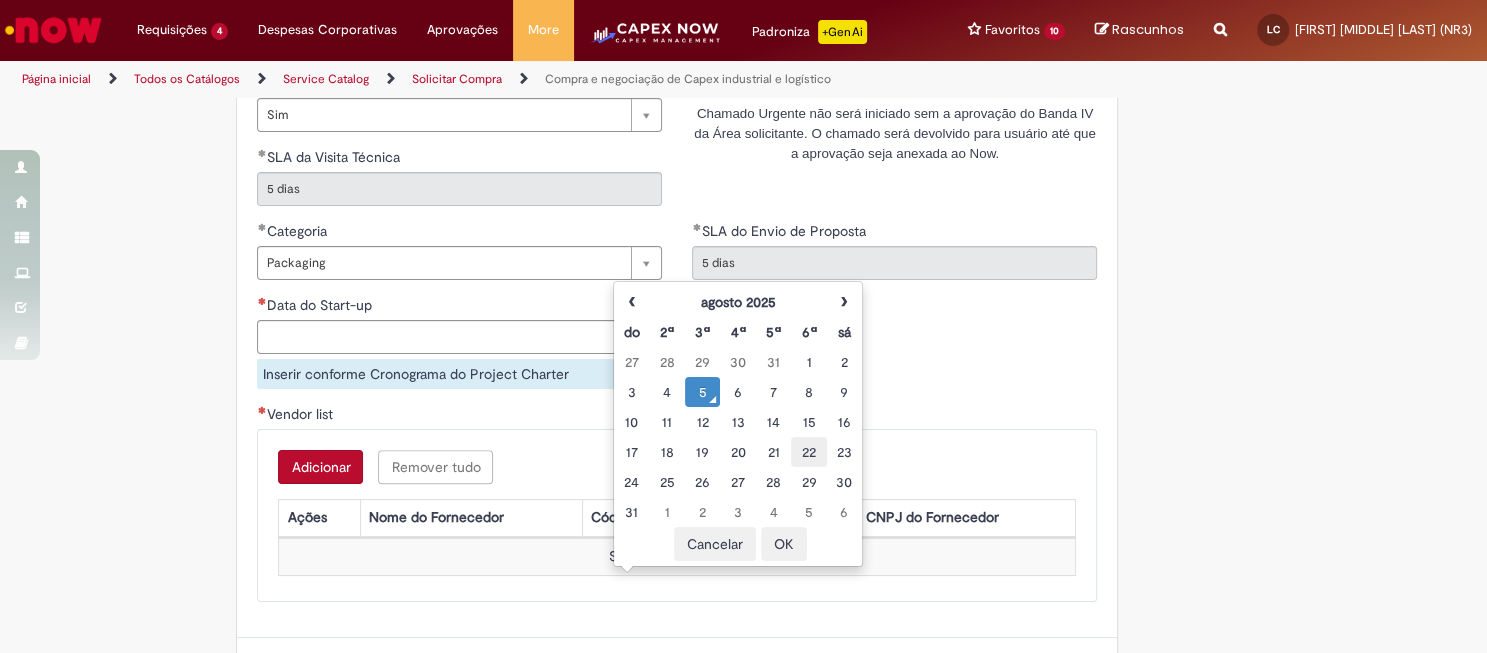 click on "22" at bounding box center (808, 452) 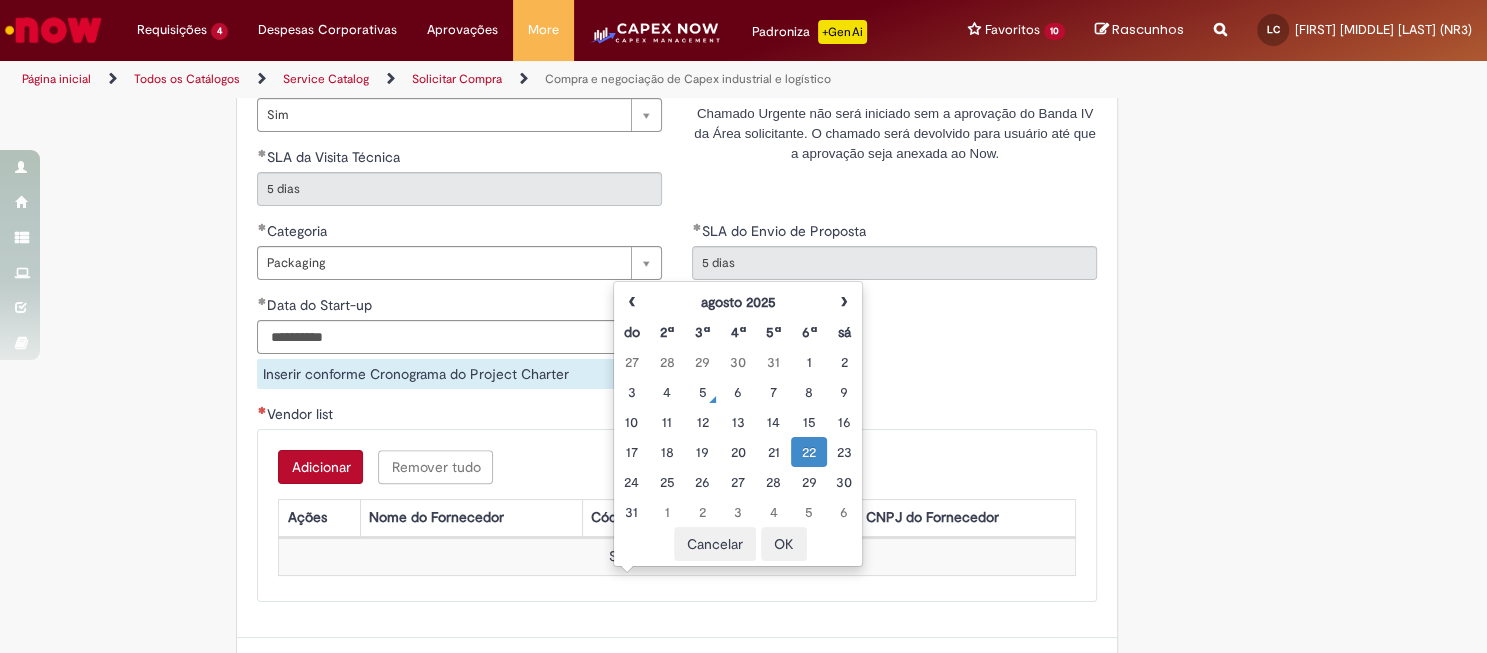 click on "OK" at bounding box center (784, 544) 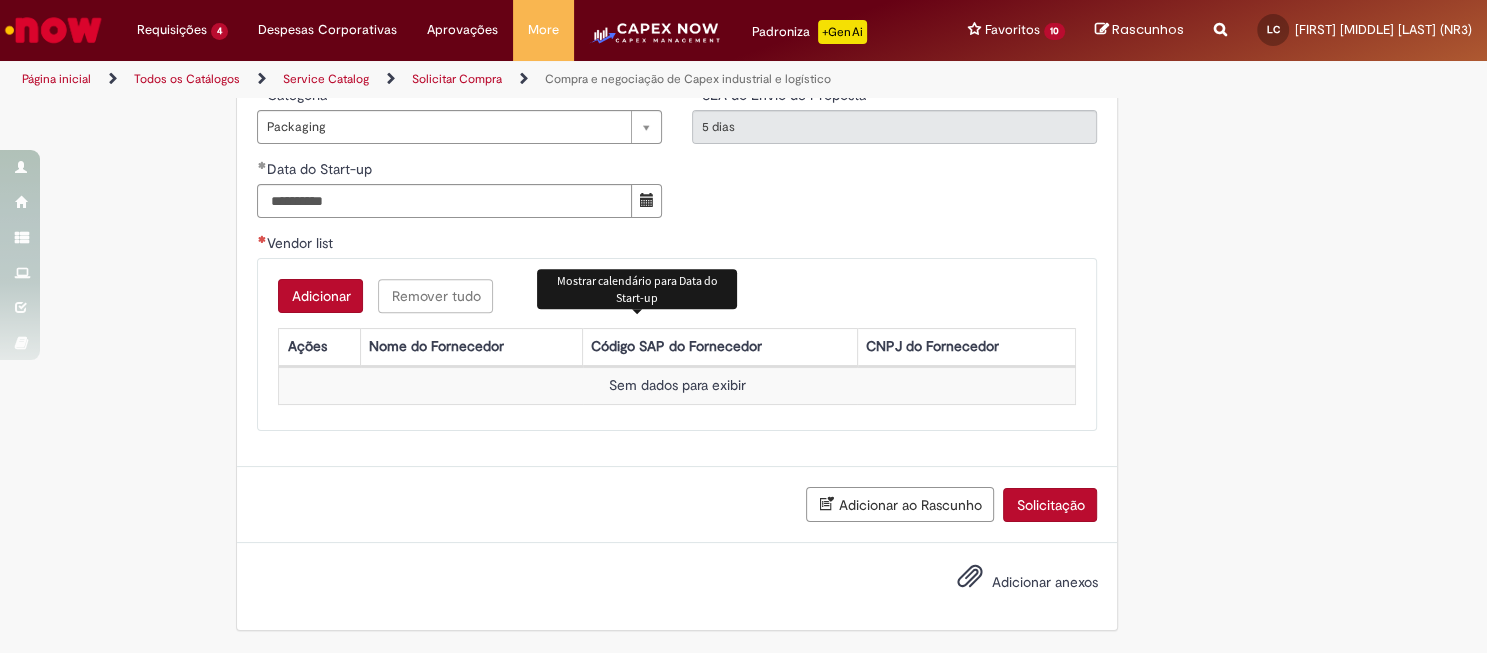 scroll, scrollTop: 1666, scrollLeft: 0, axis: vertical 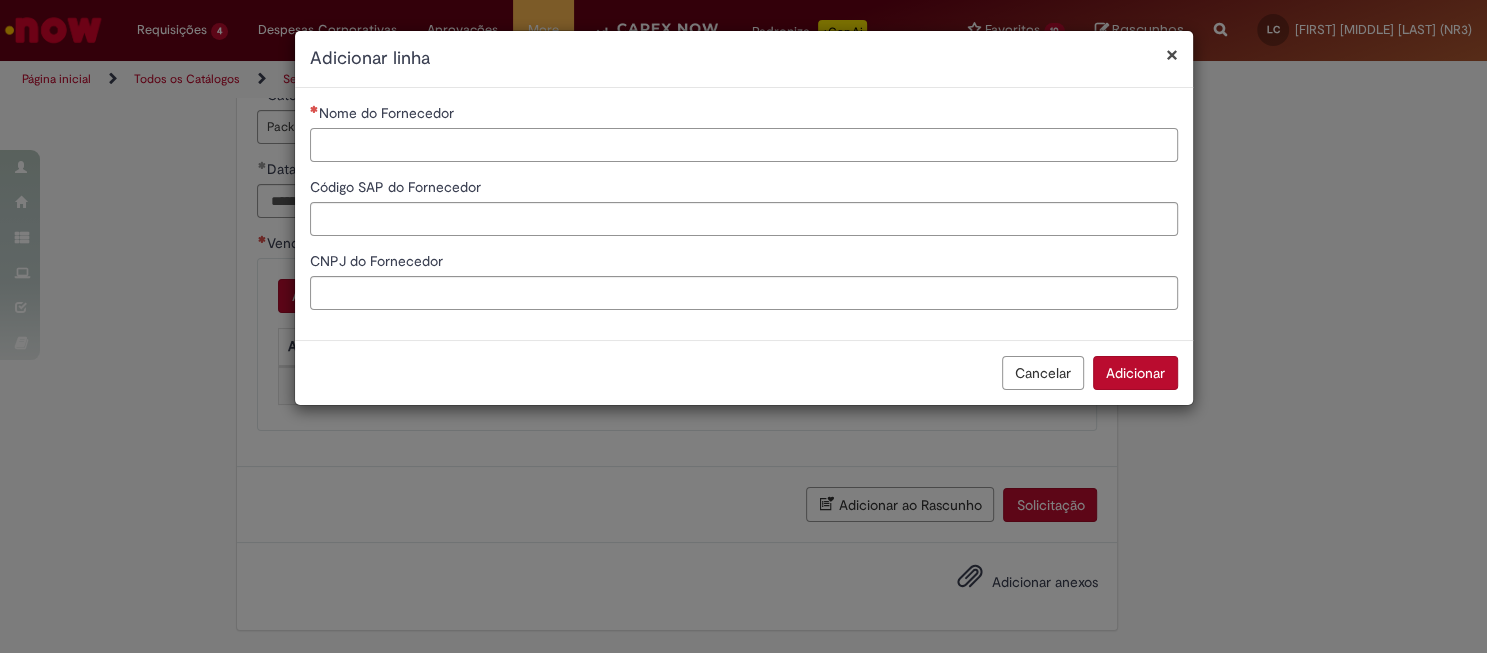click on "Nome do Fornecedor" at bounding box center [744, 145] 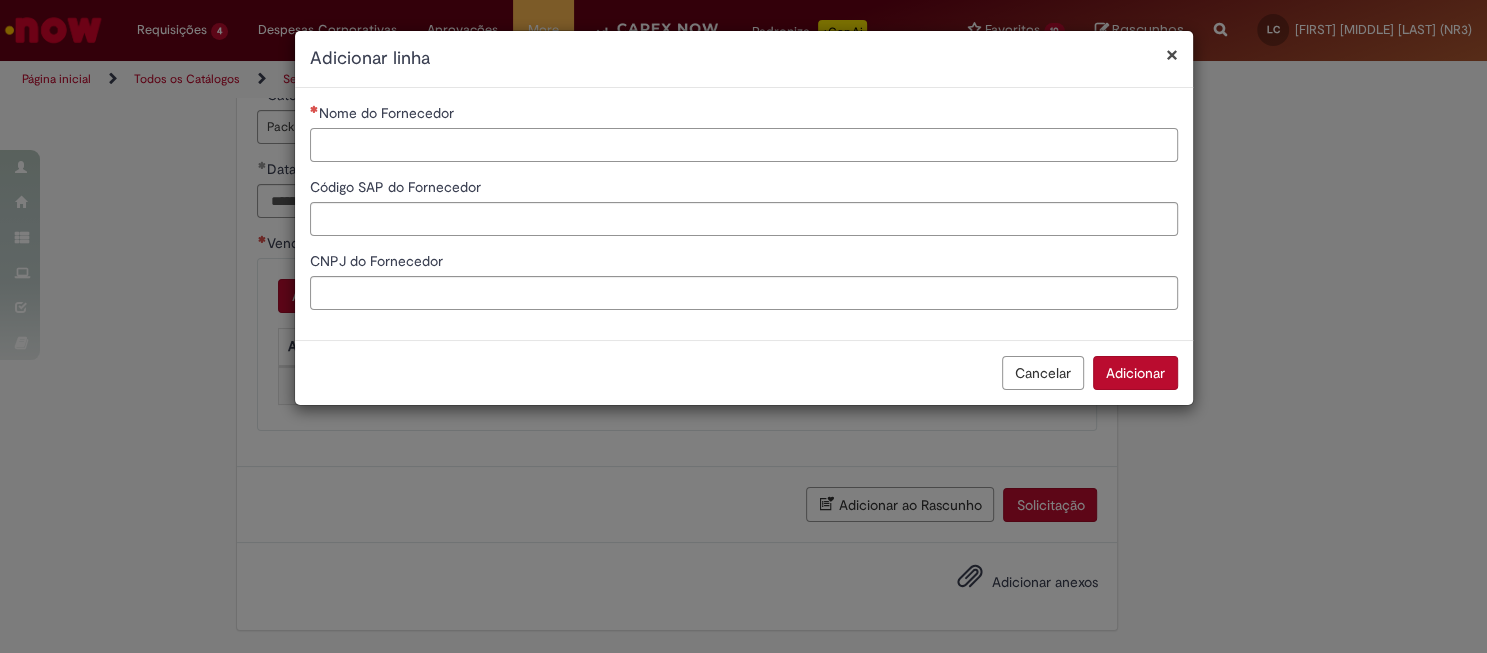 click on "Nome do Fornecedor" at bounding box center [744, 145] 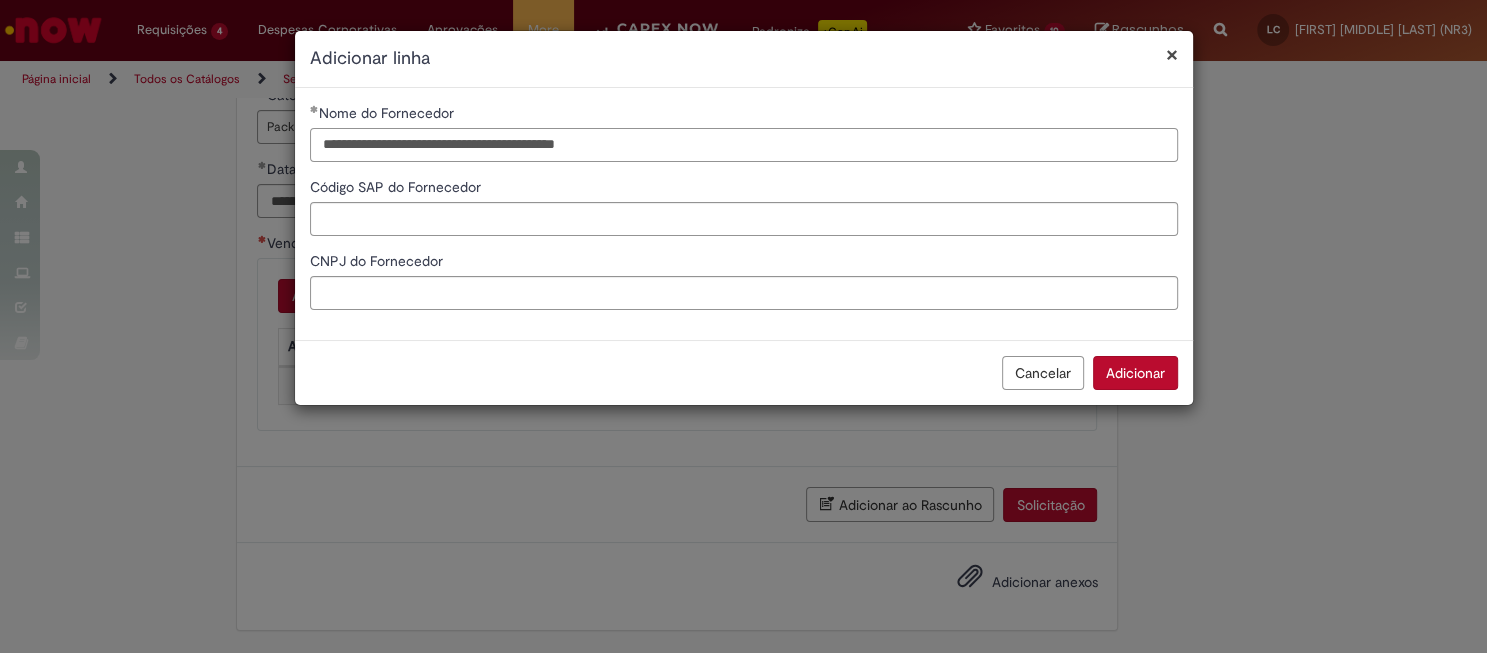 drag, startPoint x: 683, startPoint y: 141, endPoint x: 538, endPoint y: 165, distance: 146.9728 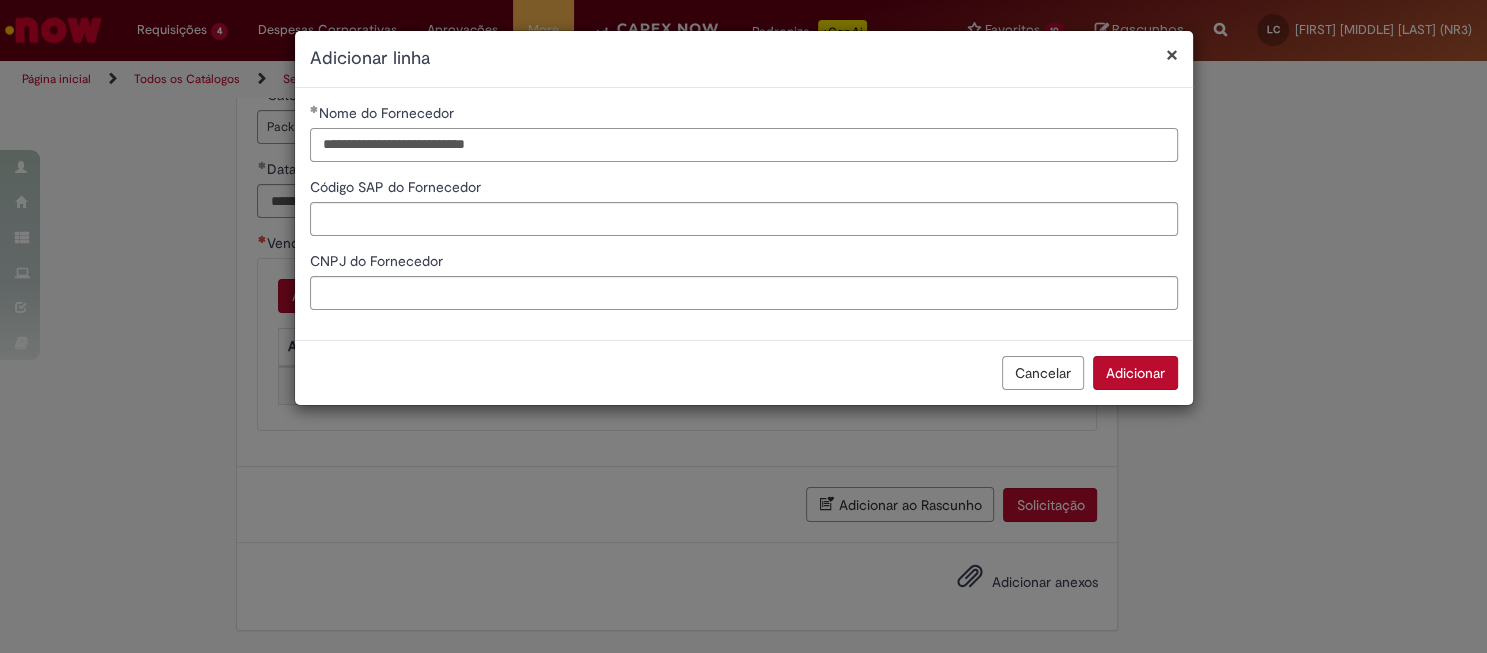 type on "**********" 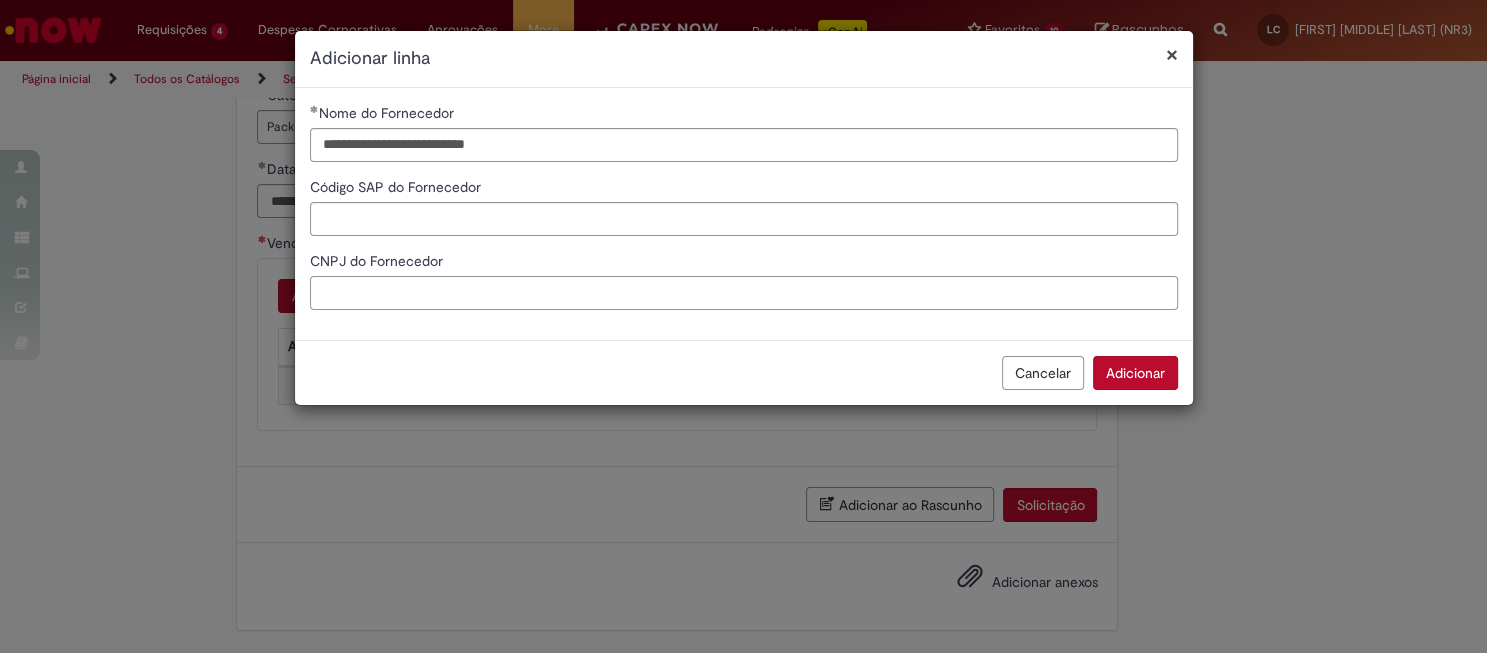 click on "CNPJ do Fornecedor" at bounding box center [744, 293] 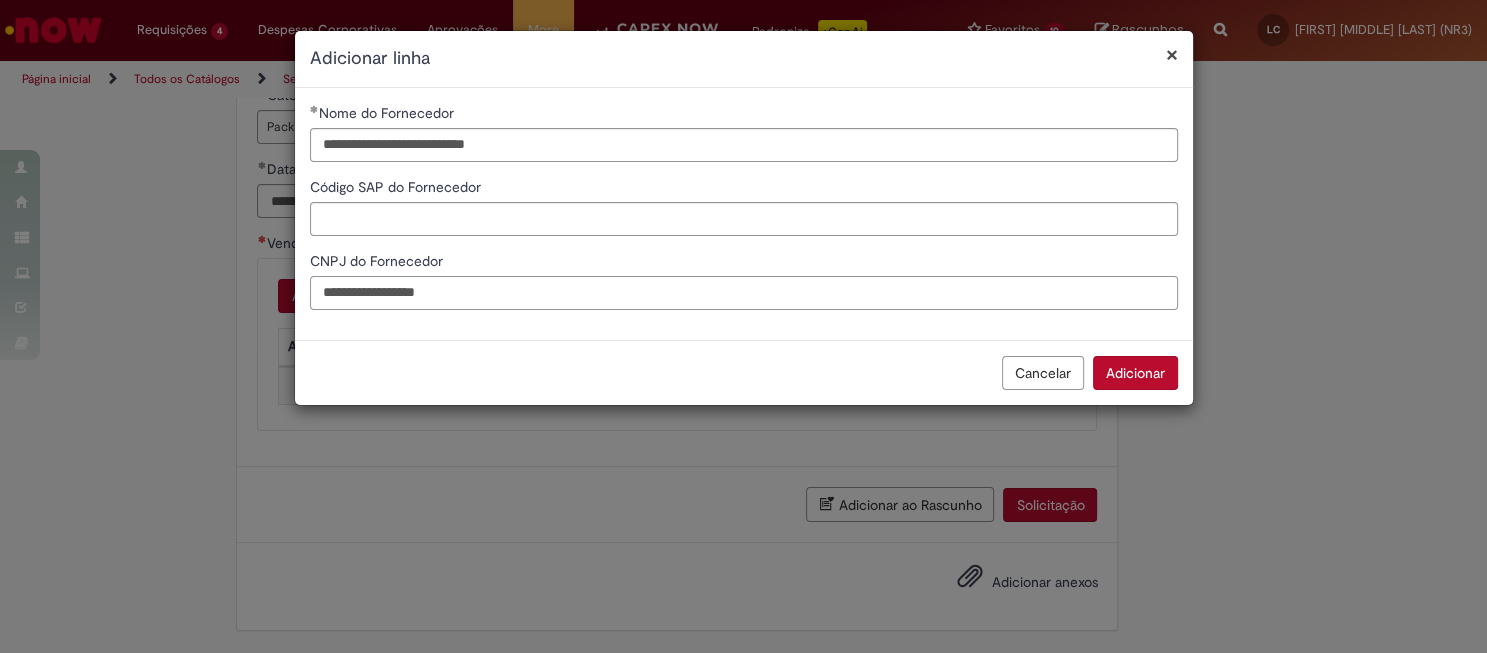 type on "**********" 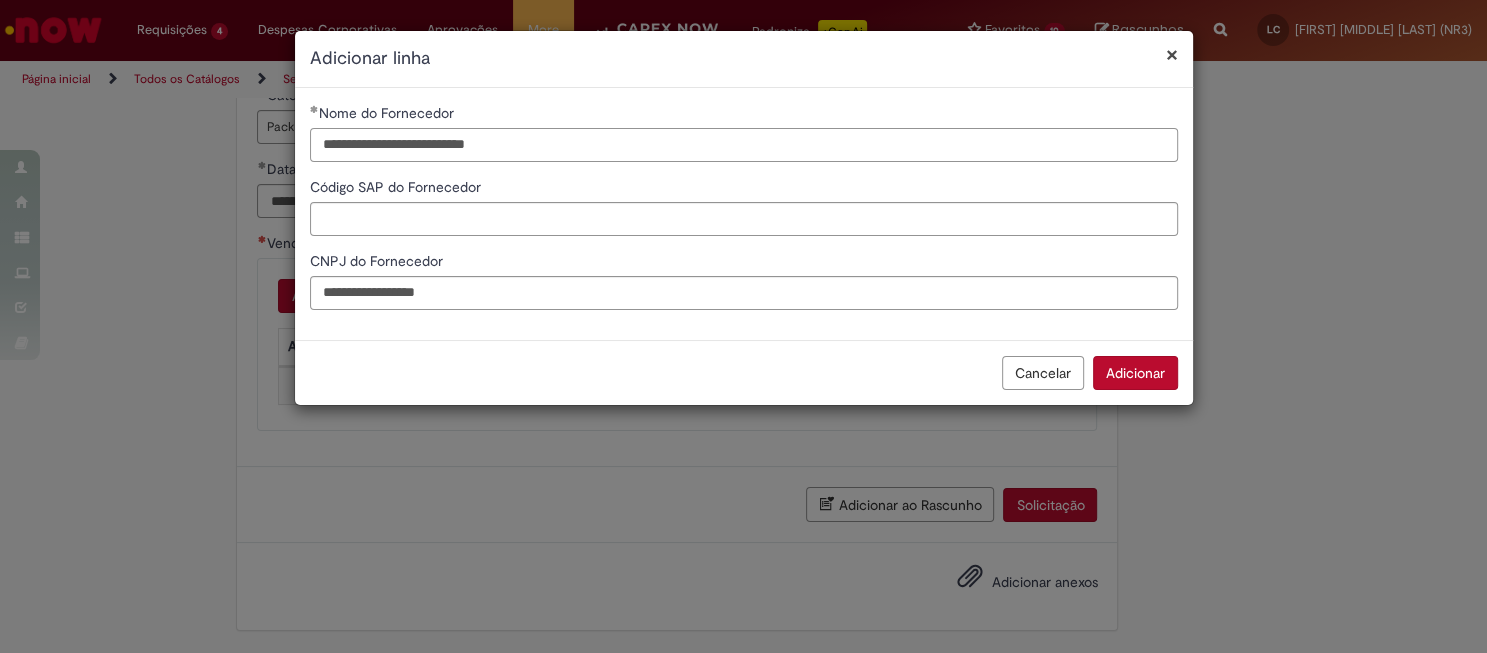 drag, startPoint x: 554, startPoint y: 137, endPoint x: 494, endPoint y: 129, distance: 60.530983 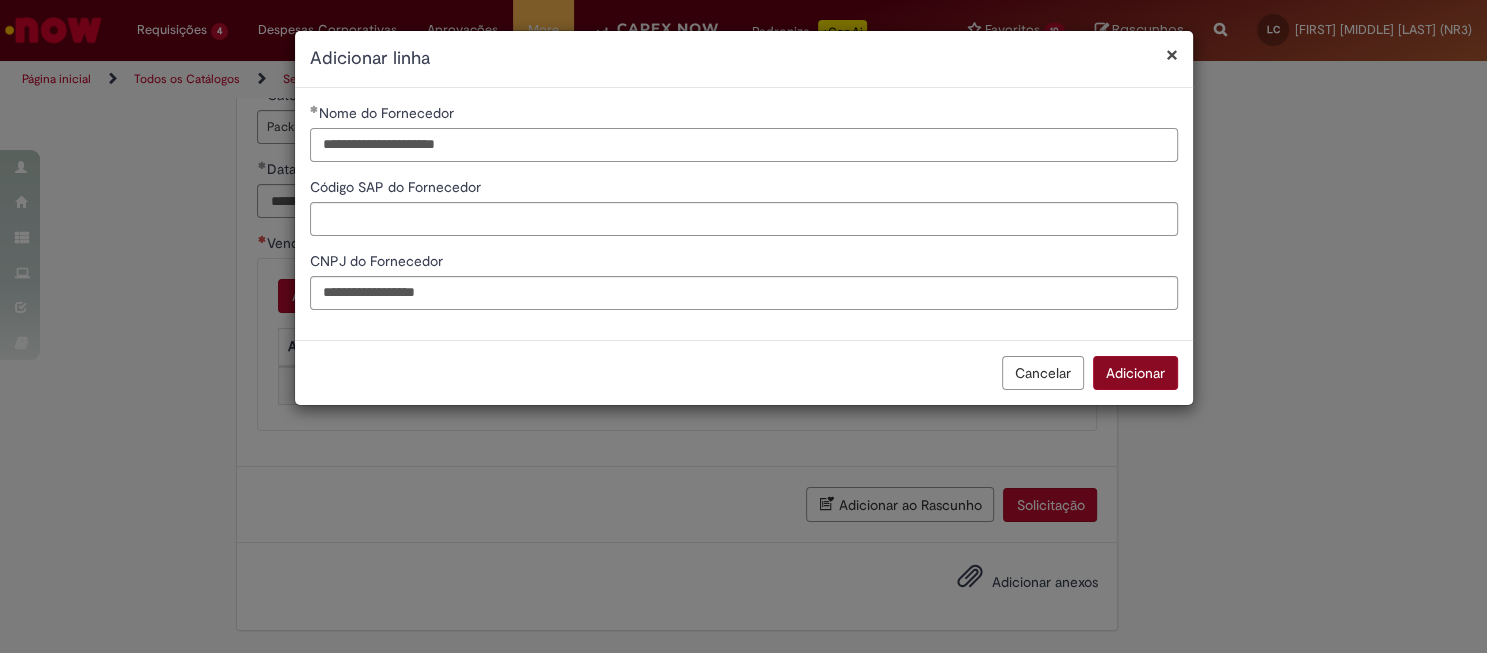 type on "**********" 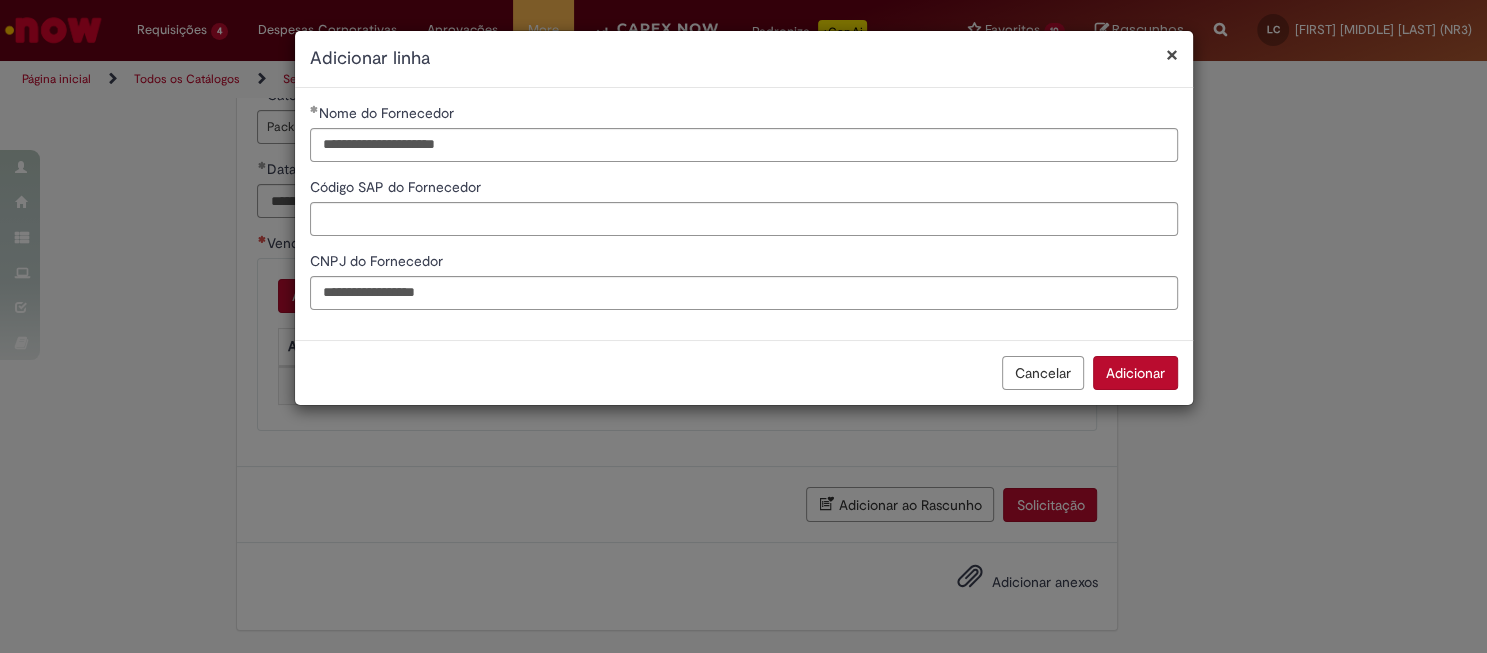 click on "Adicionar" at bounding box center [1135, 373] 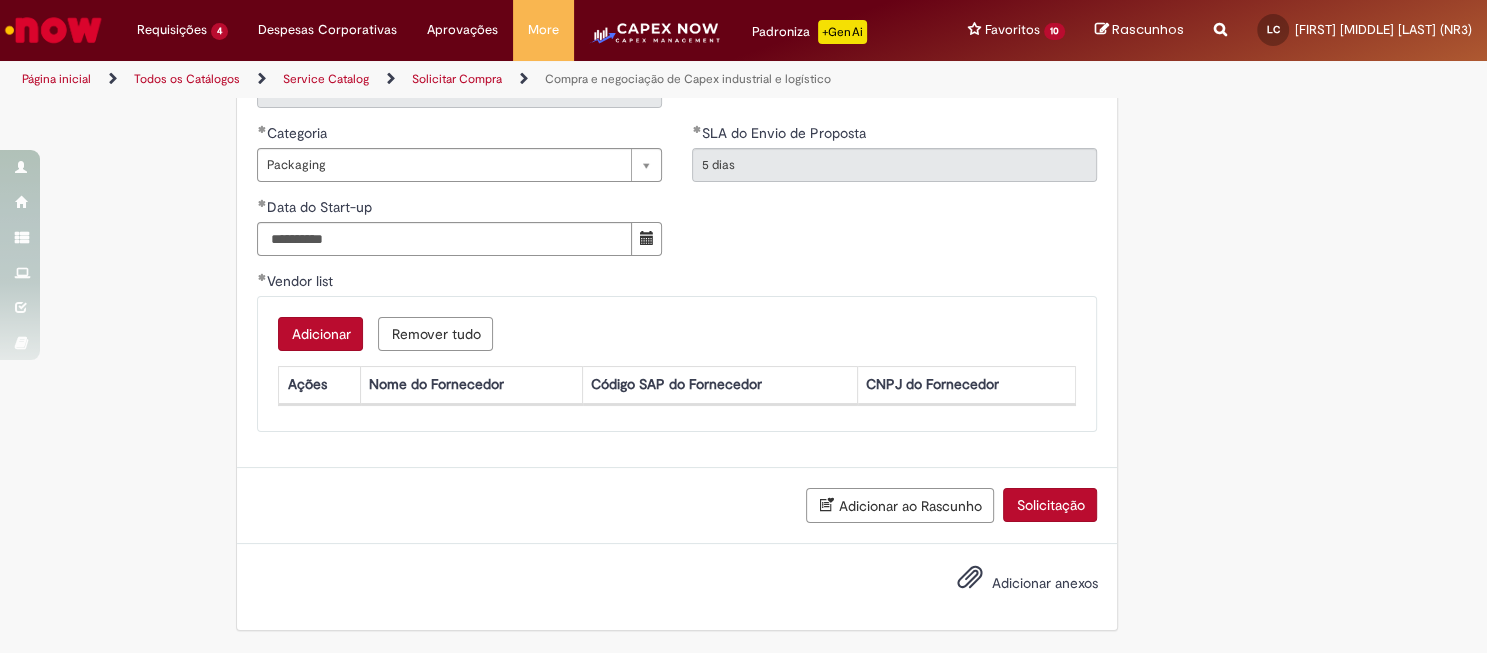 scroll, scrollTop: 1666, scrollLeft: 0, axis: vertical 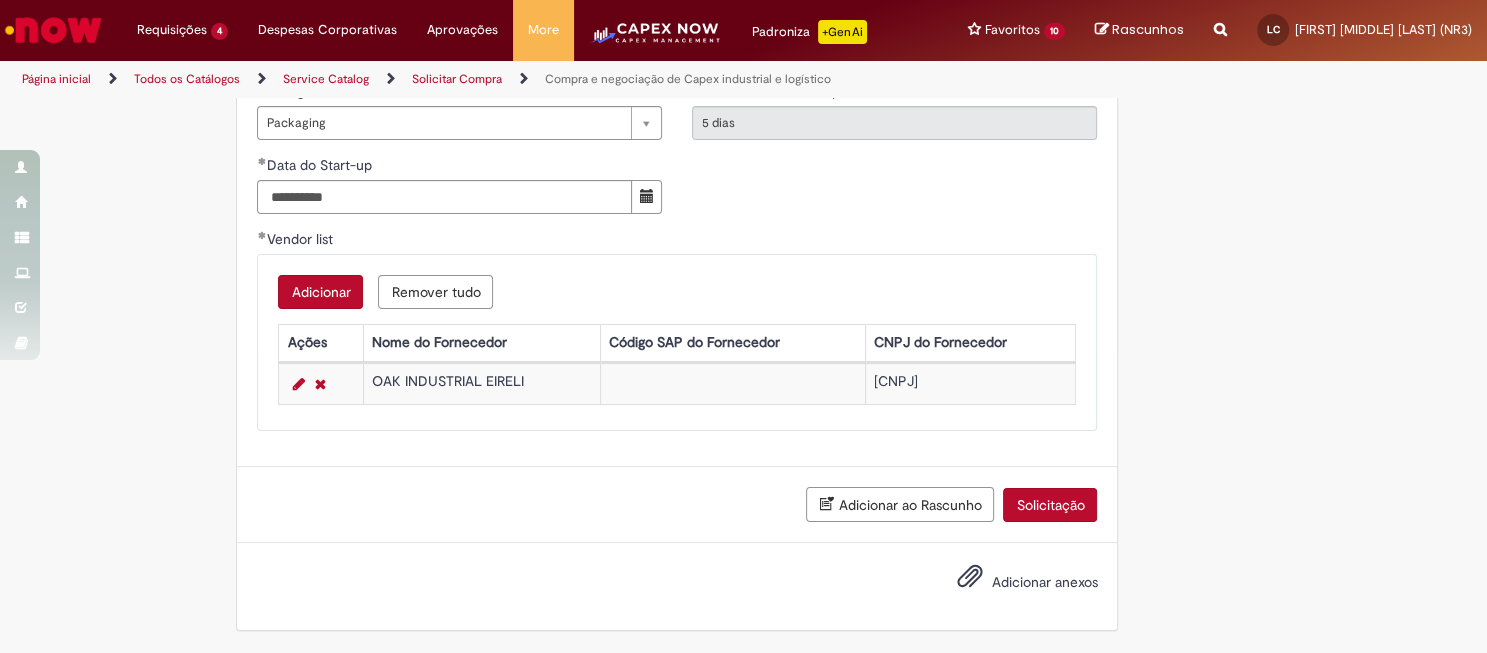 click on "Adicionar" at bounding box center [320, 292] 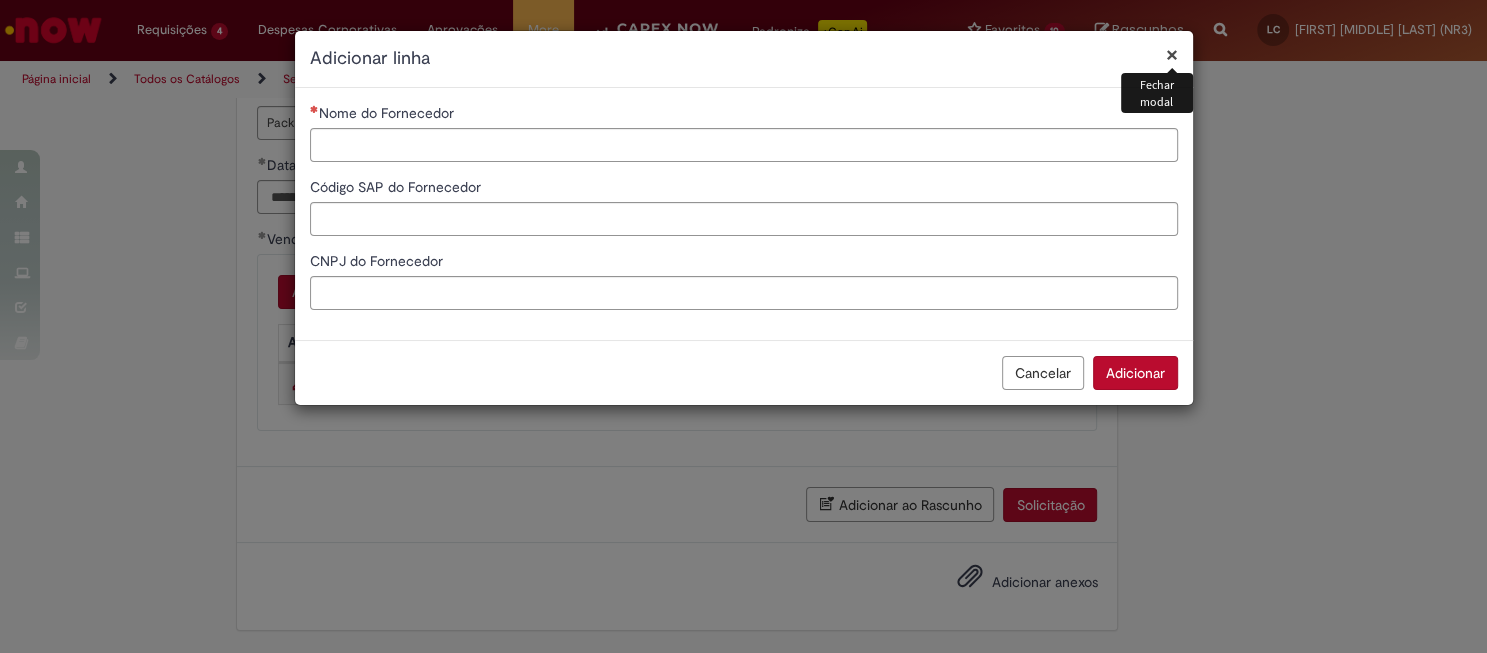 type 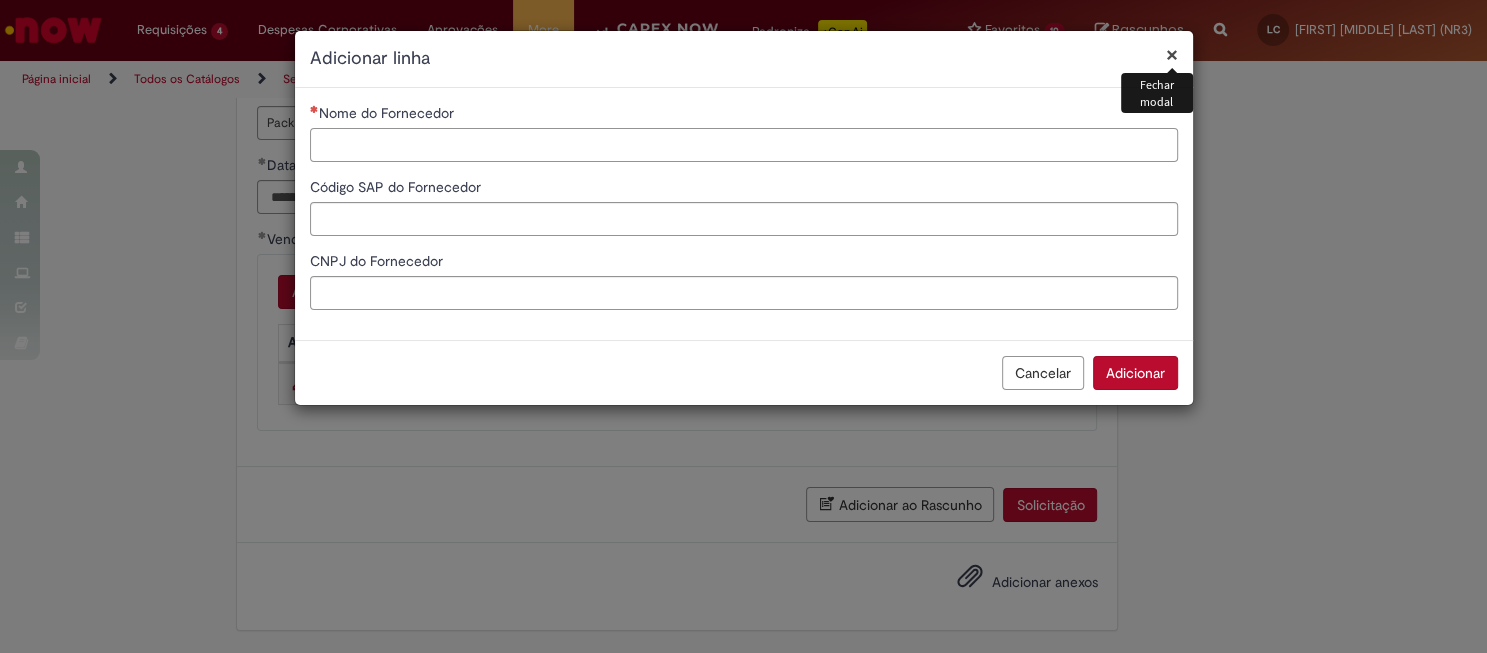 click on "Nome do Fornecedor" at bounding box center [744, 145] 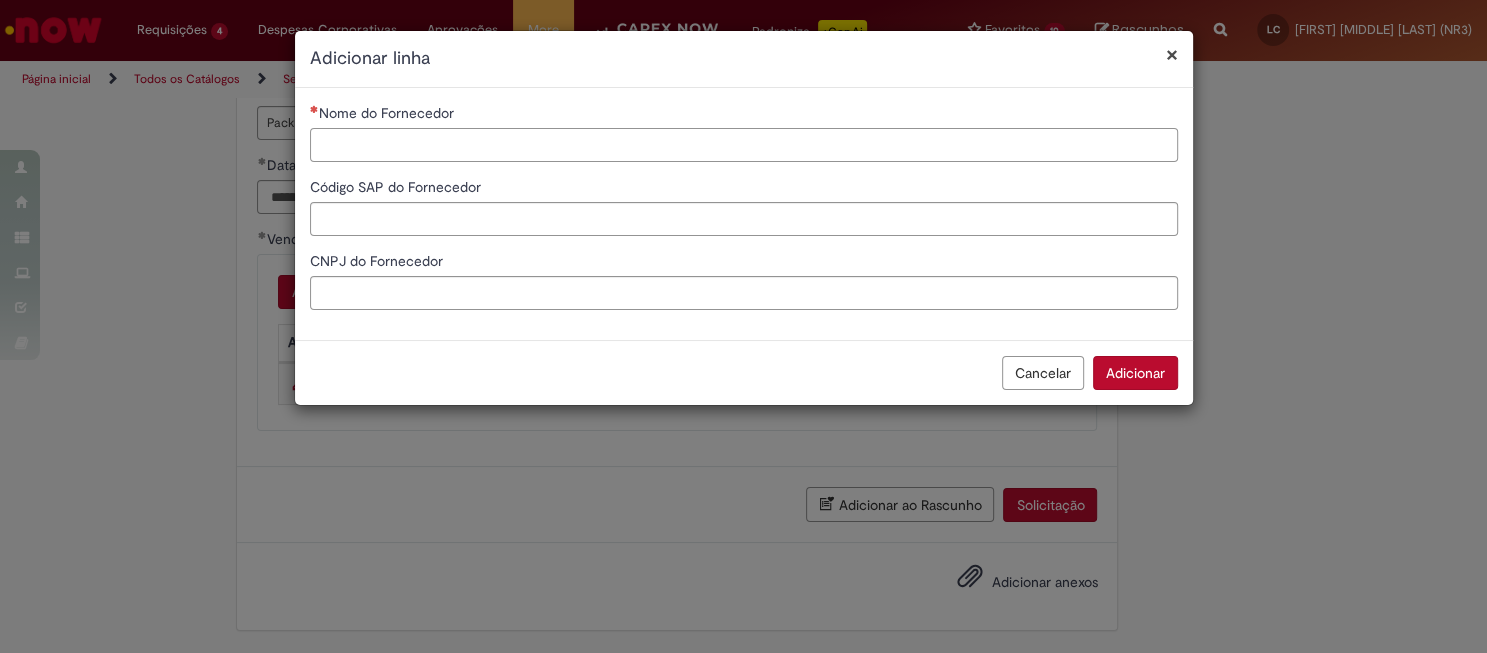 paste on "**********" 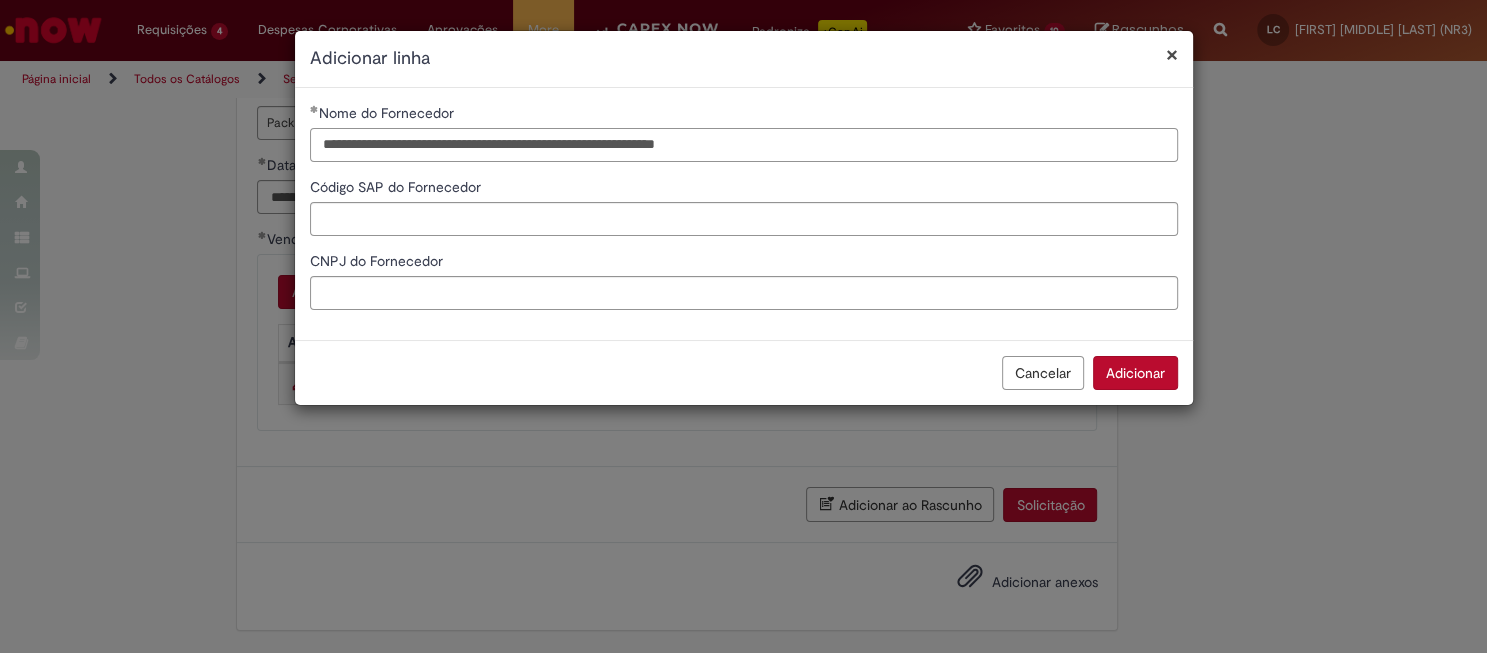 drag, startPoint x: 813, startPoint y: 147, endPoint x: 633, endPoint y: 161, distance: 180.54362 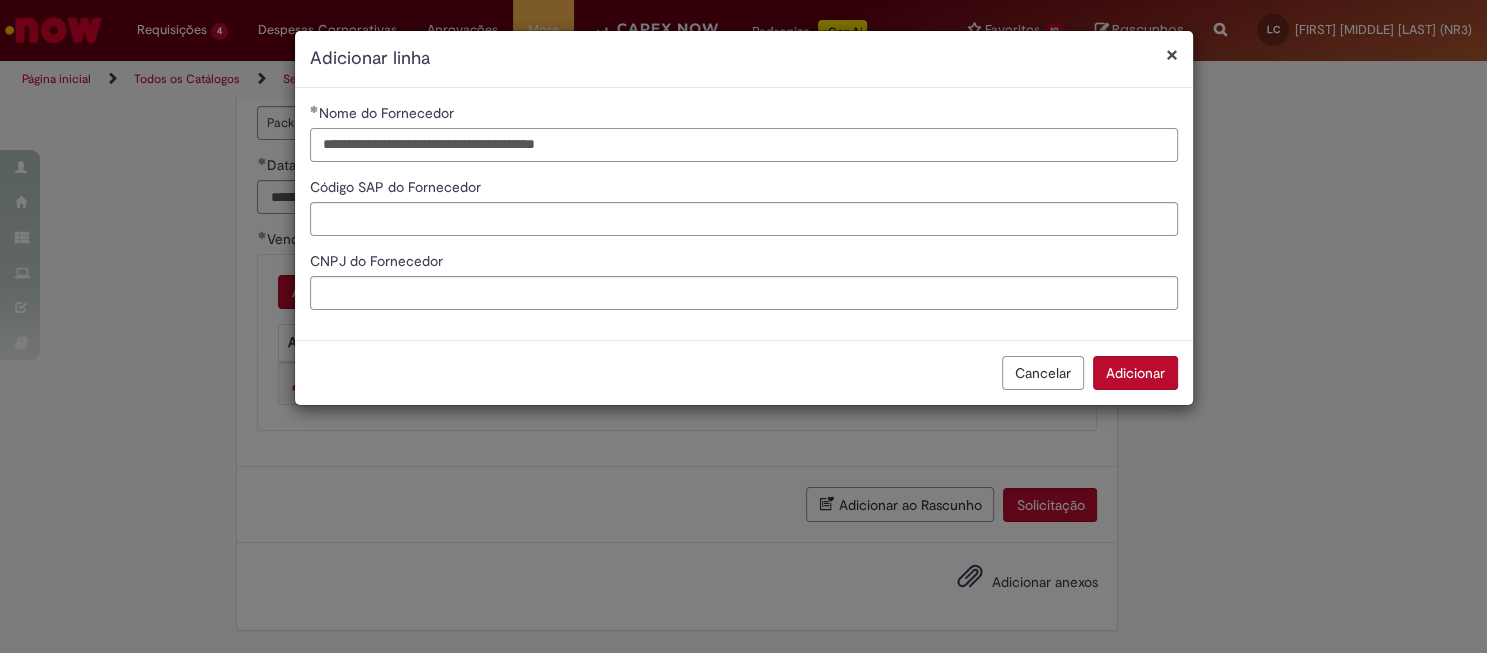 type on "**********" 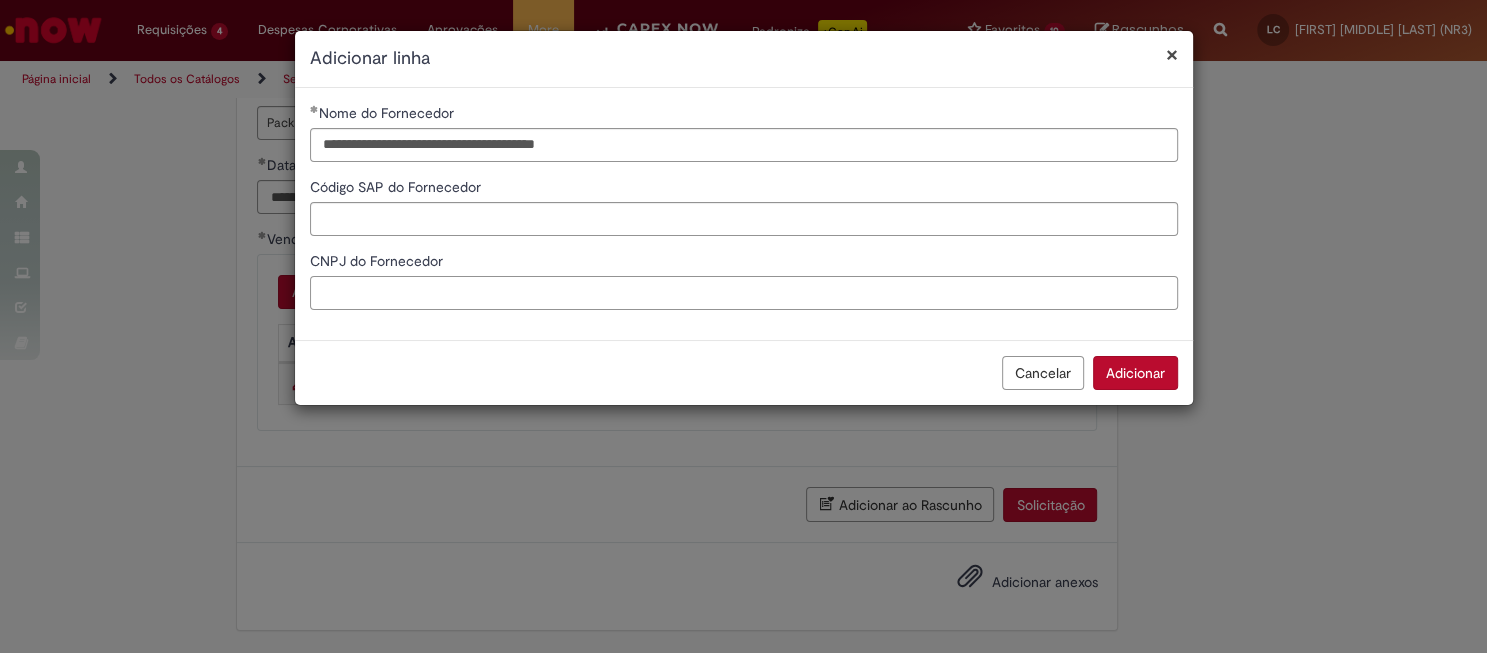 click on "CNPJ do Fornecedor" at bounding box center [744, 293] 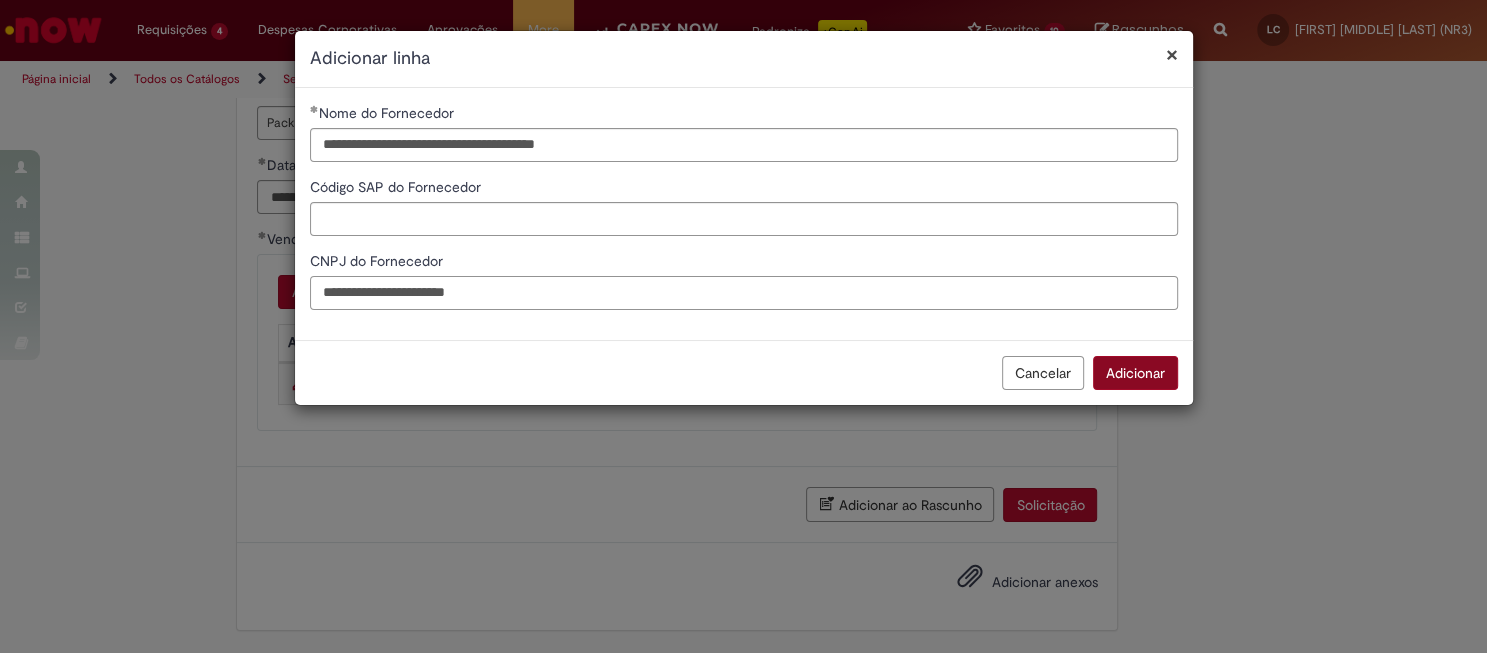 type on "**********" 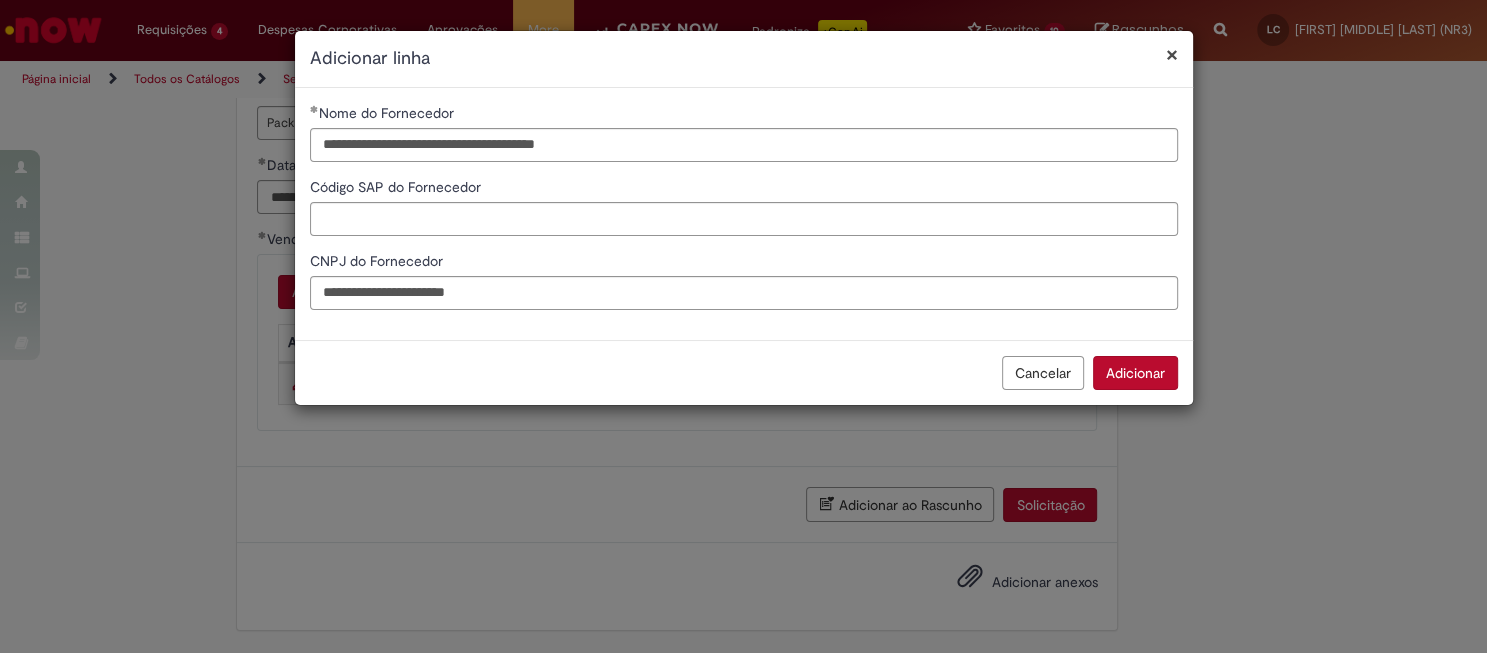 click on "Adicionar" at bounding box center (1135, 373) 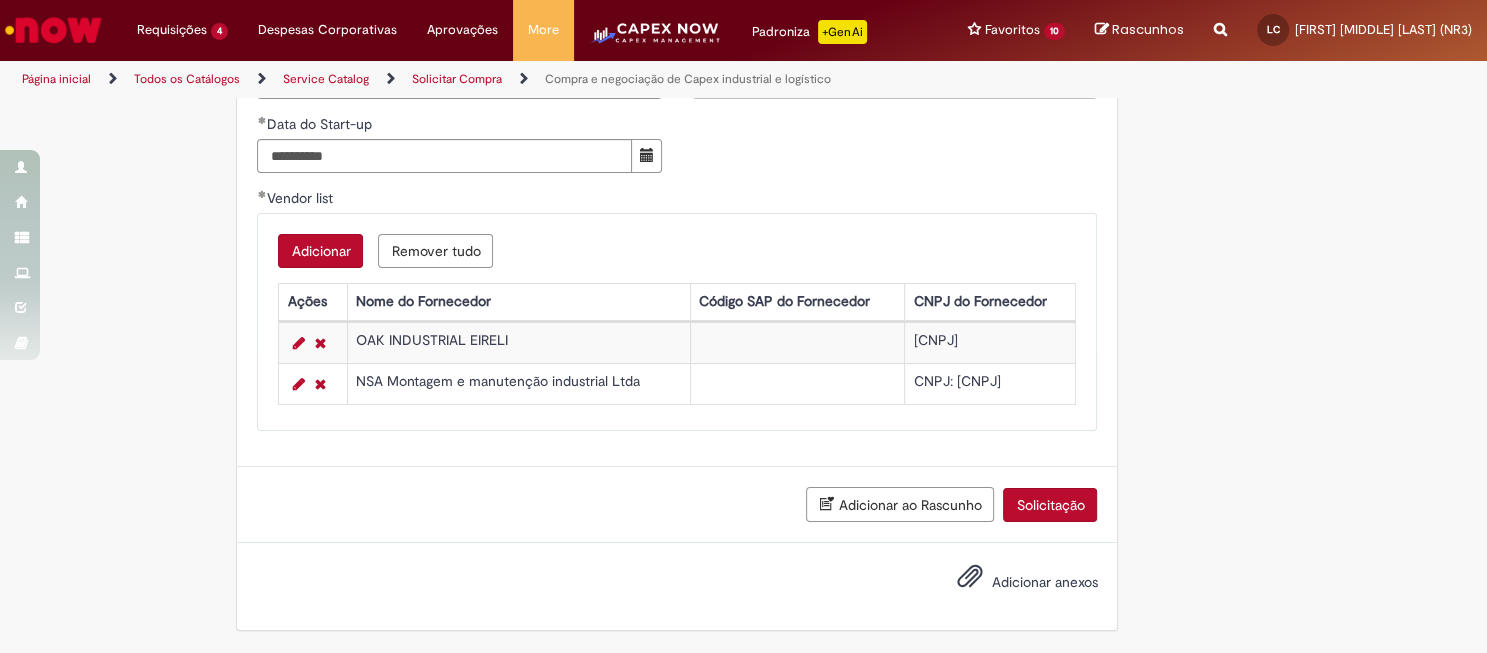 scroll, scrollTop: 1730, scrollLeft: 0, axis: vertical 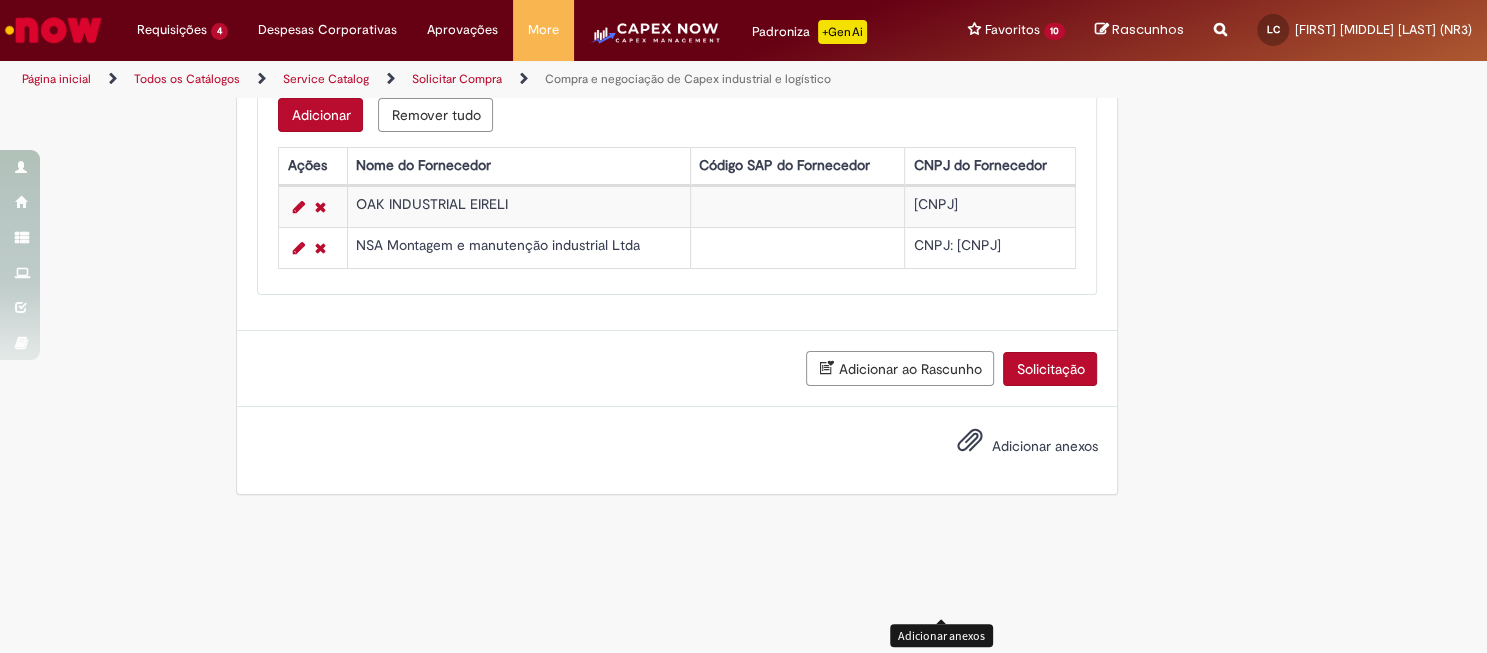 click at bounding box center [969, 441] 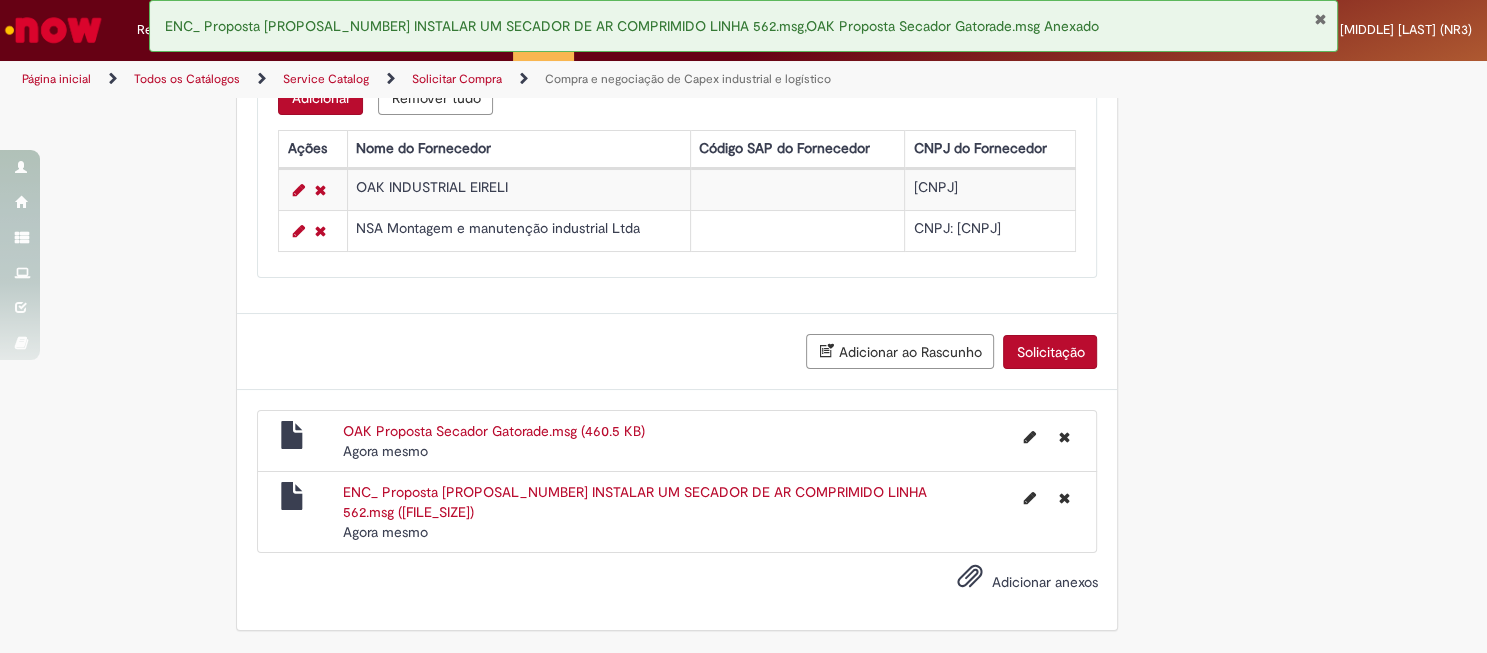 scroll, scrollTop: 1890, scrollLeft: 0, axis: vertical 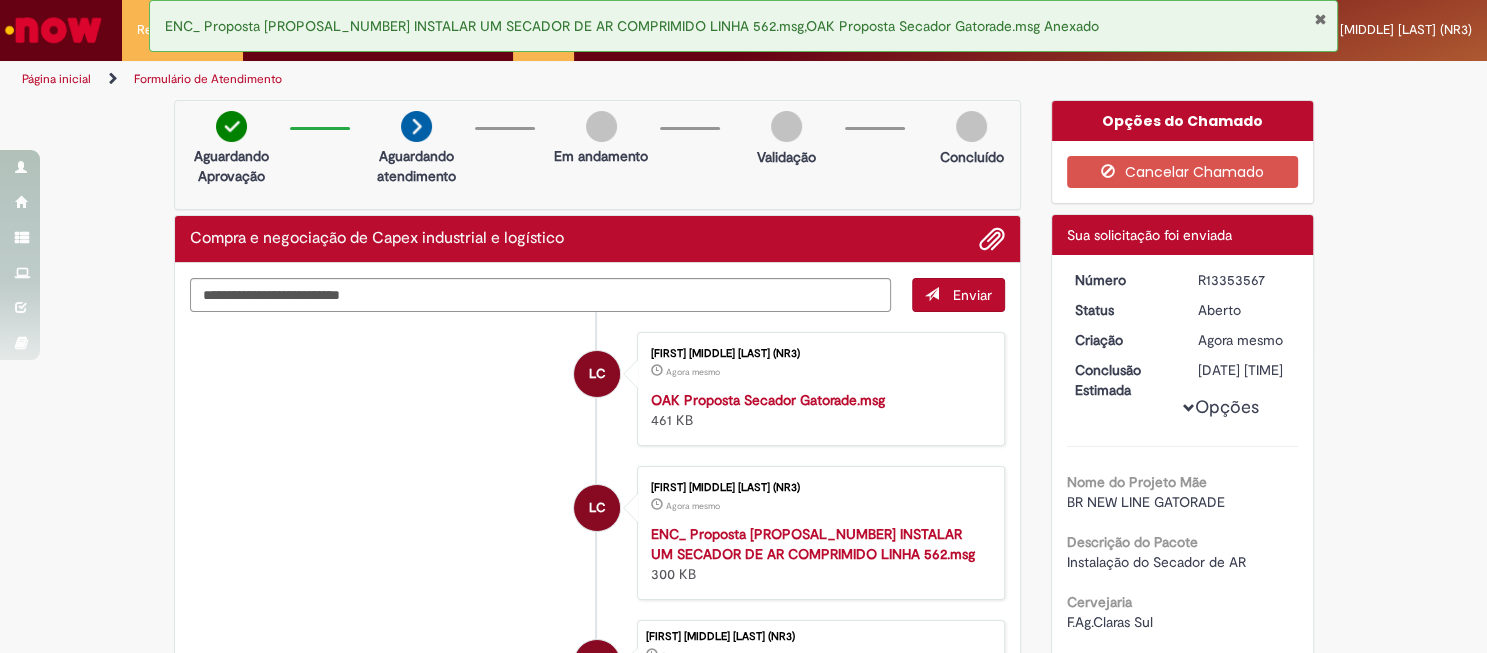 click on "R13353567" at bounding box center (1244, 280) 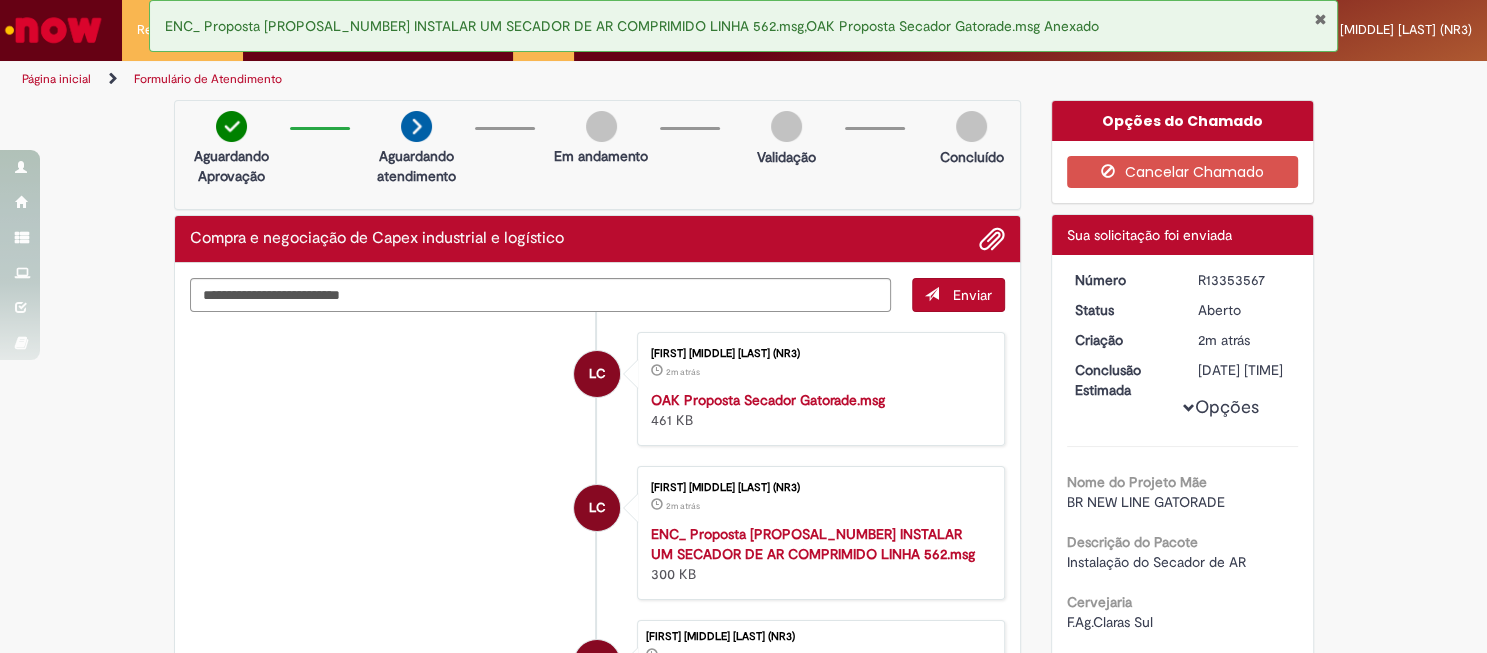 click at bounding box center (1320, 19) 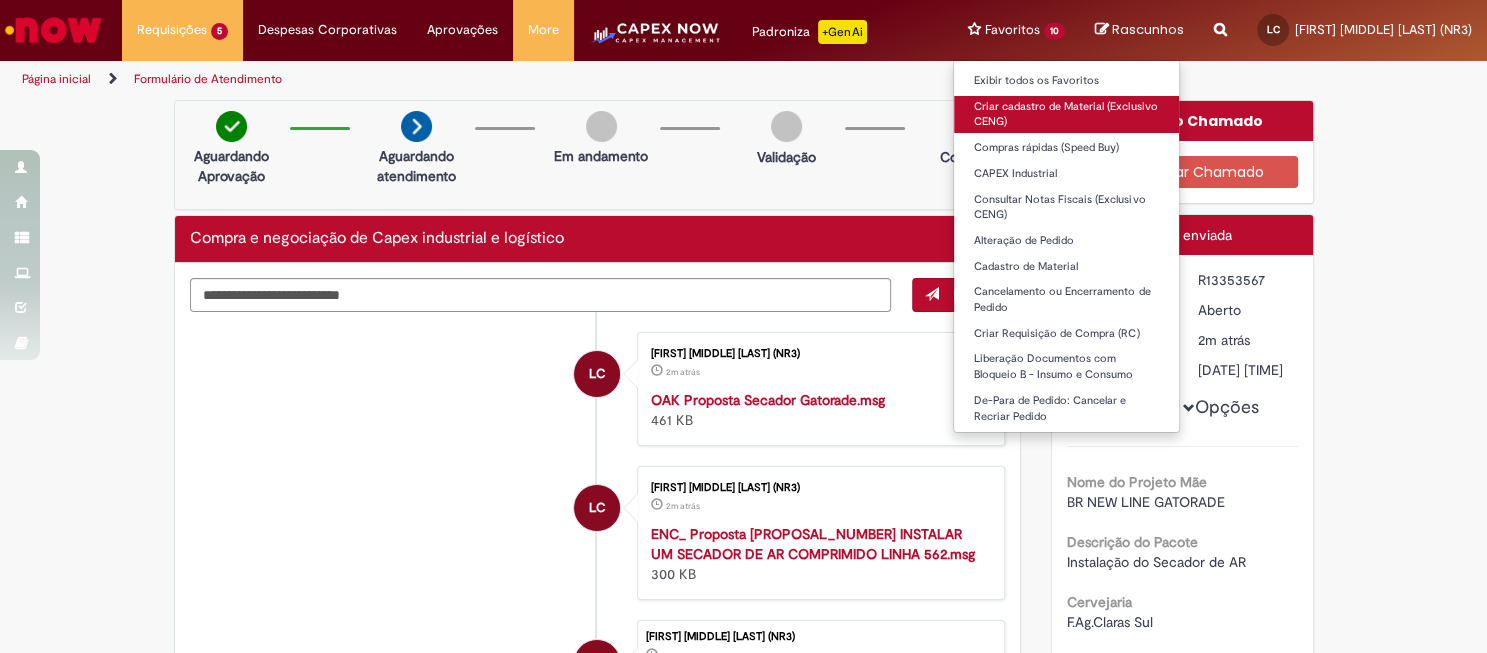 click on "Criar cadastro de Material (Exclusivo CENG)" at bounding box center [1066, 114] 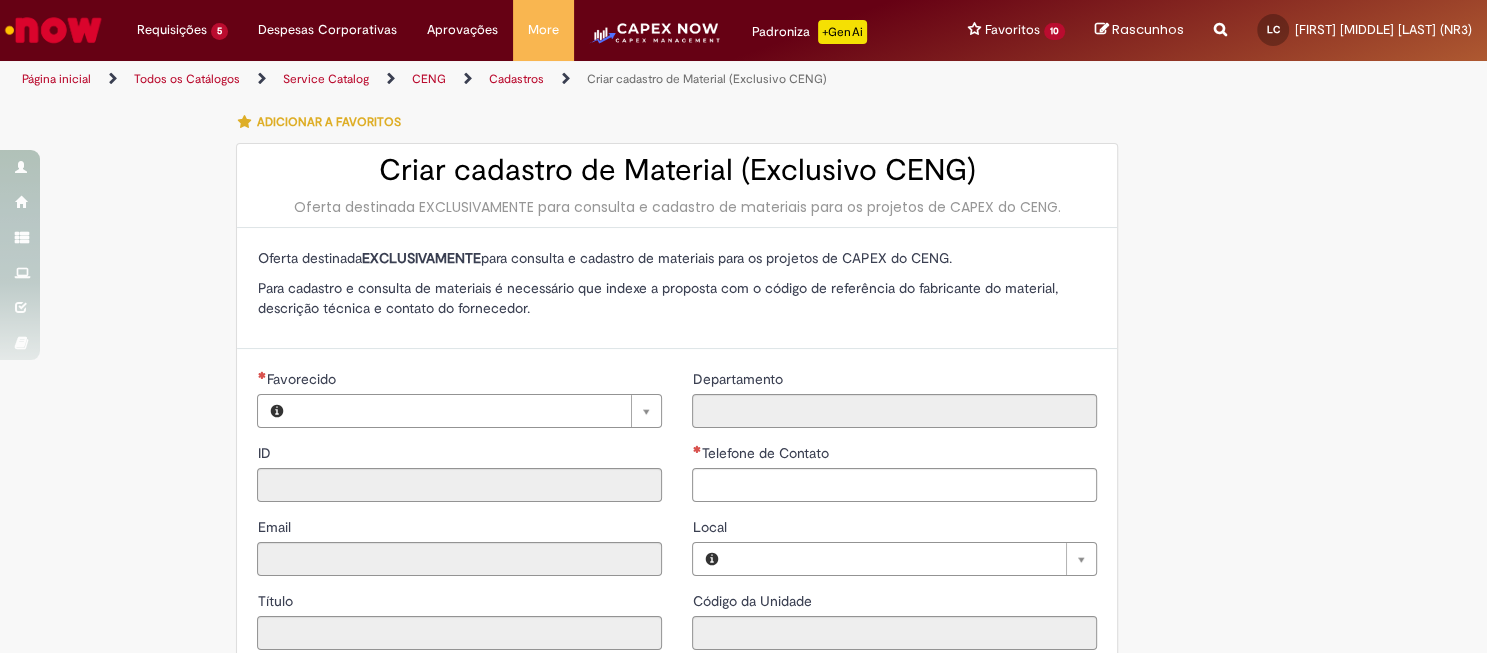 type on "*******" 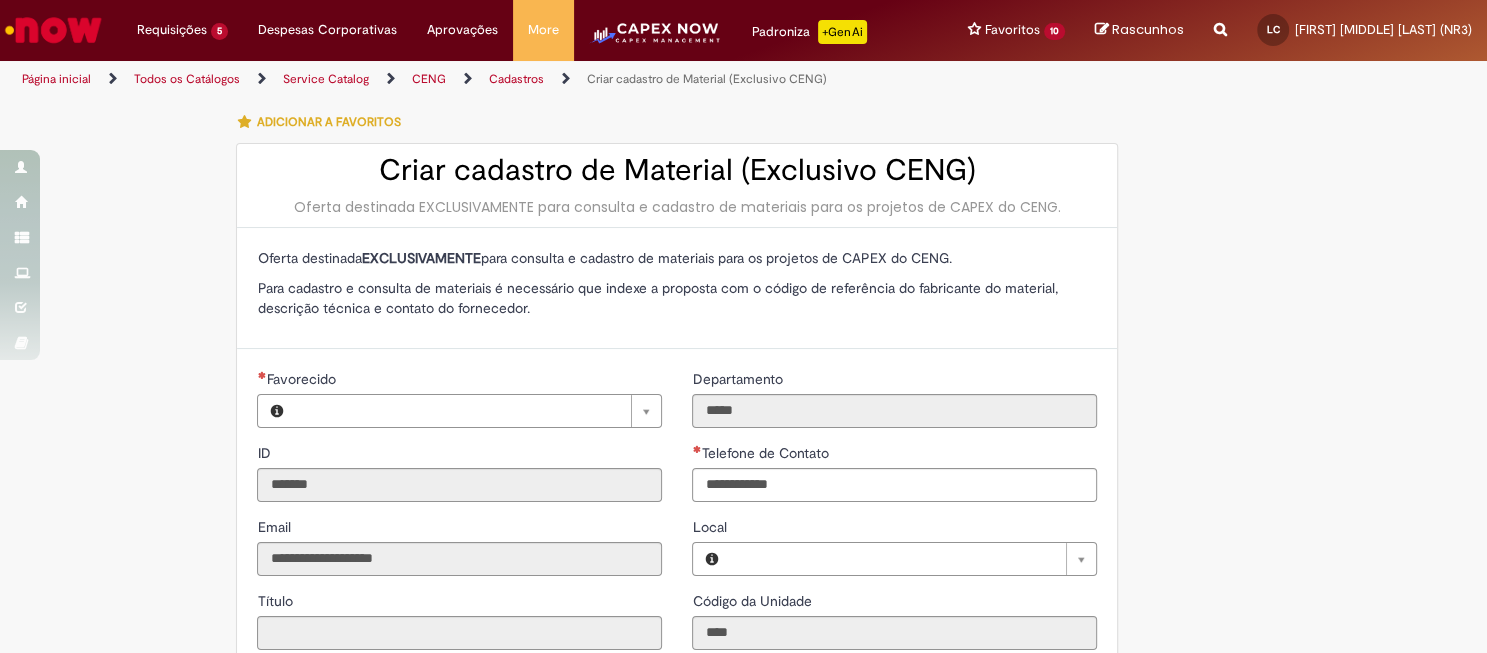 type on "**********" 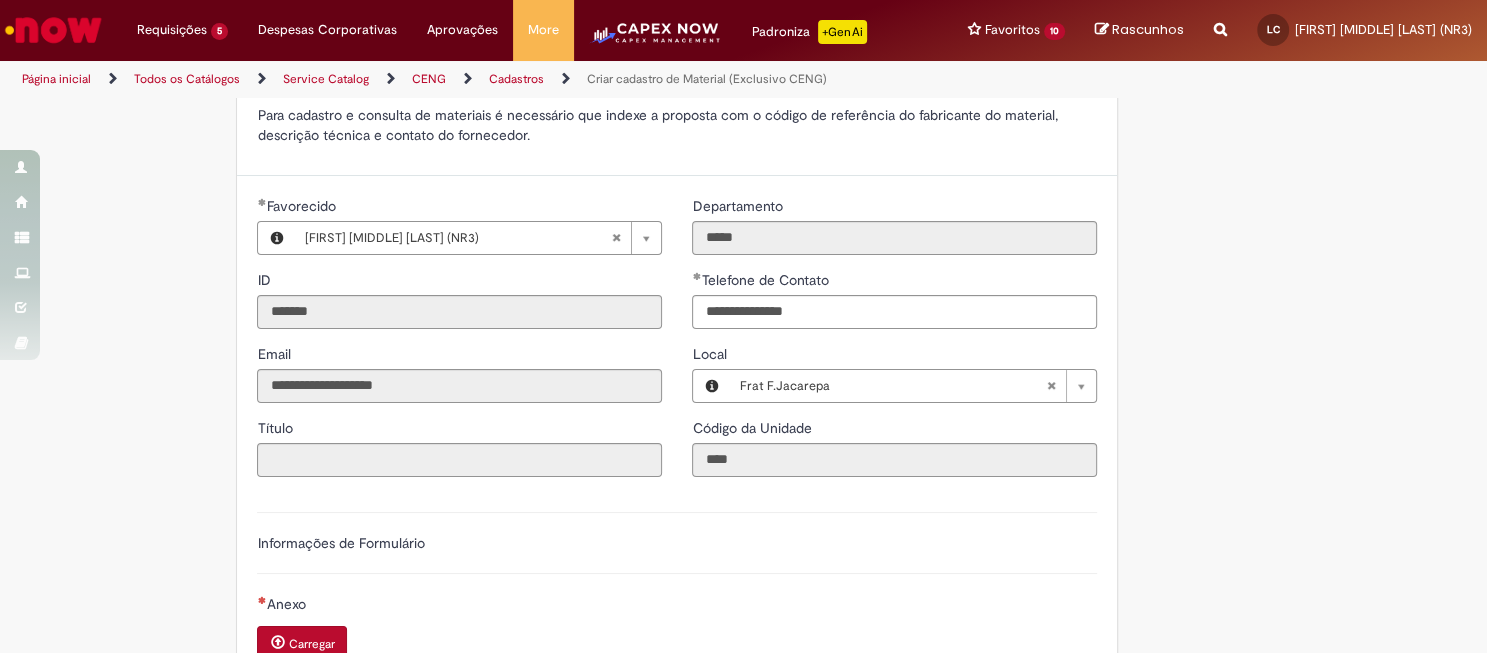 scroll, scrollTop: 333, scrollLeft: 0, axis: vertical 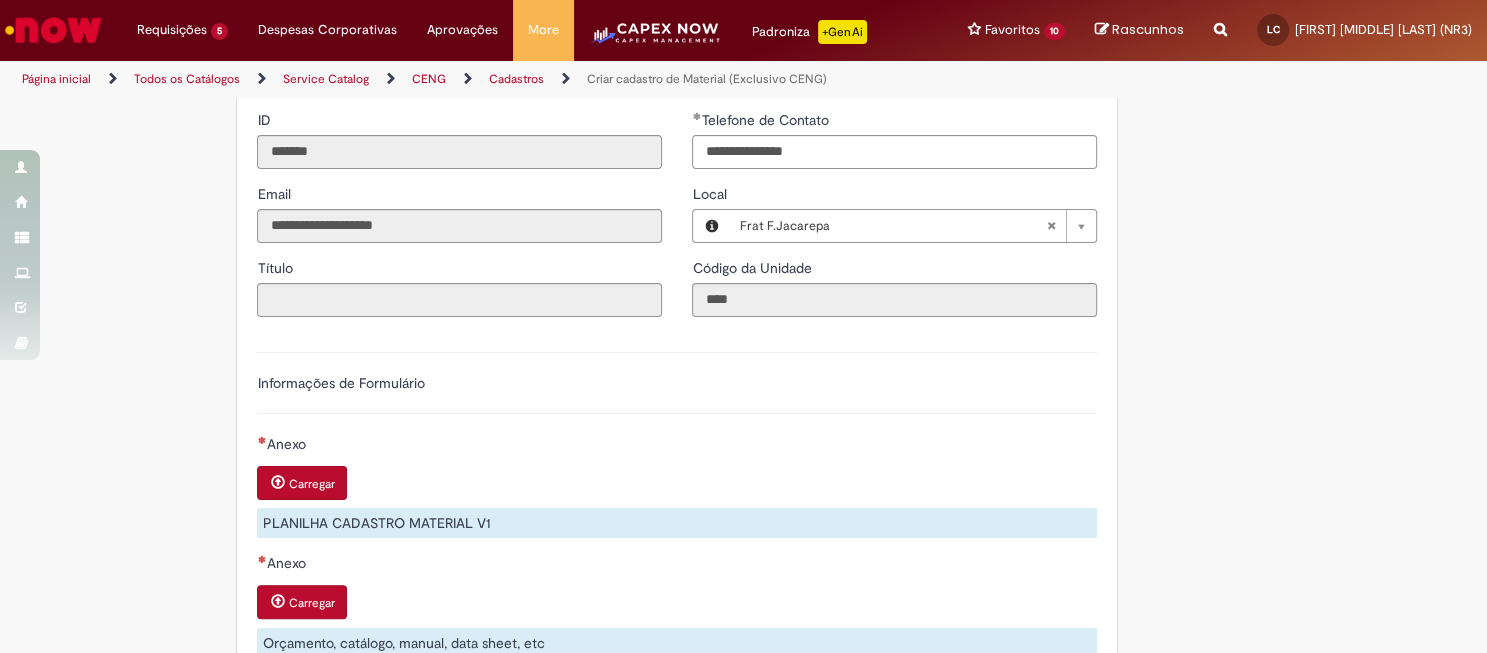 type 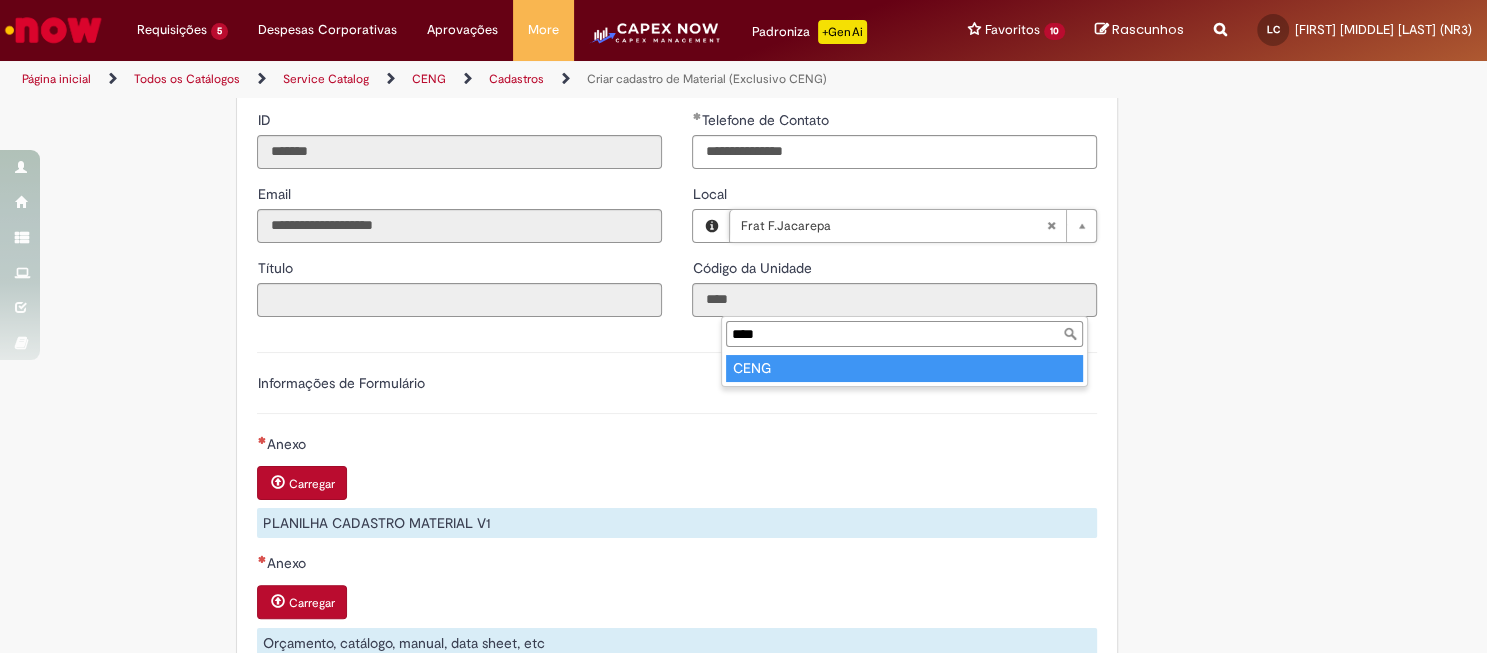 type on "****" 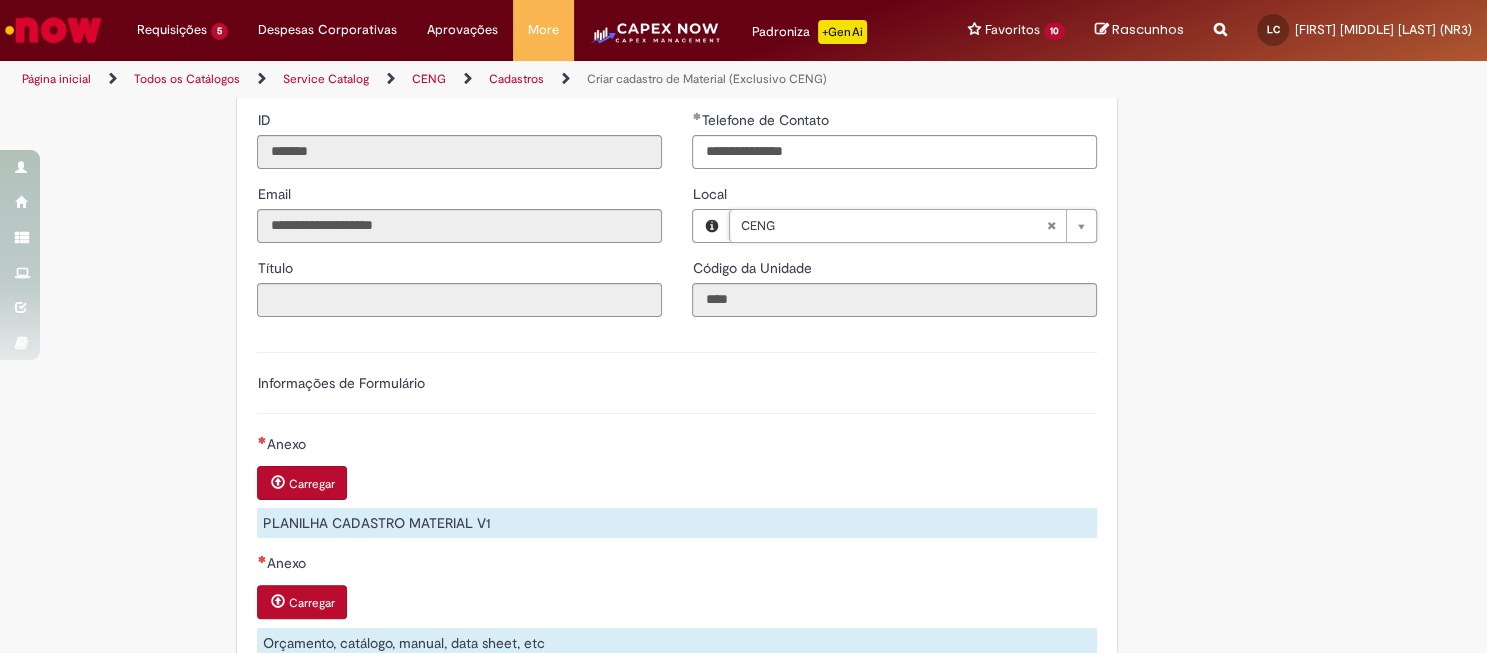 type on "****" 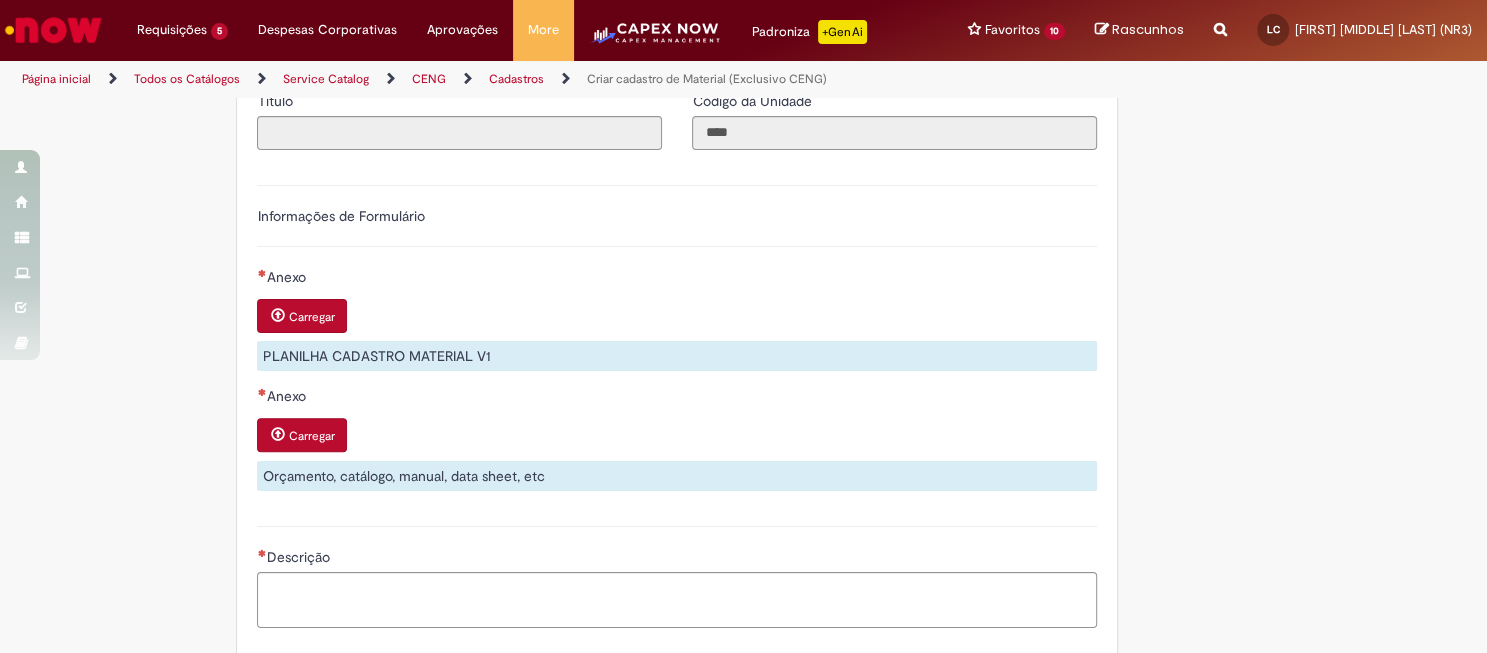 scroll, scrollTop: 0, scrollLeft: 0, axis: both 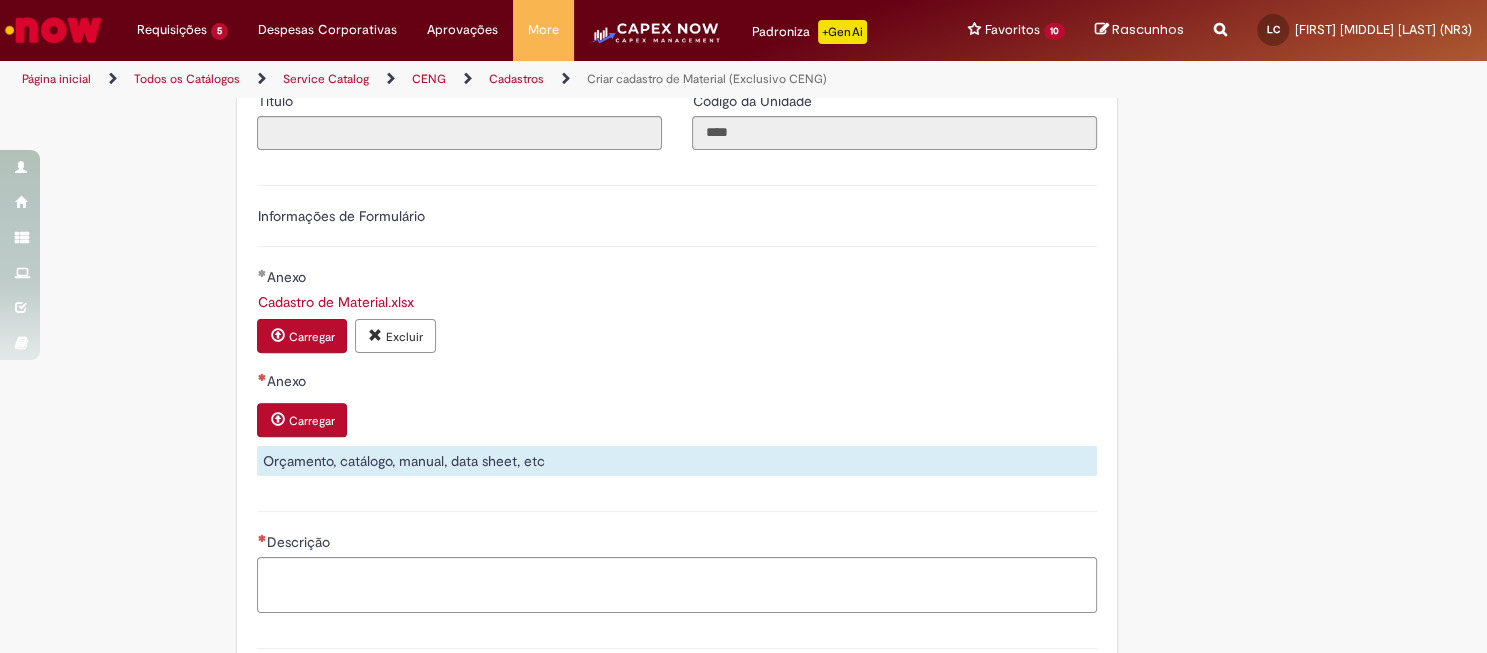 click on "Carregar" at bounding box center [311, 421] 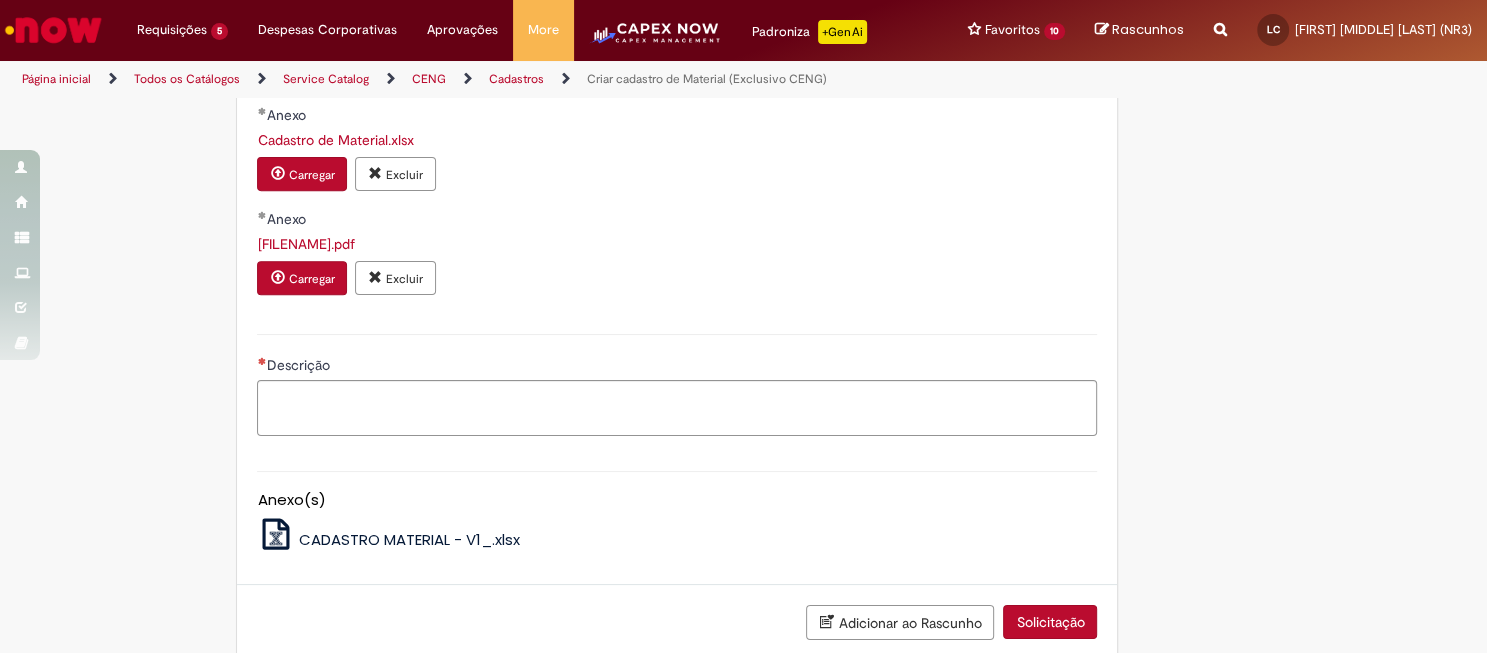 scroll, scrollTop: 832, scrollLeft: 0, axis: vertical 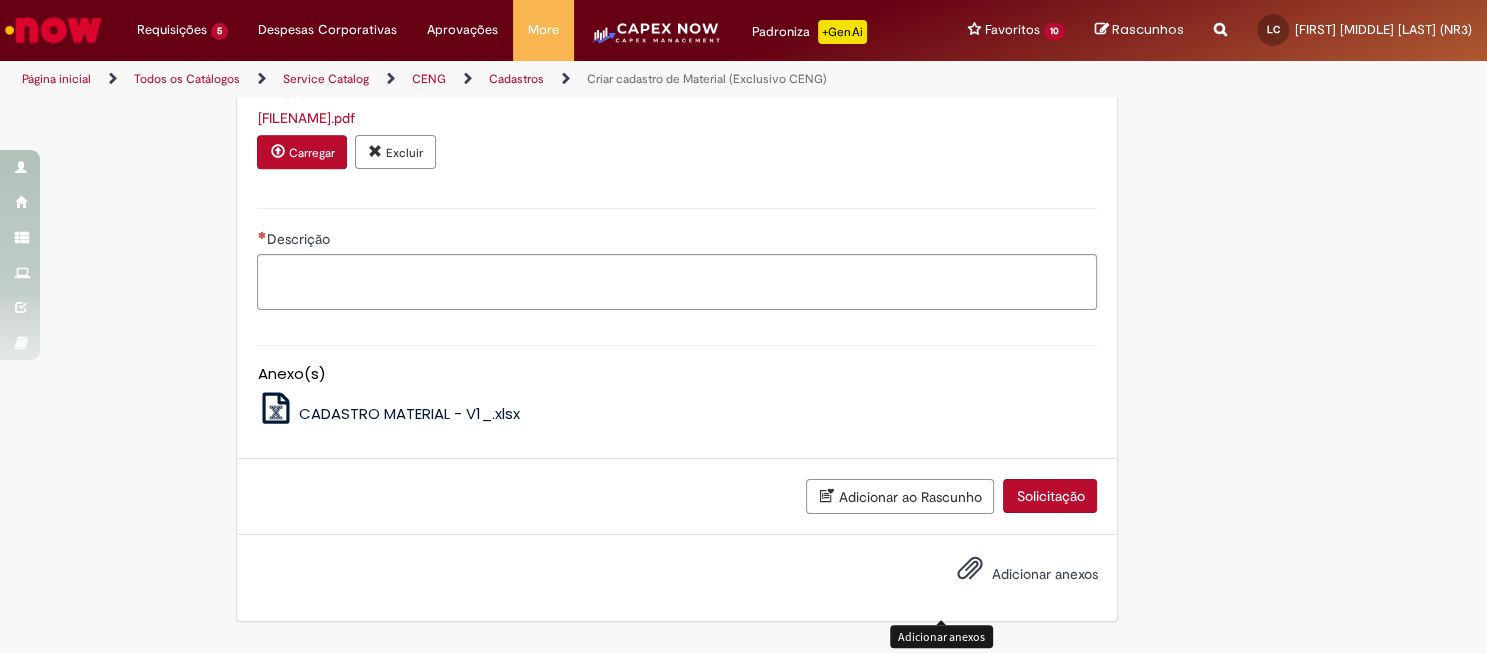 click at bounding box center (969, 569) 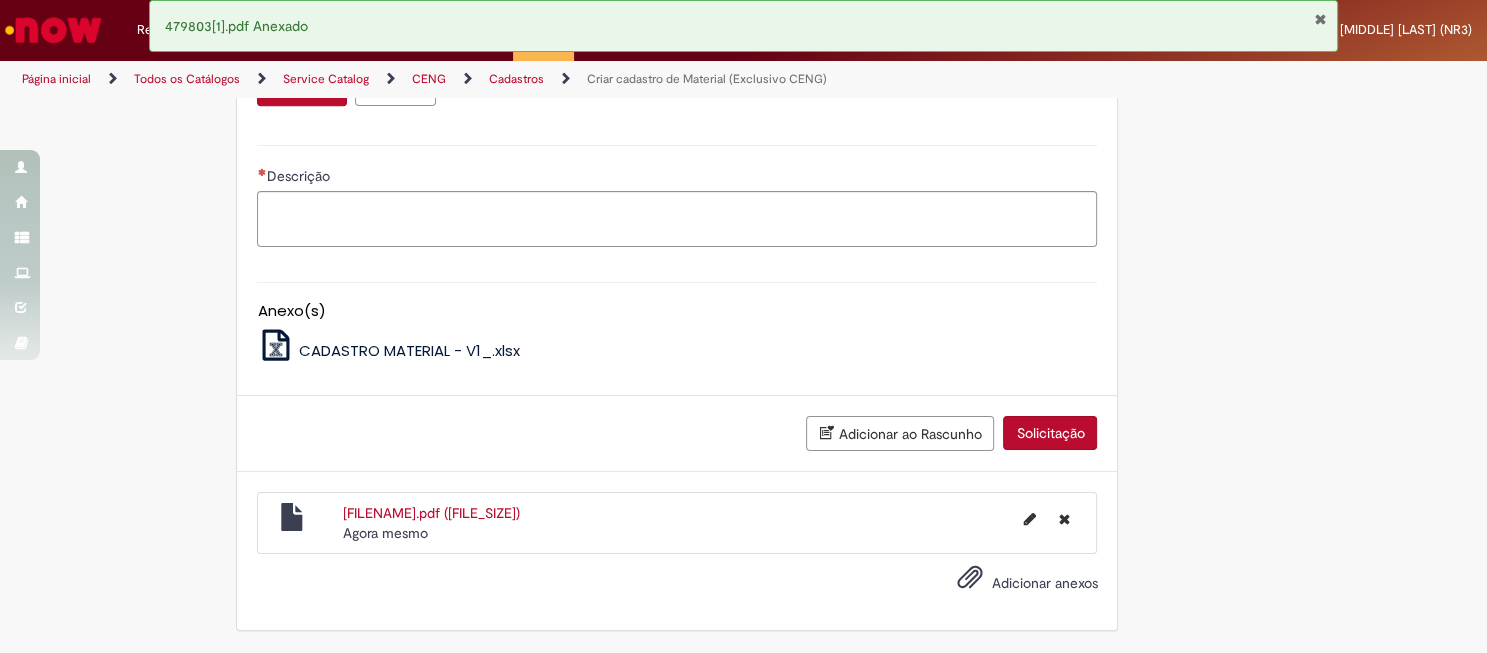 scroll, scrollTop: 943, scrollLeft: 0, axis: vertical 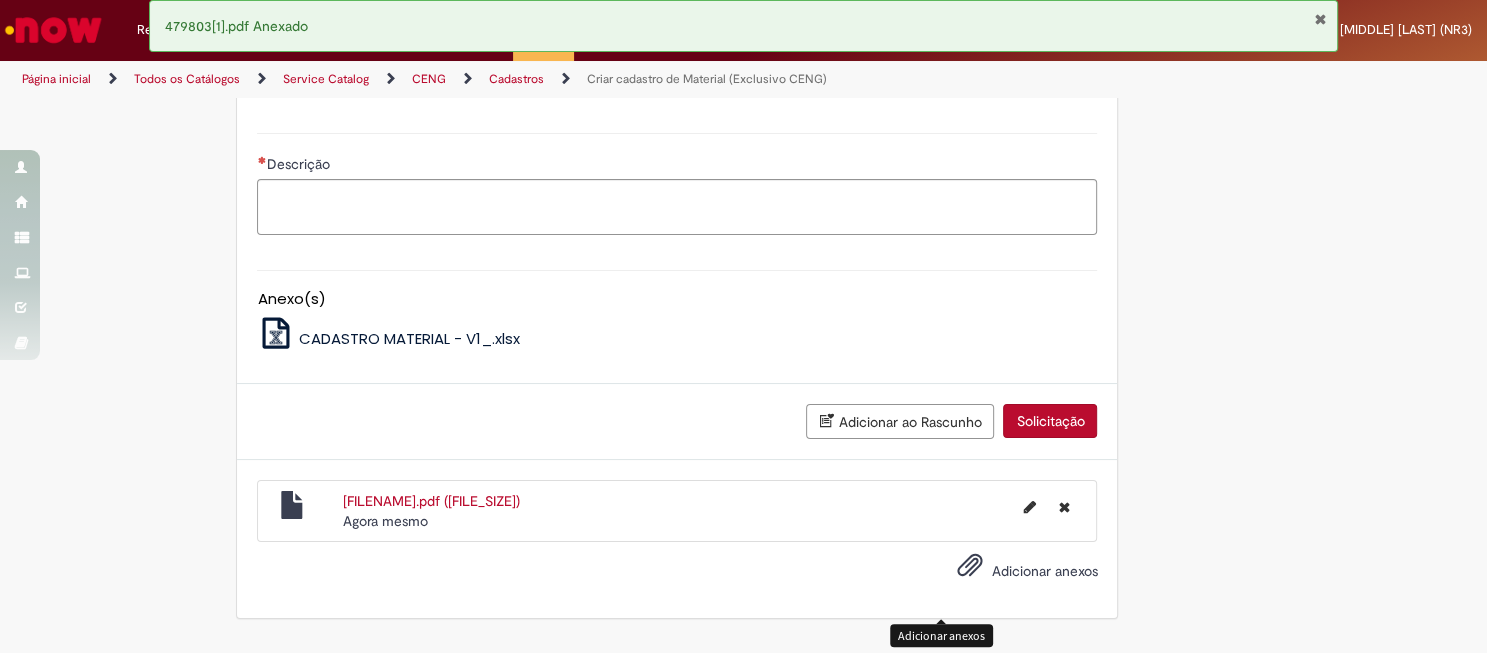 click at bounding box center [969, 566] 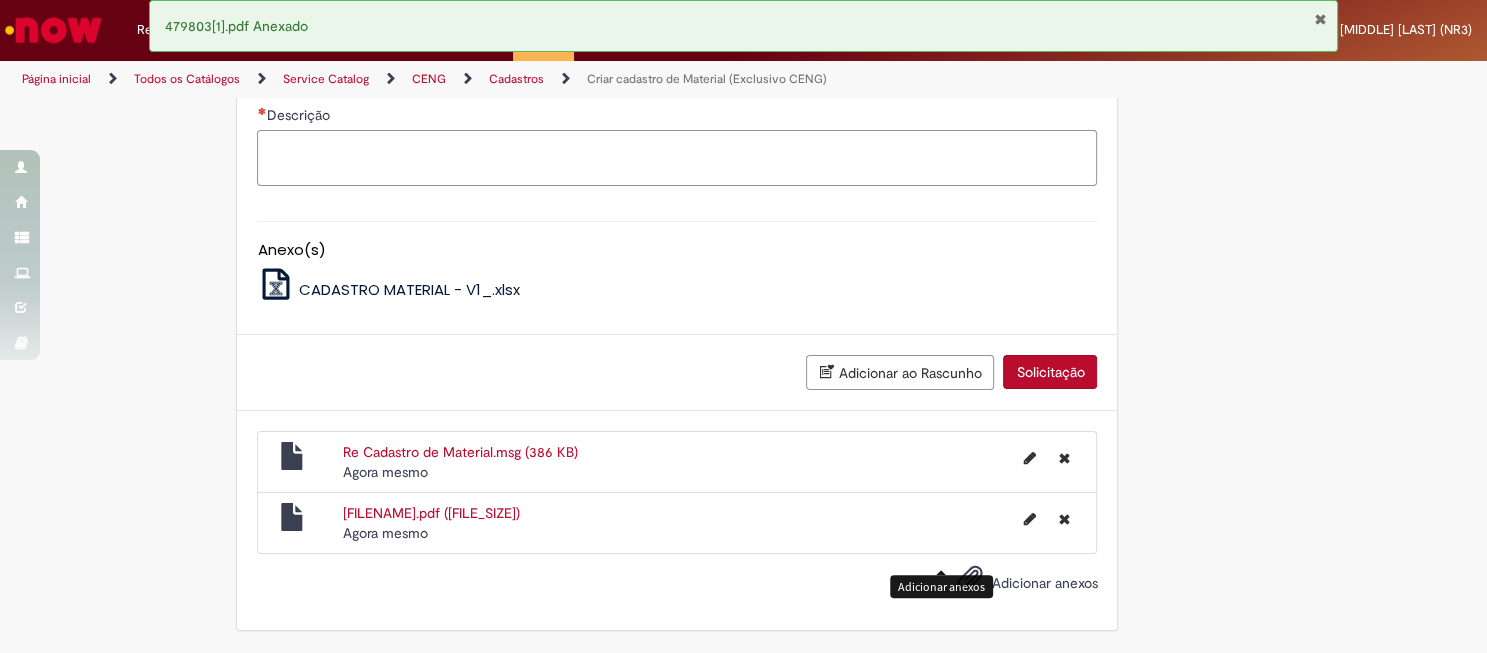 click on "Descrição" at bounding box center [677, 158] 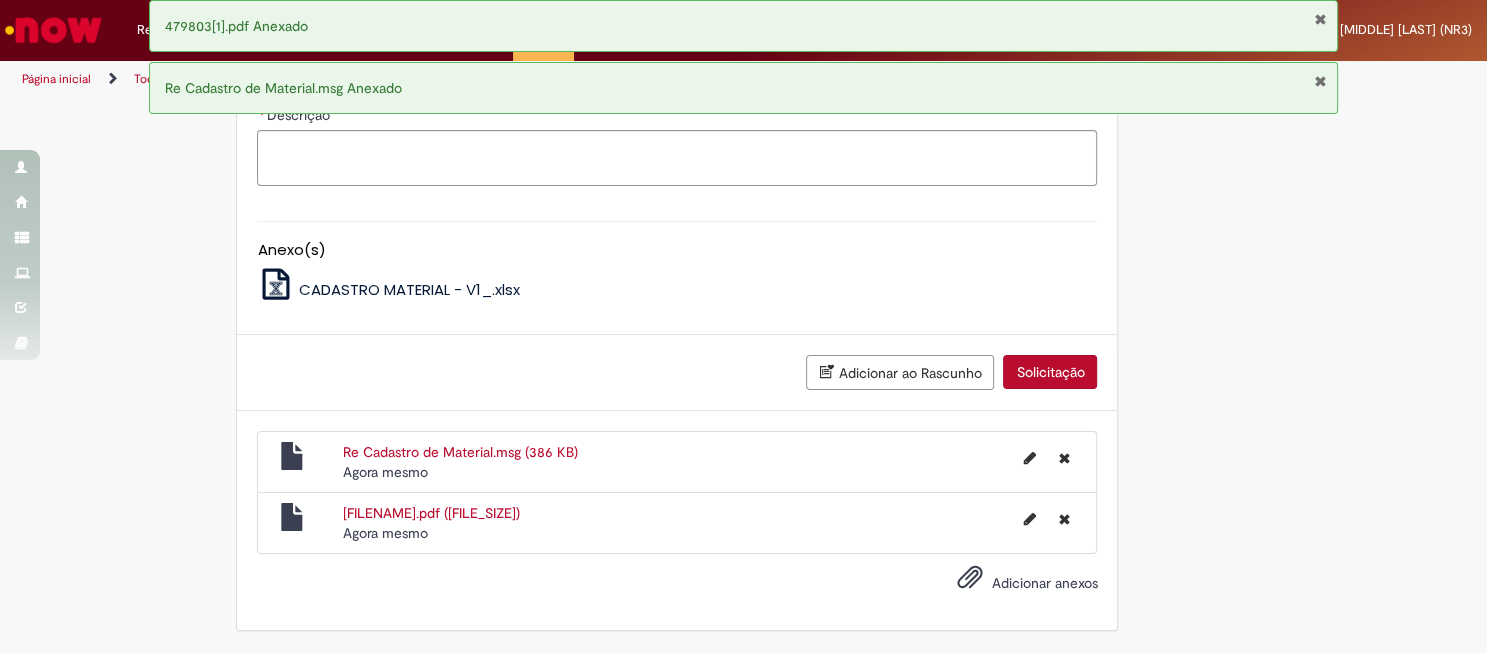 type 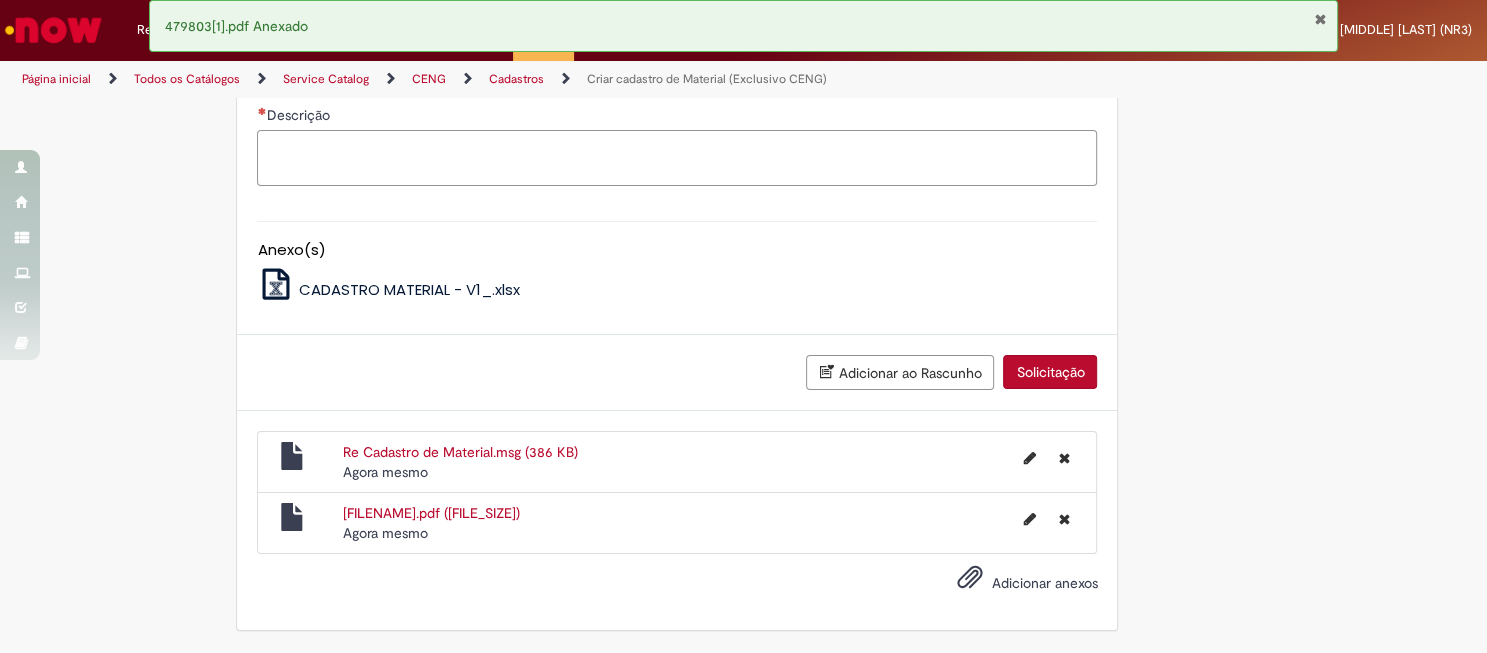 click on "Descrição" at bounding box center (677, 158) 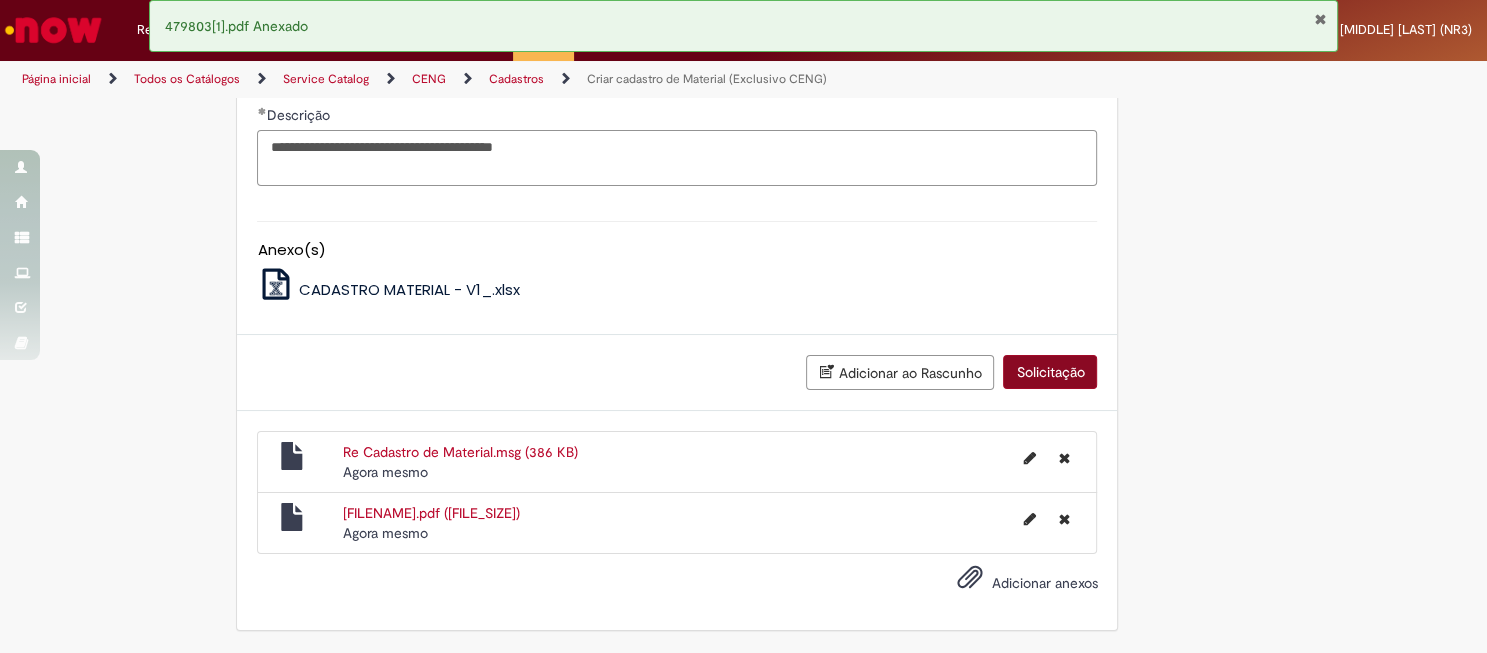 type on "**********" 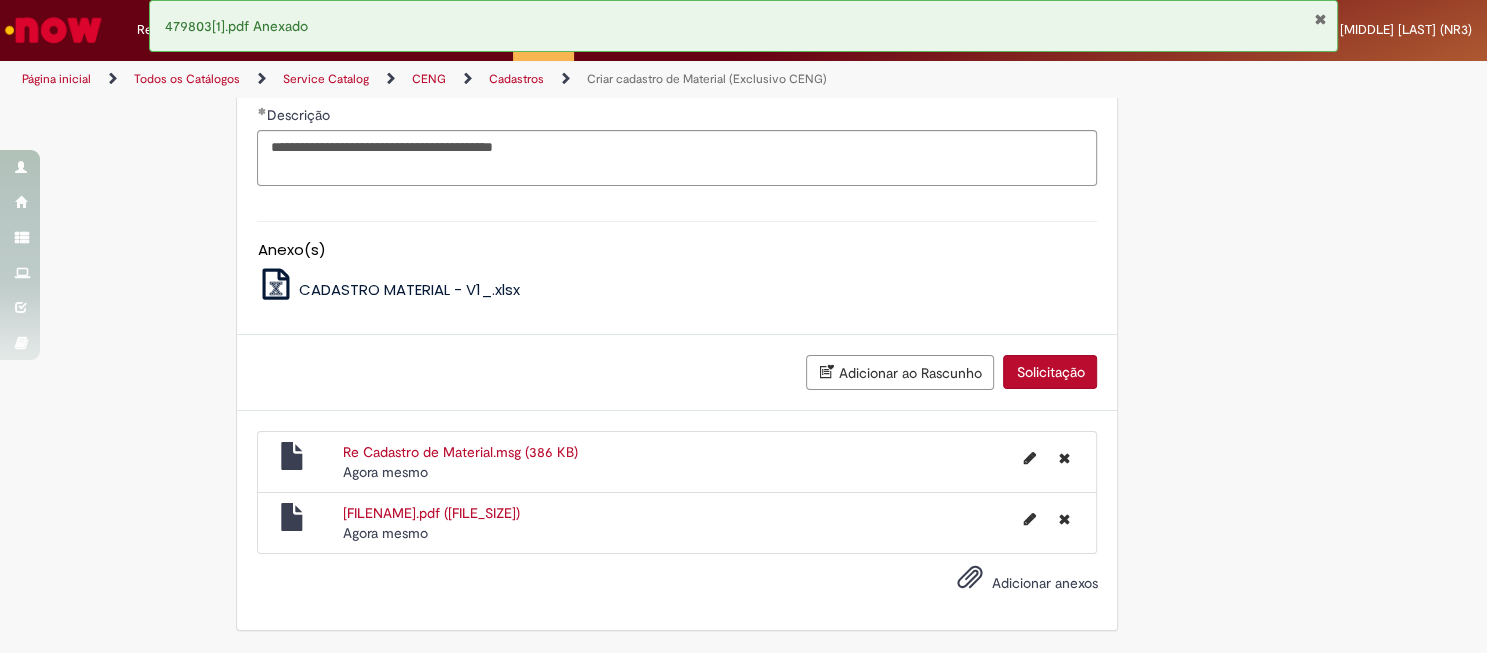 click on "Solicitação" at bounding box center [1050, 372] 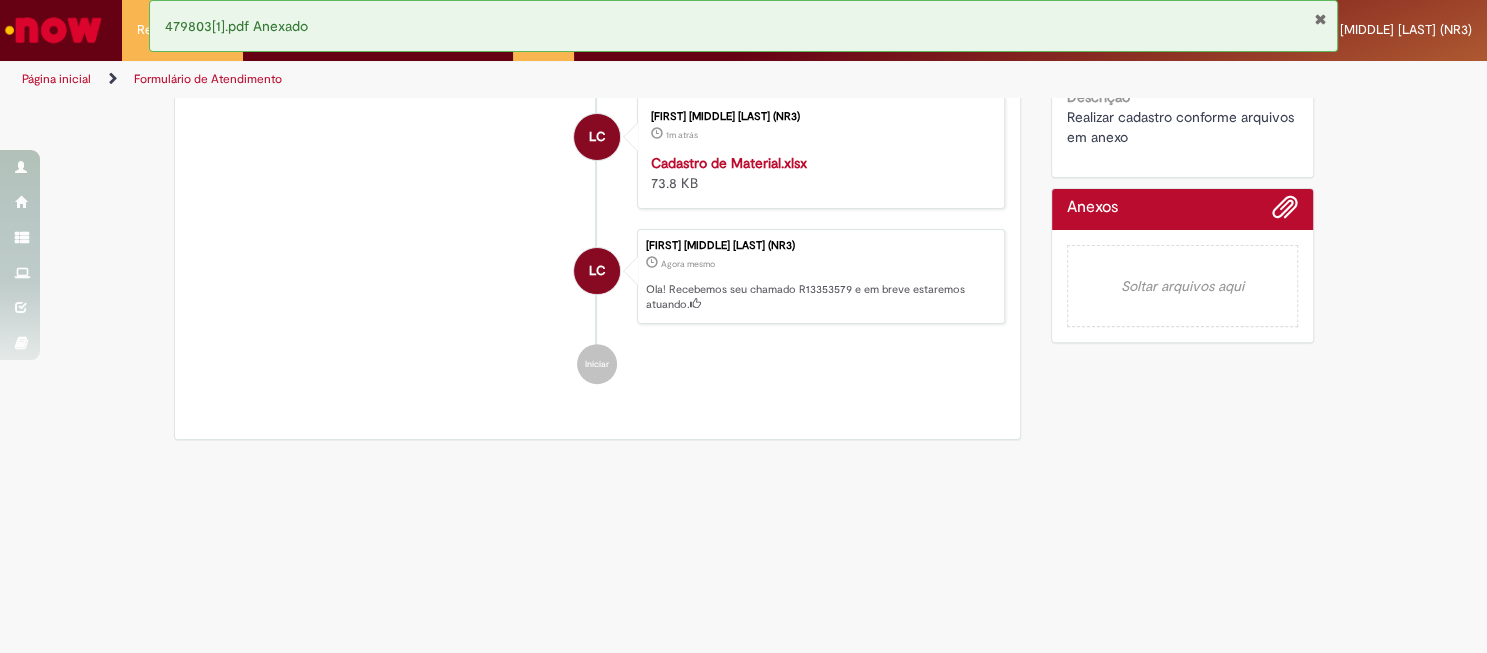 scroll, scrollTop: 0, scrollLeft: 0, axis: both 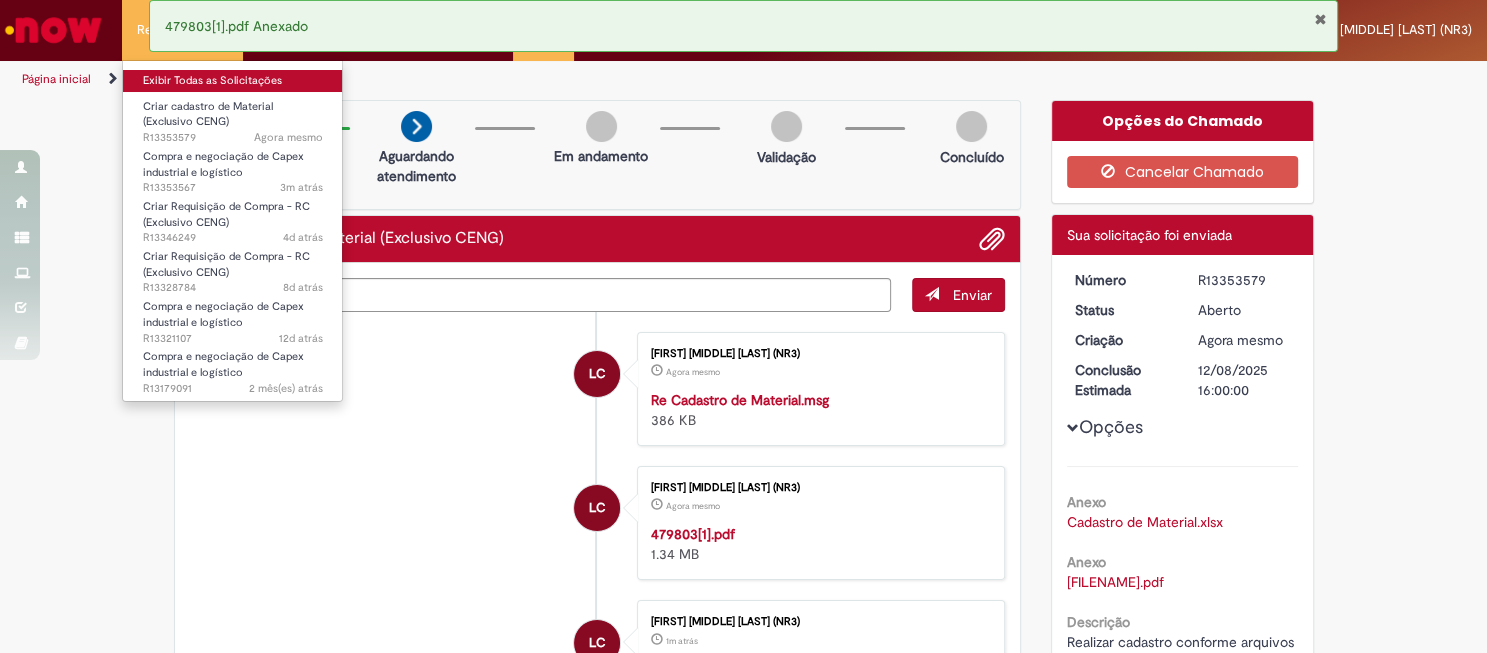 click on "Exibir Todas as Solicitações" at bounding box center [233, 81] 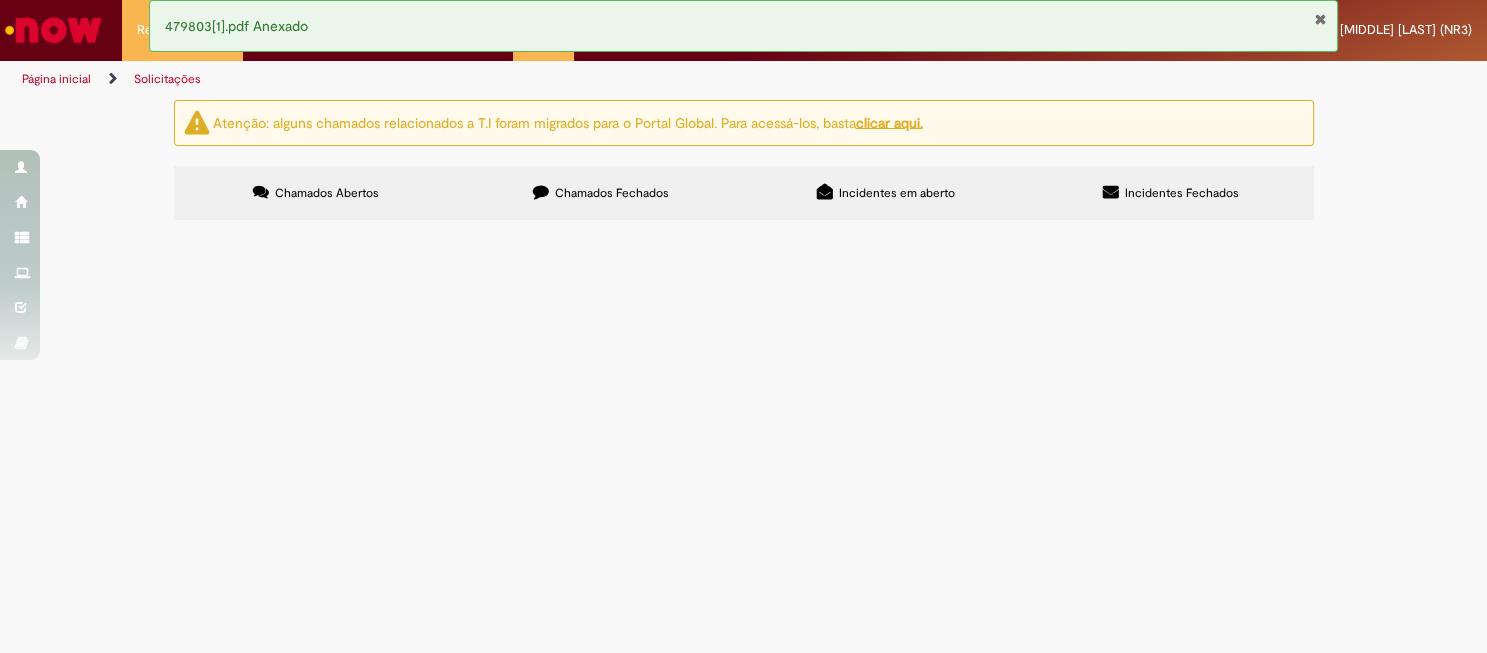 scroll, scrollTop: 296, scrollLeft: 0, axis: vertical 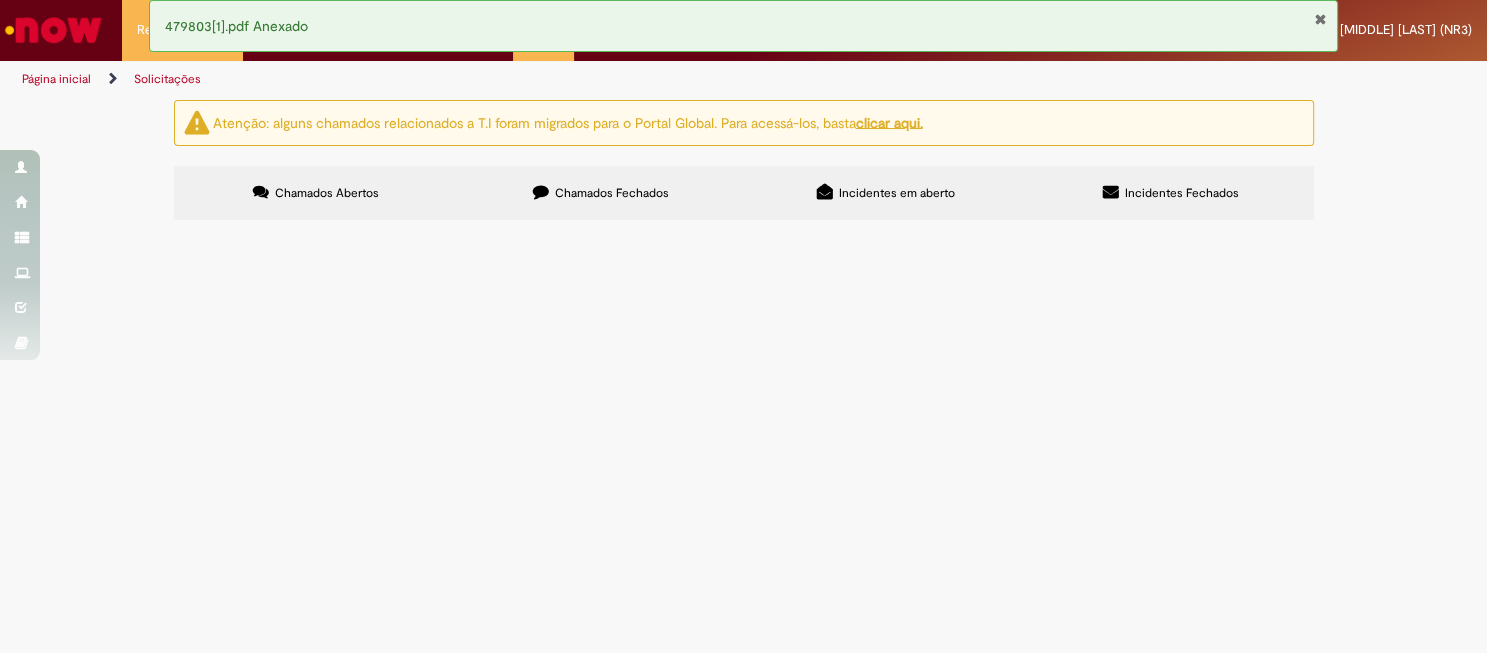 click on "Bom Dia, RC de MATERIAL
Fornecedor: [COMPANY_NAME]
CNPJ: [CNPJ]
CÓDIGO ECC: [ECC_CODE] AMOSTRADOR P/COL AR;AL;MERCK/MAS100NT
Total with VAT (BRL) [PRICE]
CENTRO [LOCATION] - [CITY]
WBS [WBS_NUMBER]" at bounding box center [0, 0] 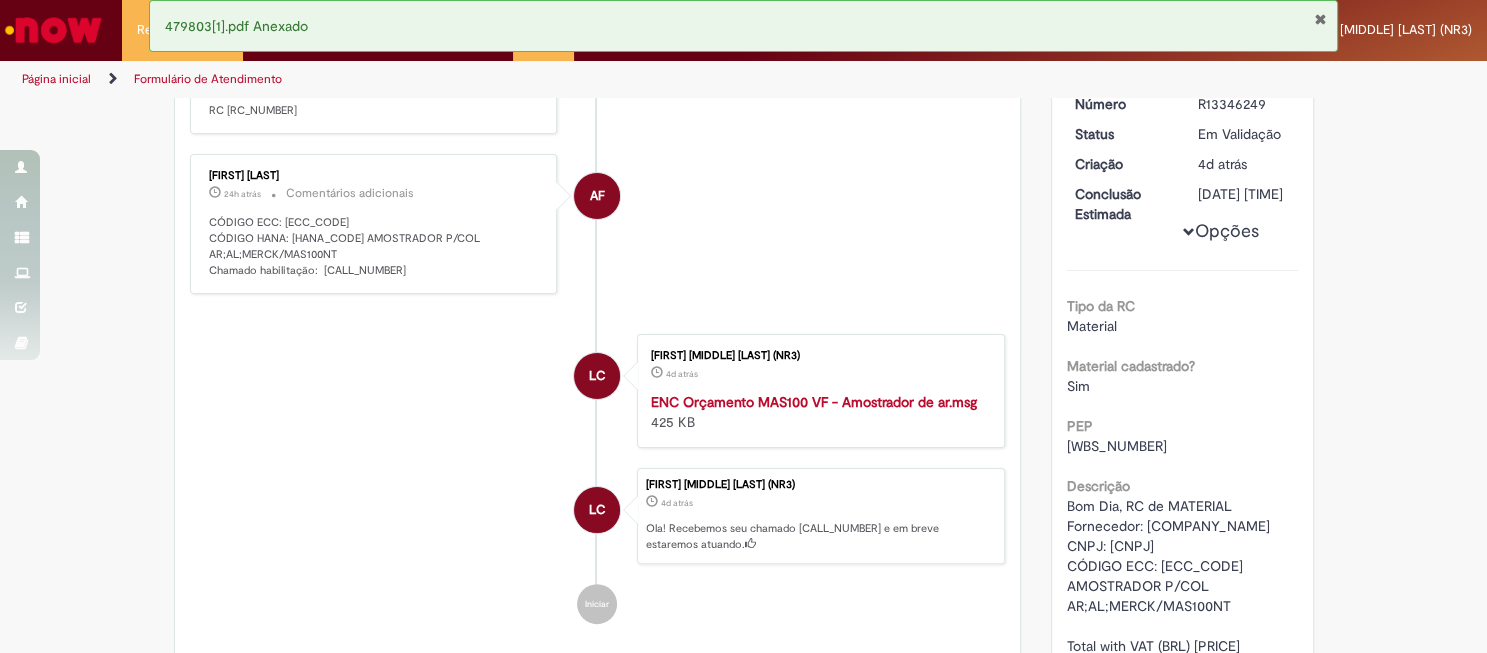 scroll, scrollTop: 0, scrollLeft: 0, axis: both 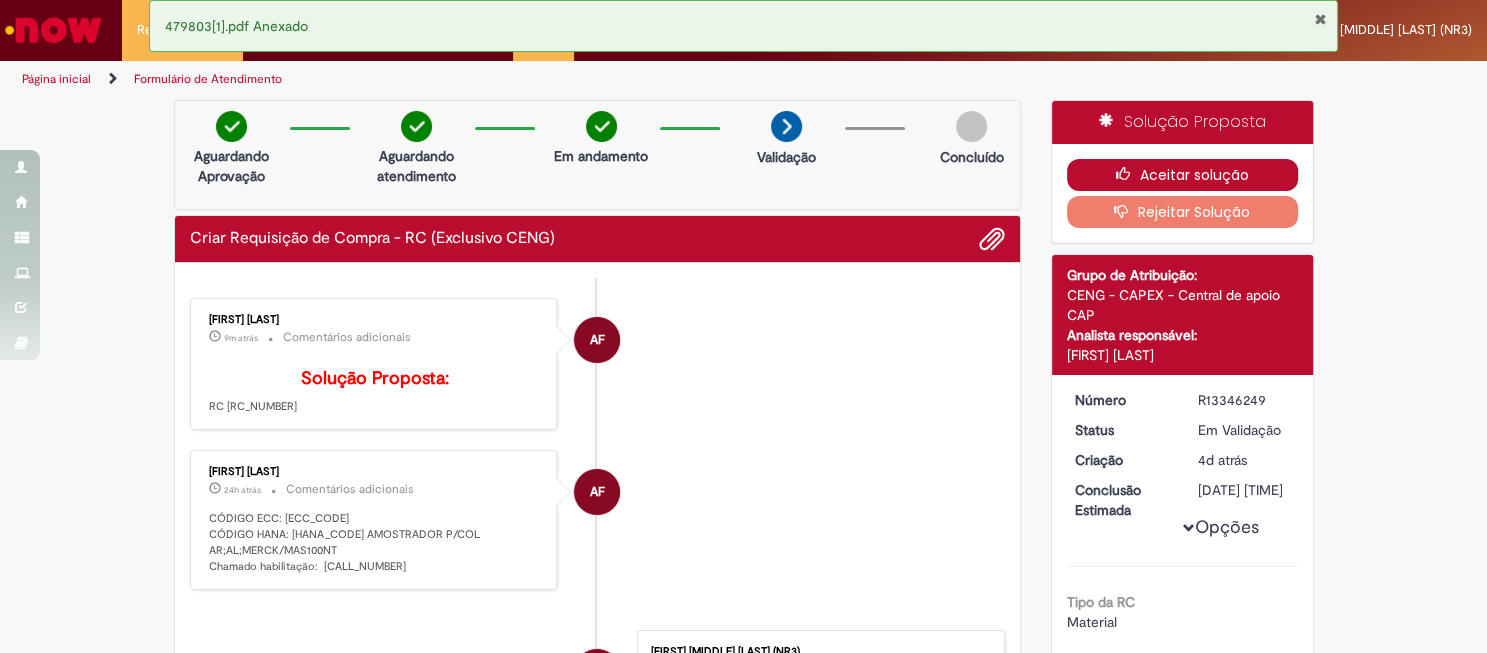 click on "Aceitar solução" at bounding box center (1182, 175) 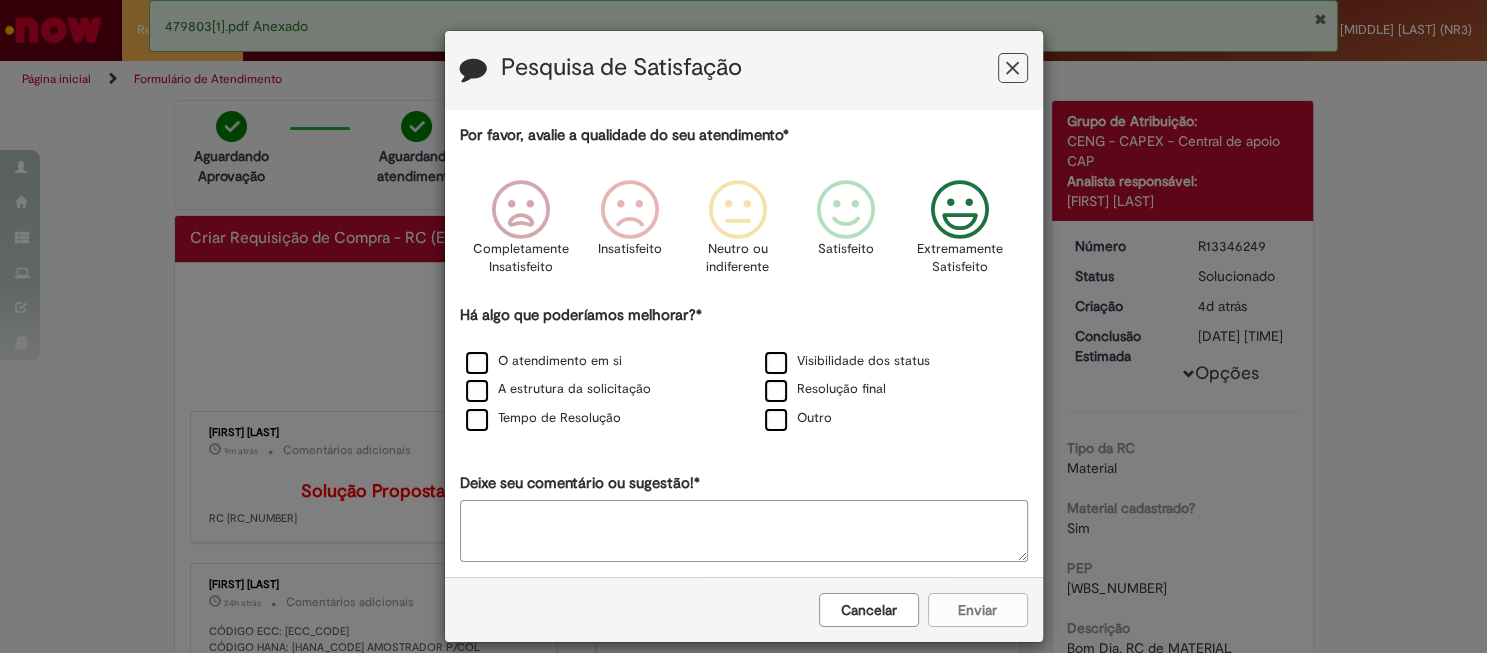 click at bounding box center [959, 210] 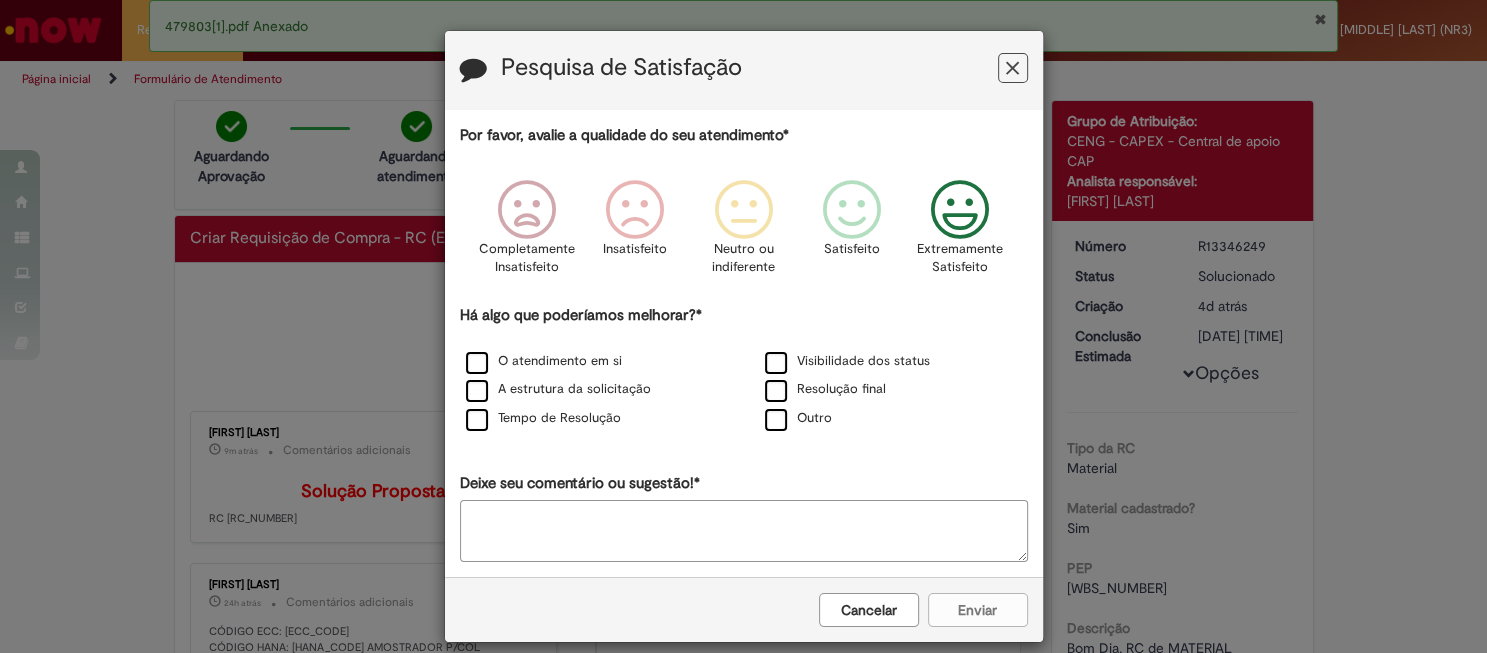 click on "Há algo que poderíamos melhorar?*
O atendimento em si
Visibilidade dos status
A estrutura da solicitação
Resolução final
Tempo de Resolução
Outro" at bounding box center [744, 369] 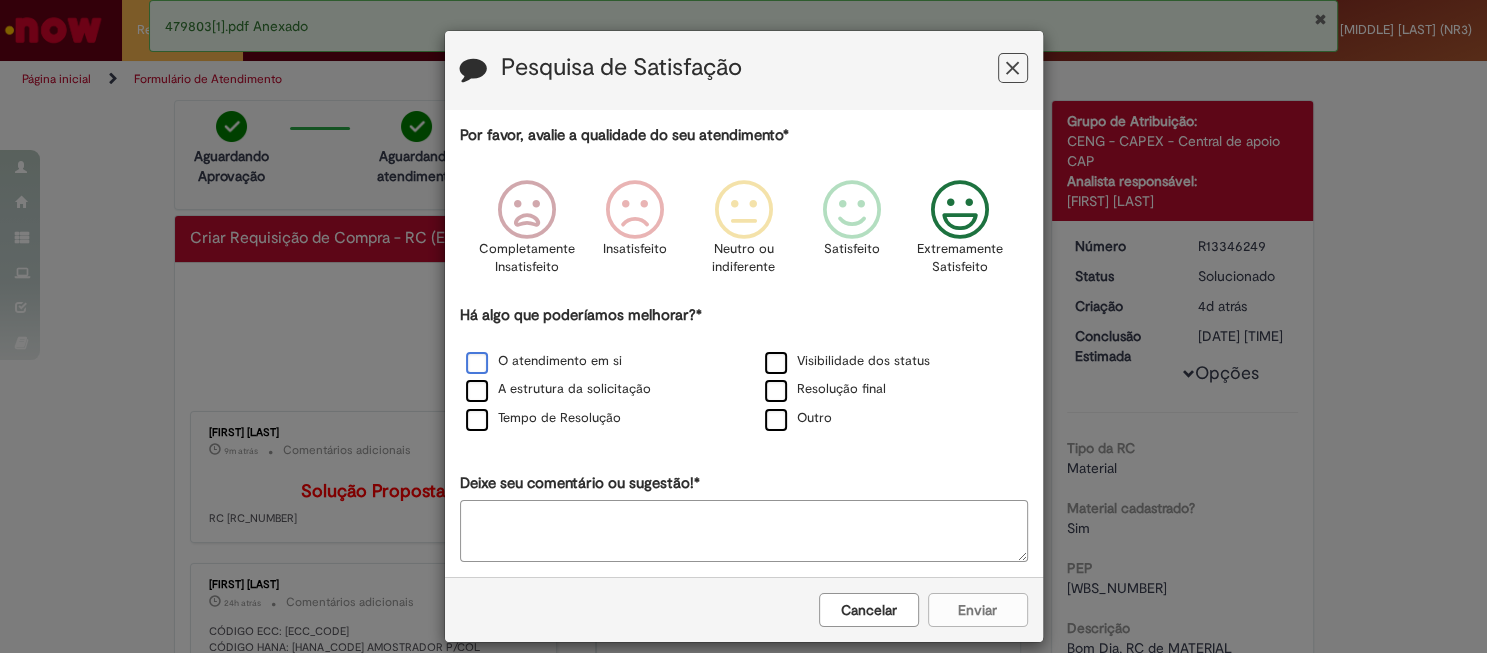 click on "O atendimento em si" at bounding box center [544, 361] 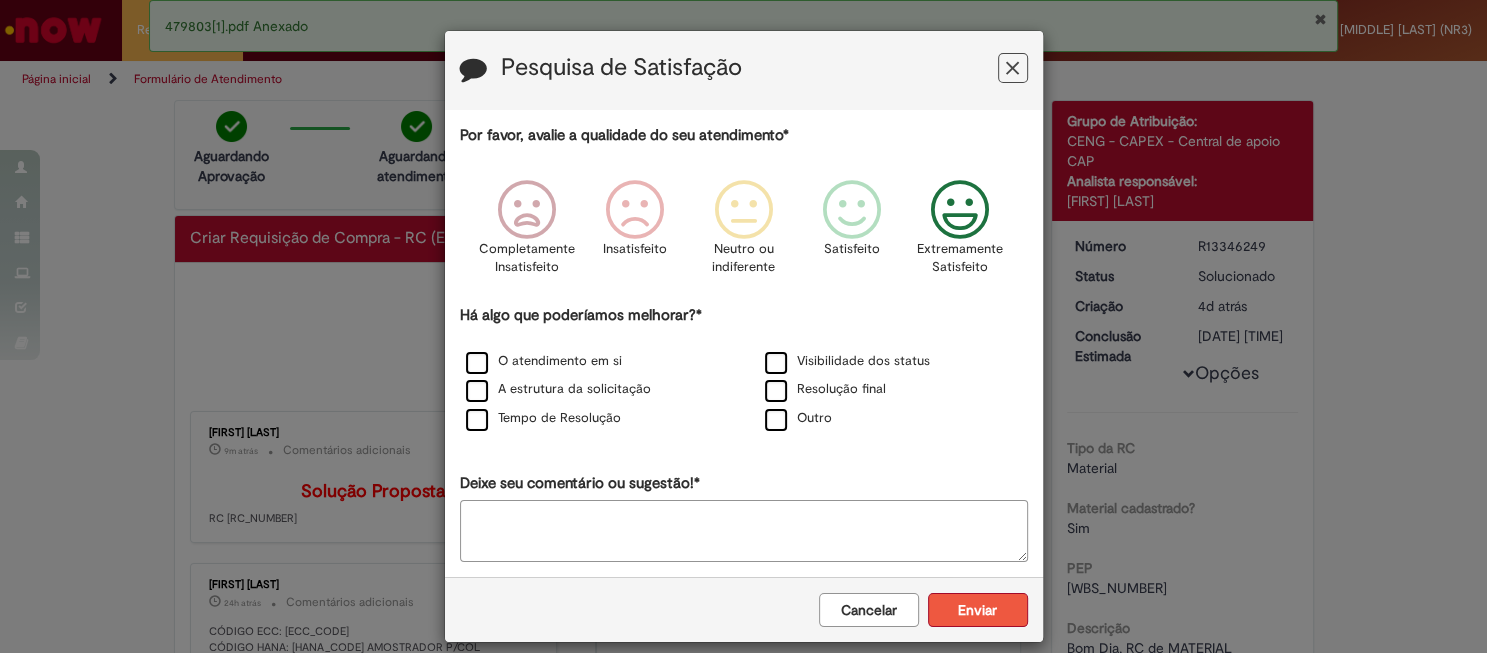 click on "Enviar" at bounding box center [978, 610] 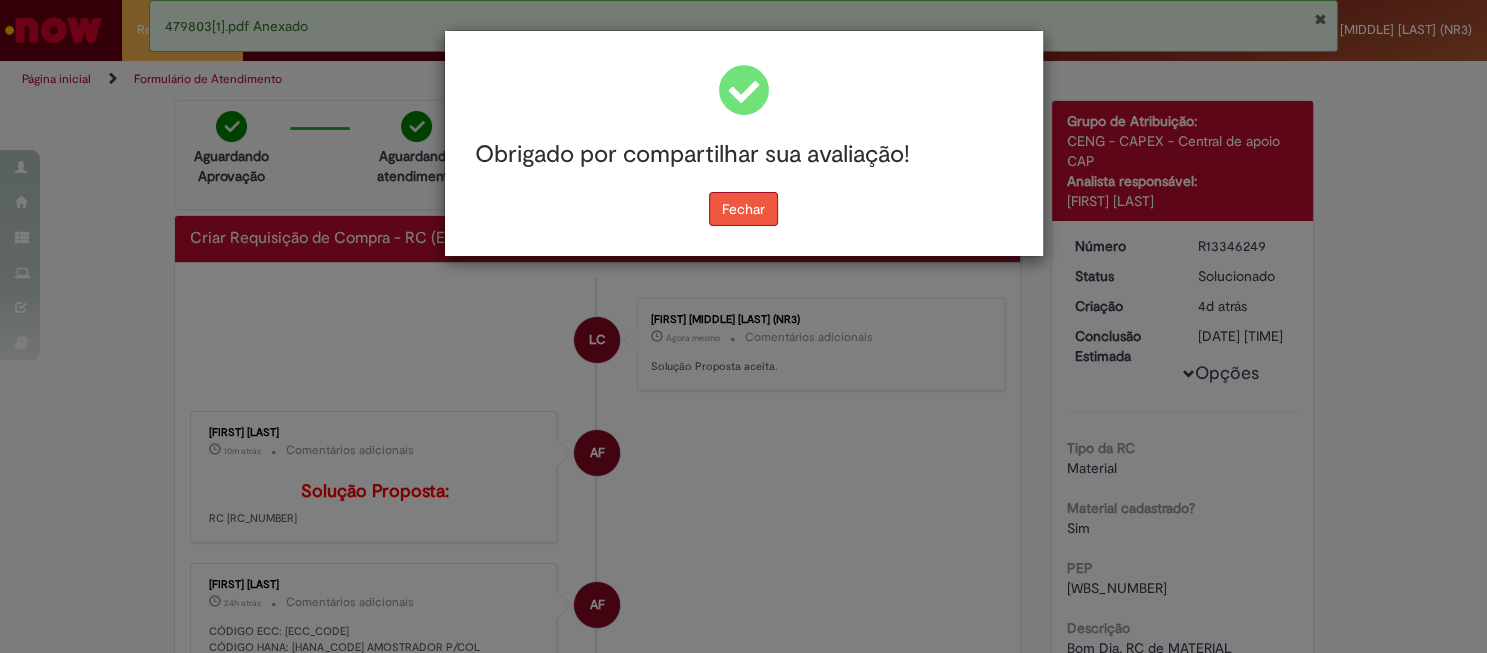 click on "Fechar" at bounding box center [743, 209] 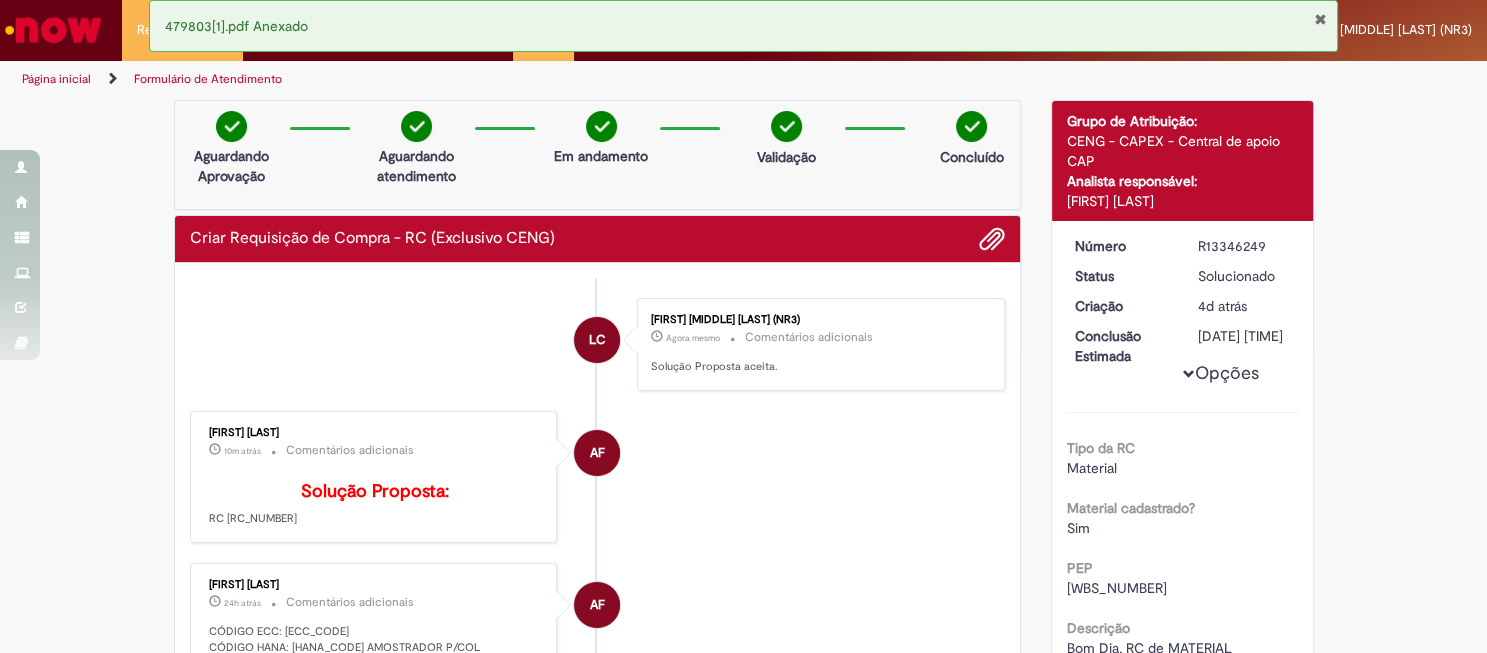 click on "479803[1].pdf Anexado" at bounding box center [744, 26] 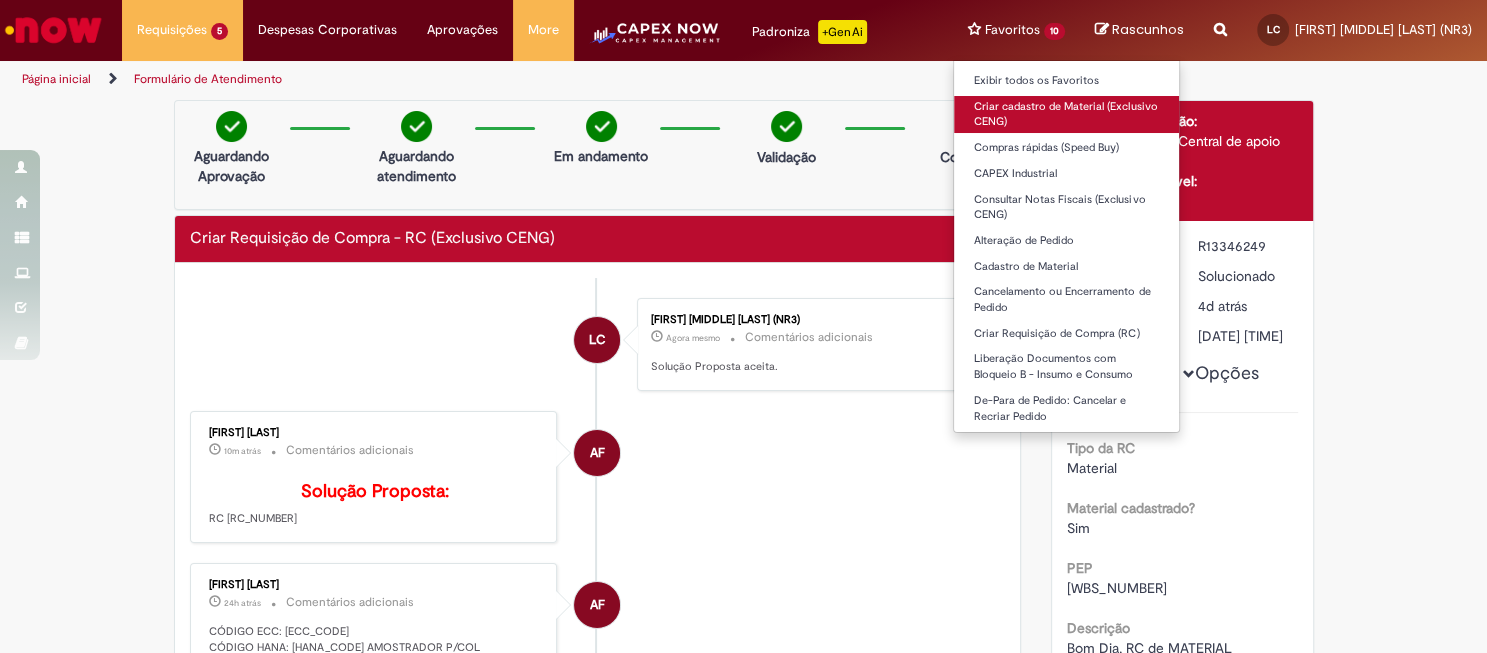 click on "Criar cadastro de Material (Exclusivo CENG)" at bounding box center (1066, 114) 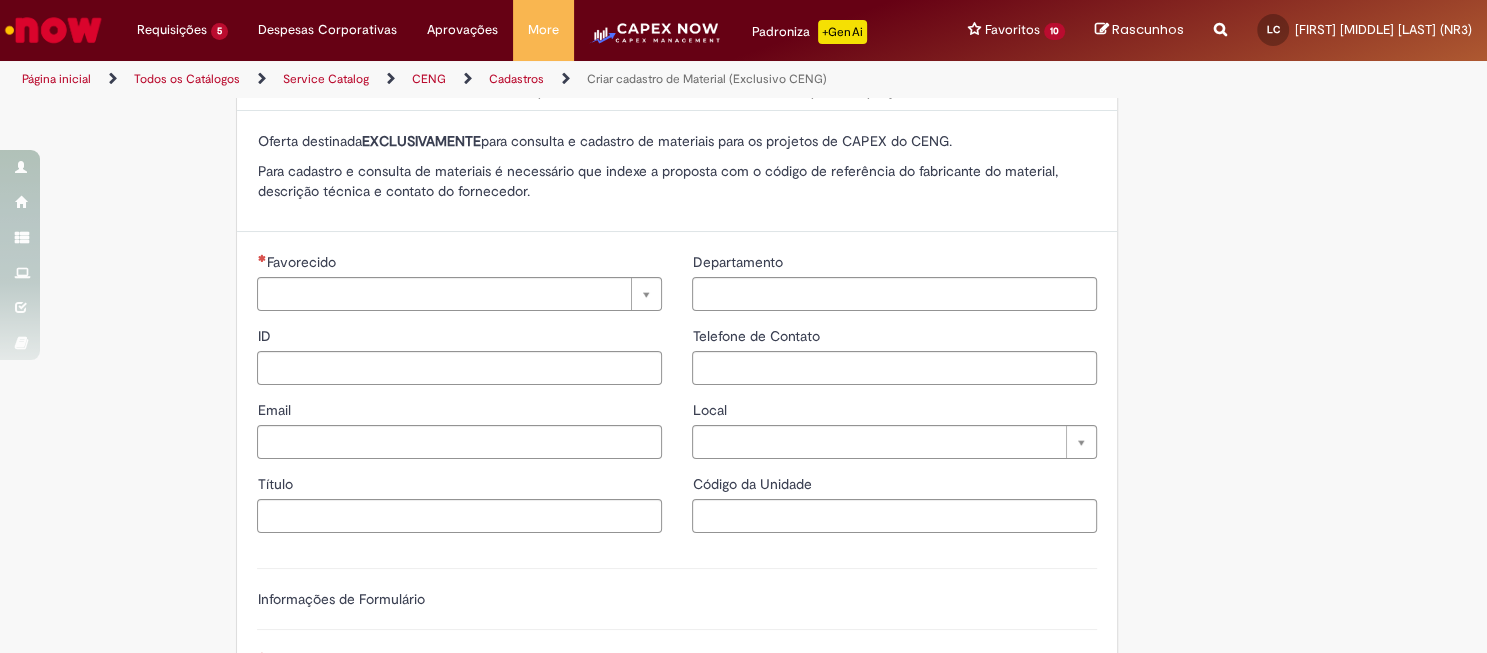 scroll, scrollTop: 333, scrollLeft: 0, axis: vertical 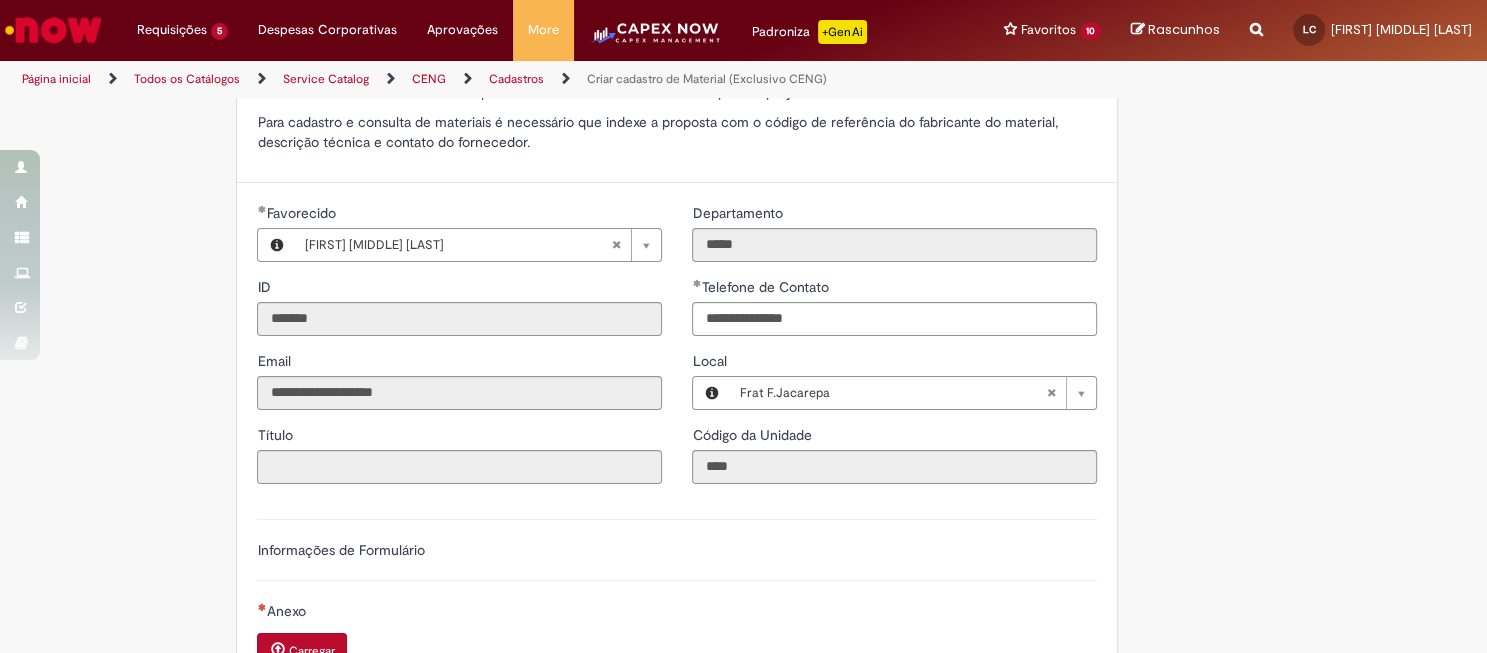type 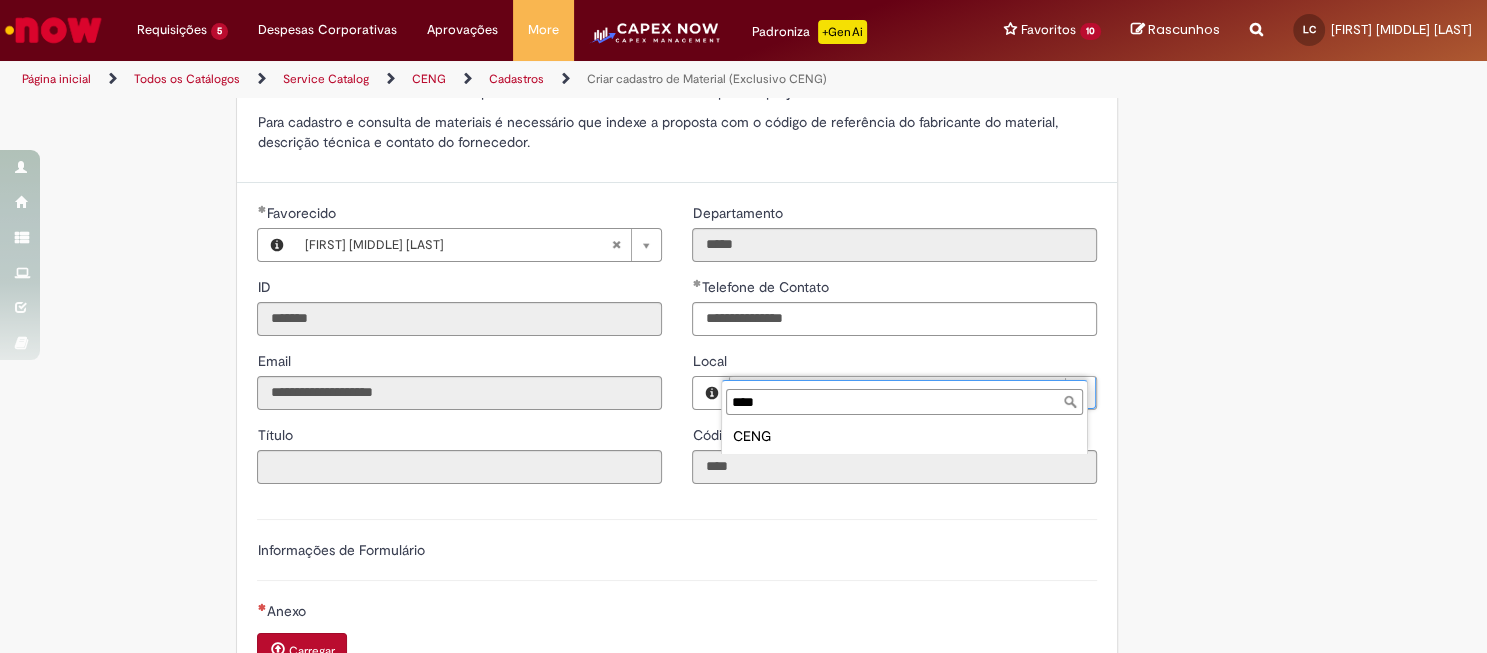 type on "****" 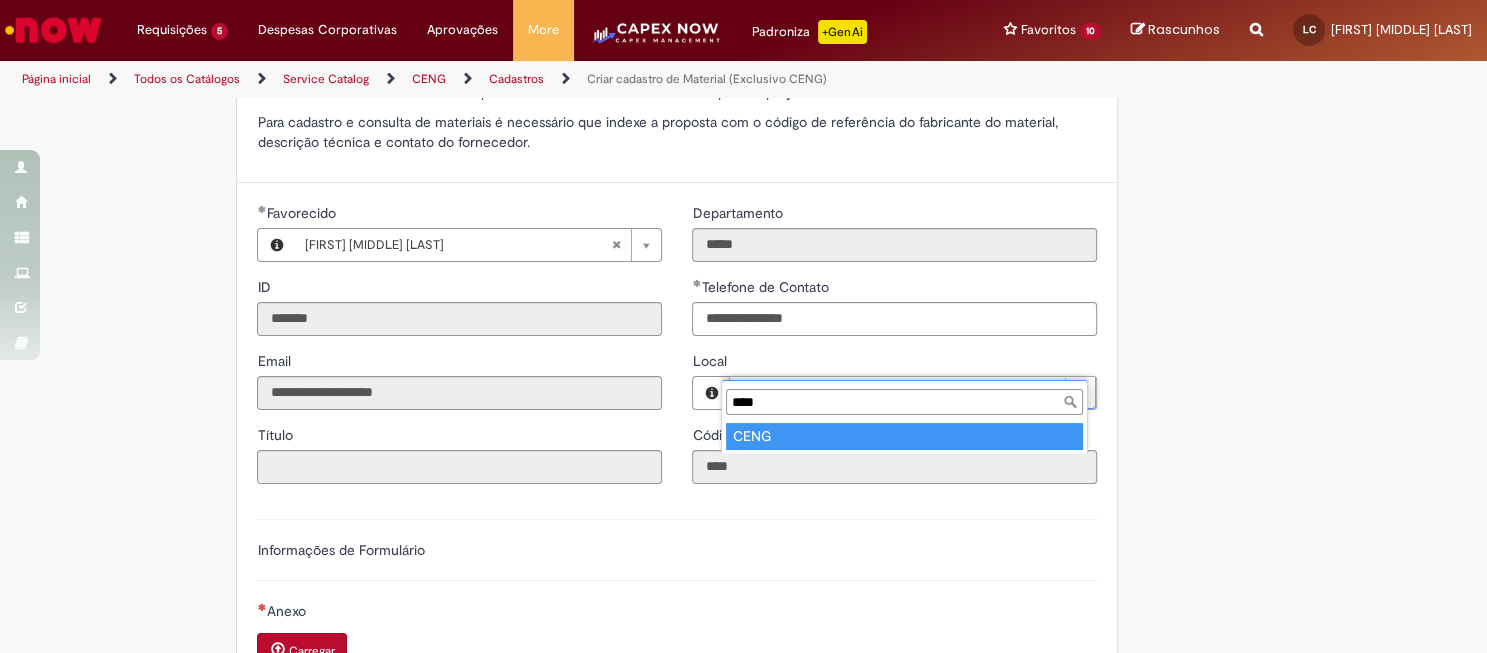 type on "****" 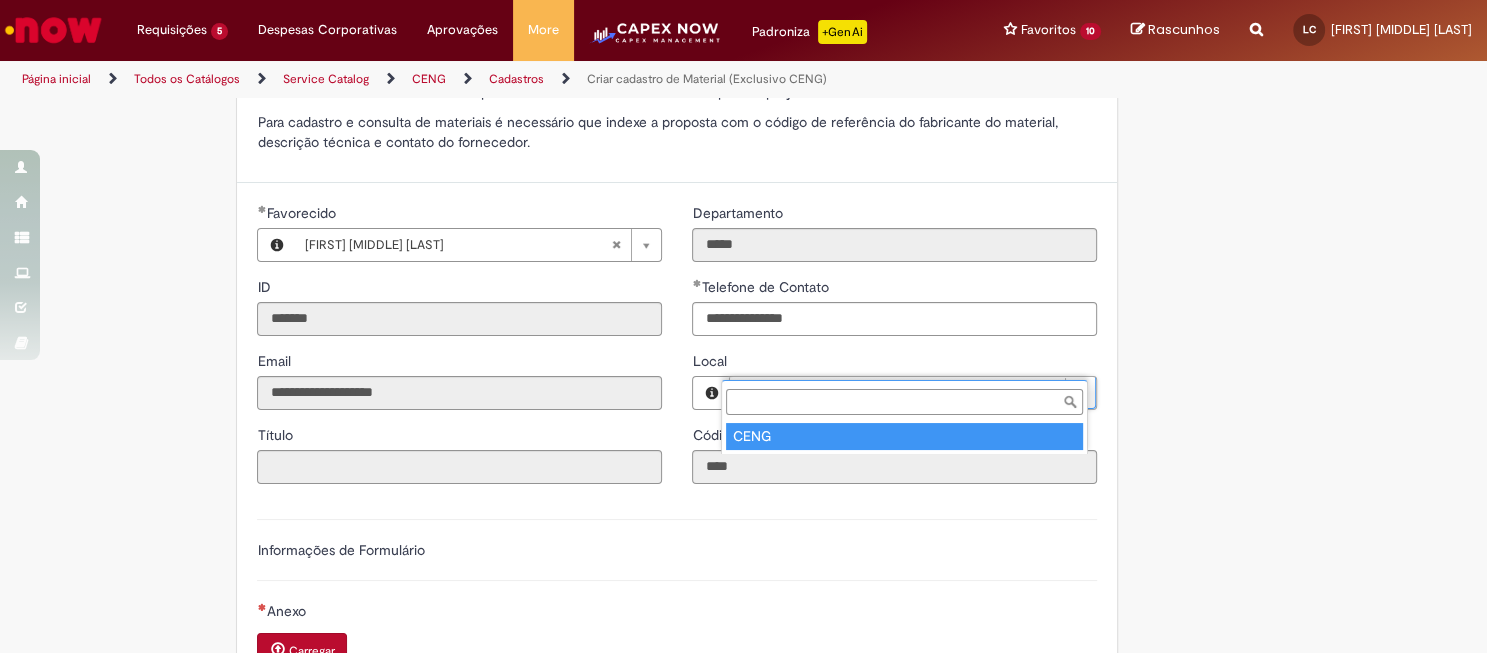 type on "****" 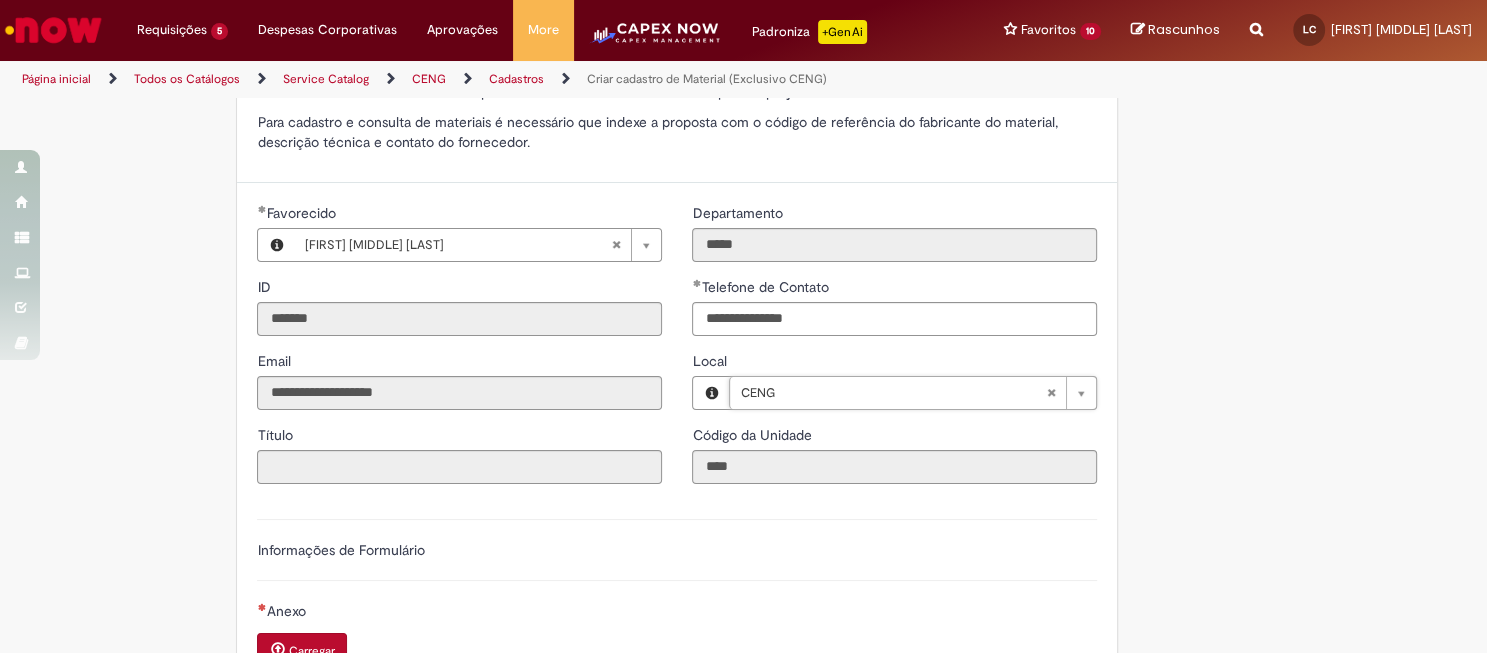 scroll, scrollTop: 0, scrollLeft: 40, axis: horizontal 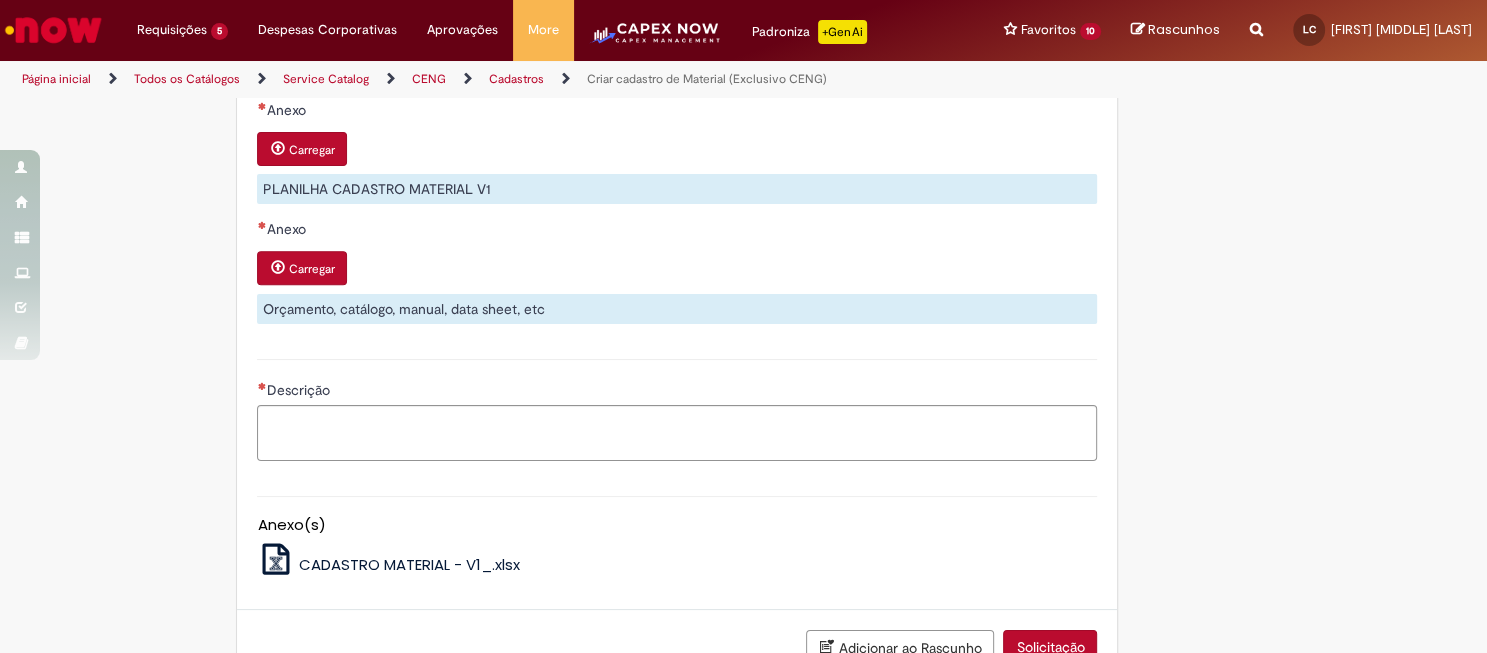 click on "Carregar" at bounding box center (311, 150) 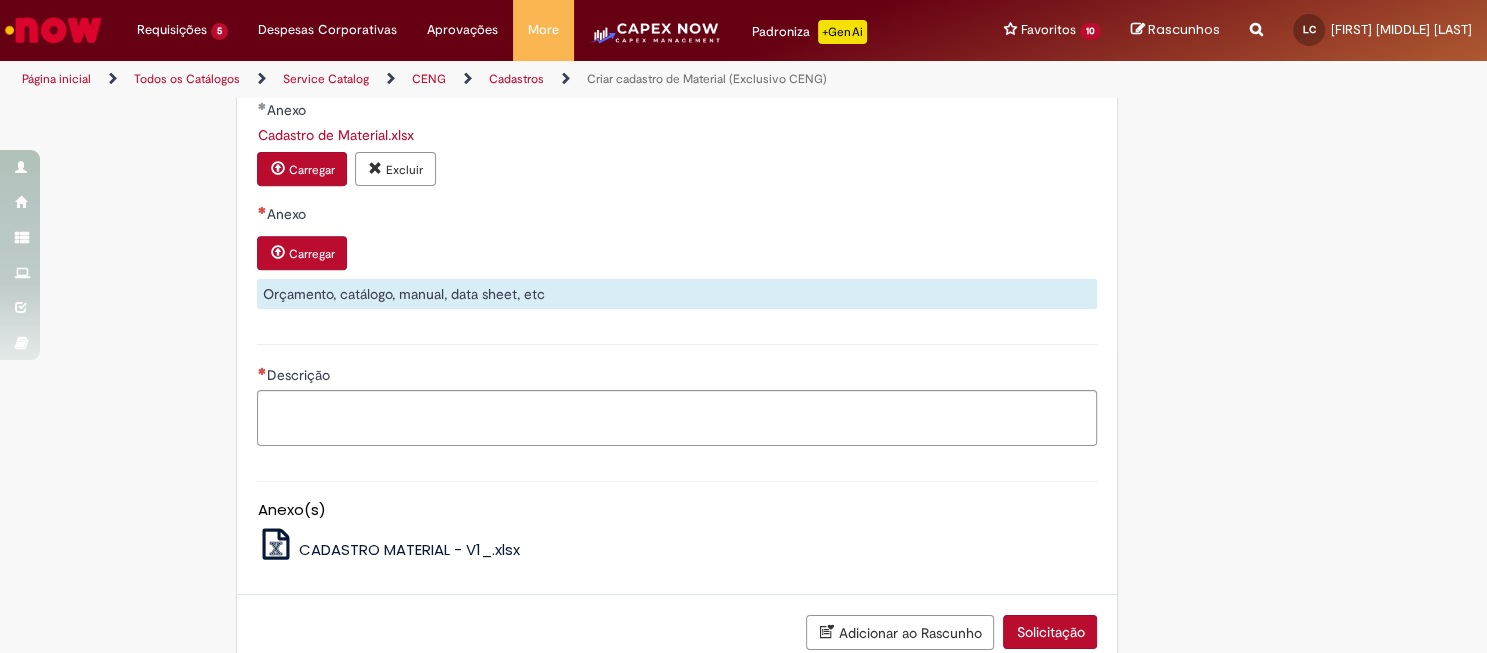 click on "Carregar" at bounding box center (311, 254) 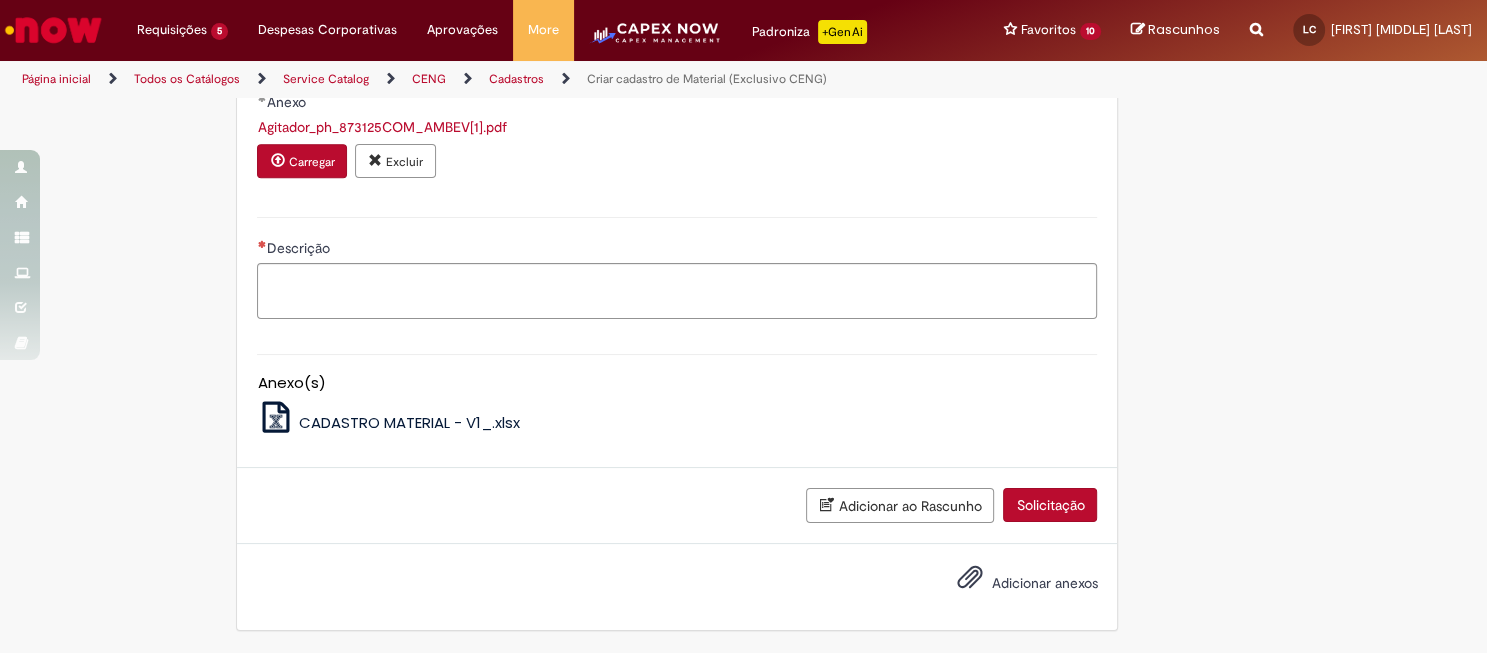 scroll, scrollTop: 869, scrollLeft: 0, axis: vertical 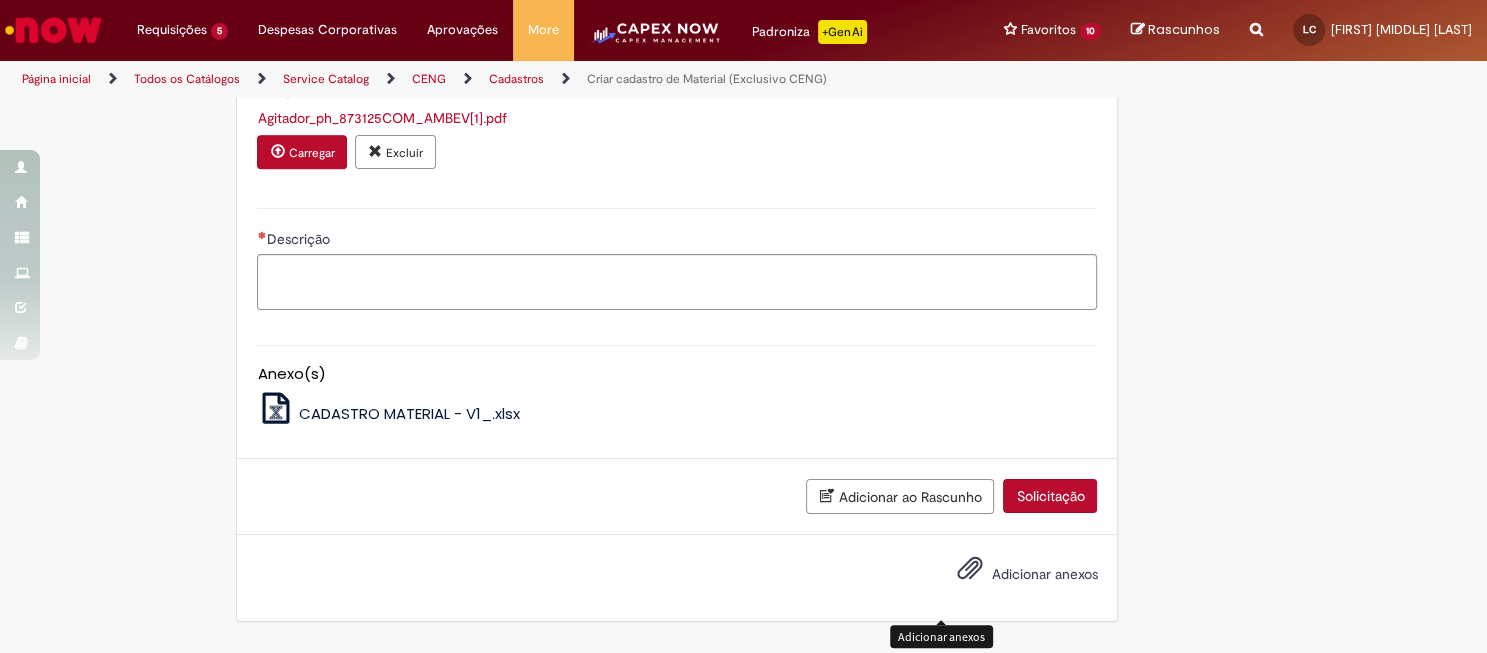 click at bounding box center (969, 569) 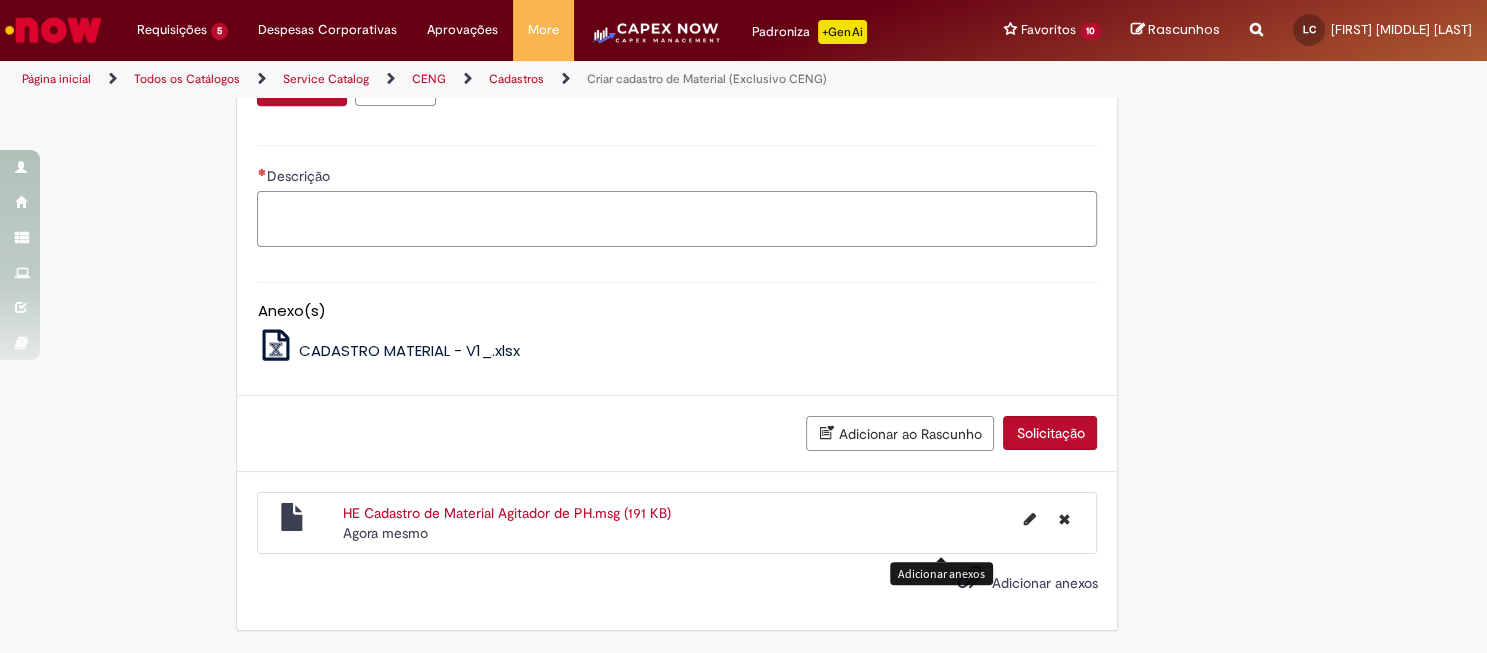 click on "Descrição" at bounding box center (677, 219) 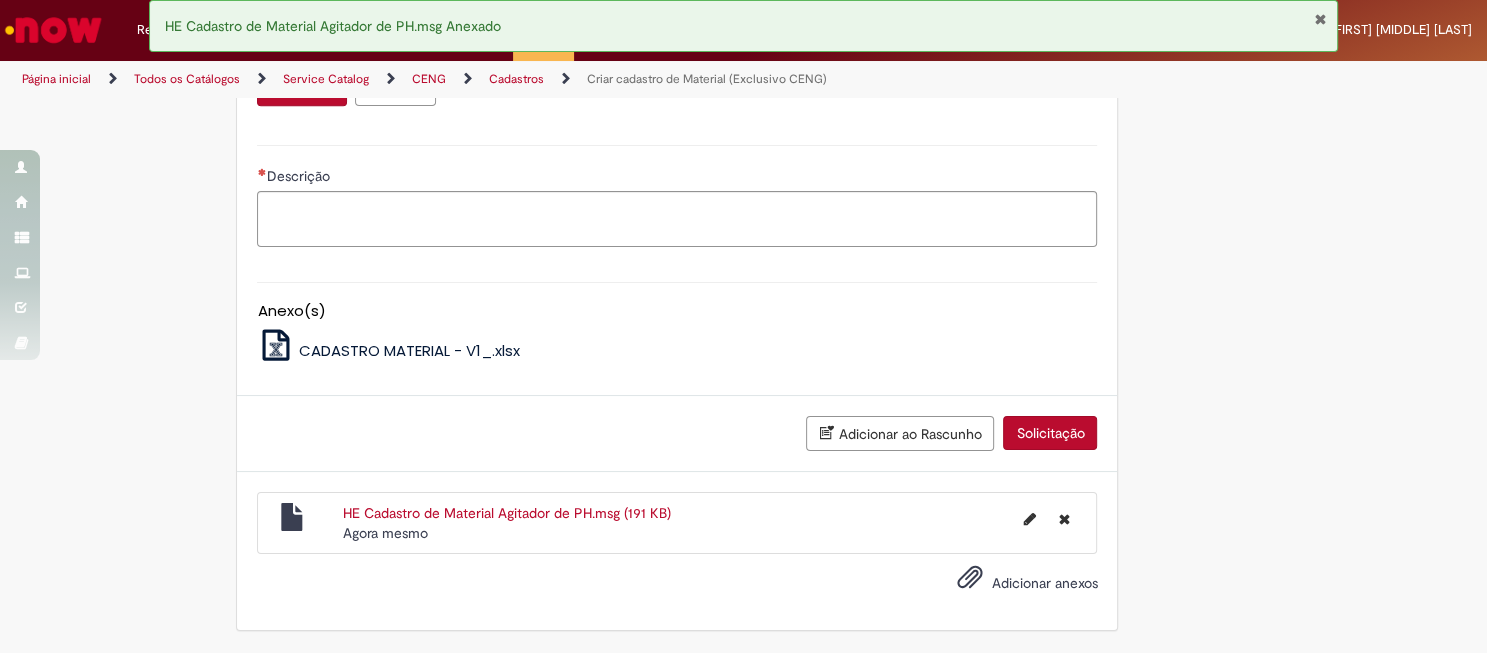type 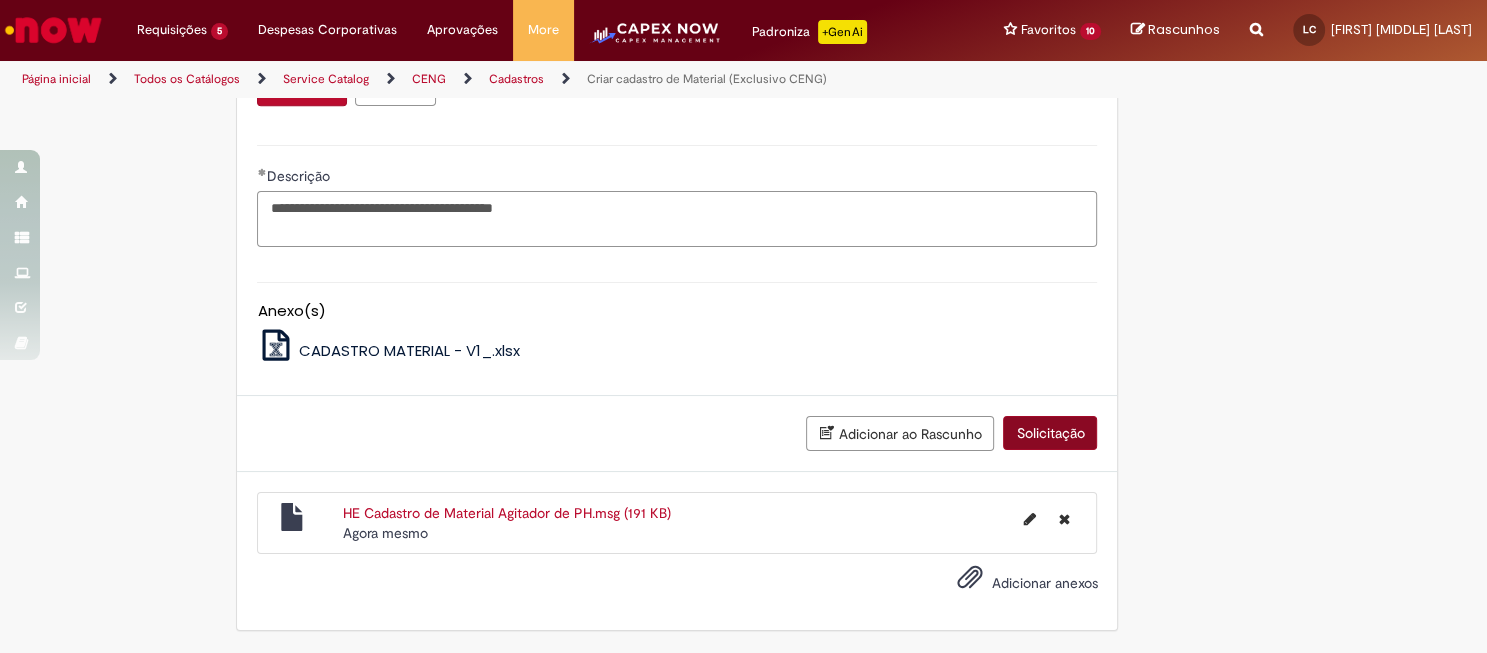 type on "**********" 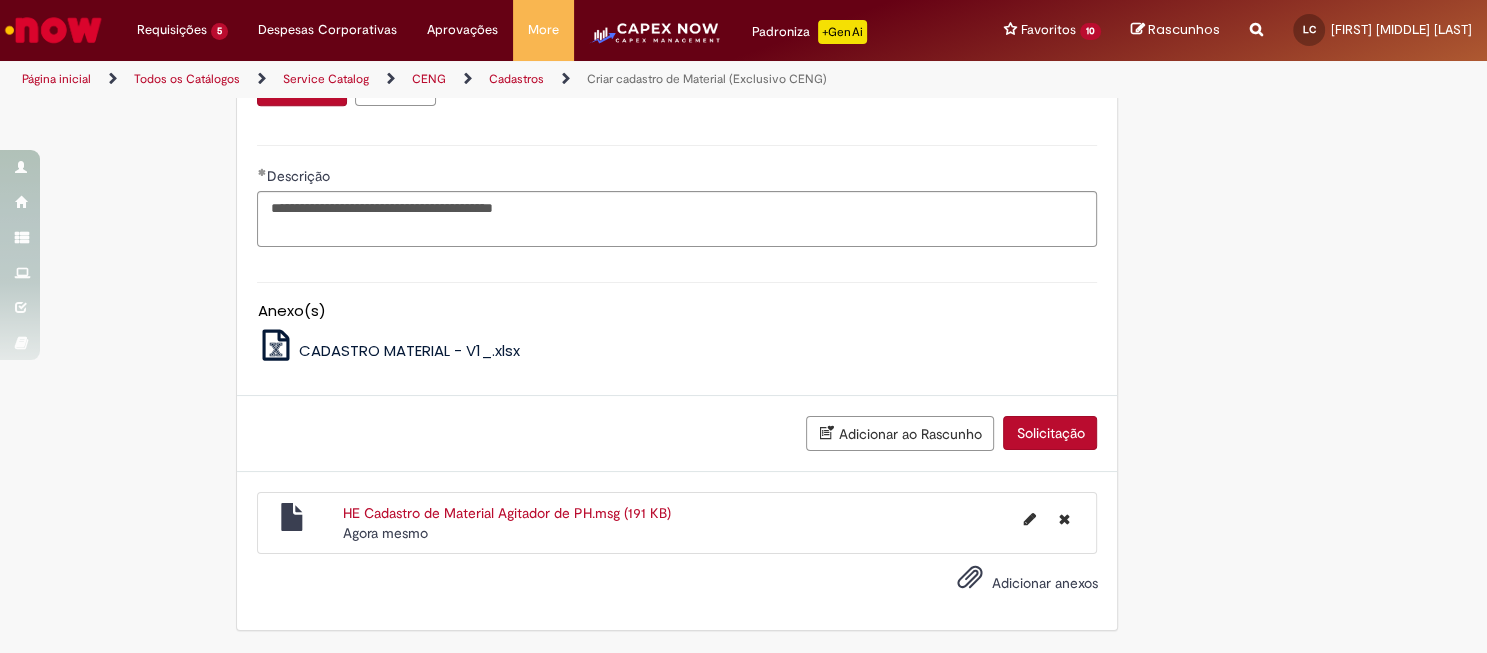 click on "Solicitação" at bounding box center (1050, 433) 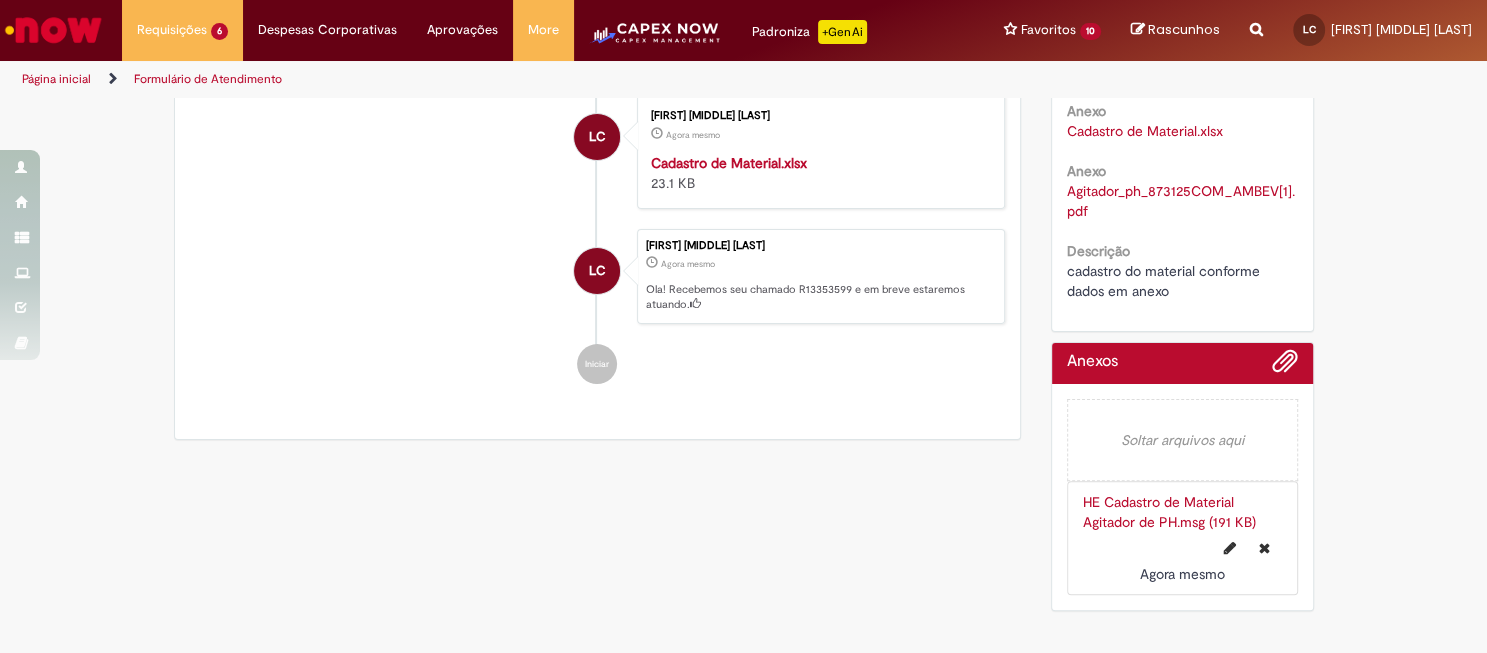 scroll, scrollTop: 0, scrollLeft: 0, axis: both 